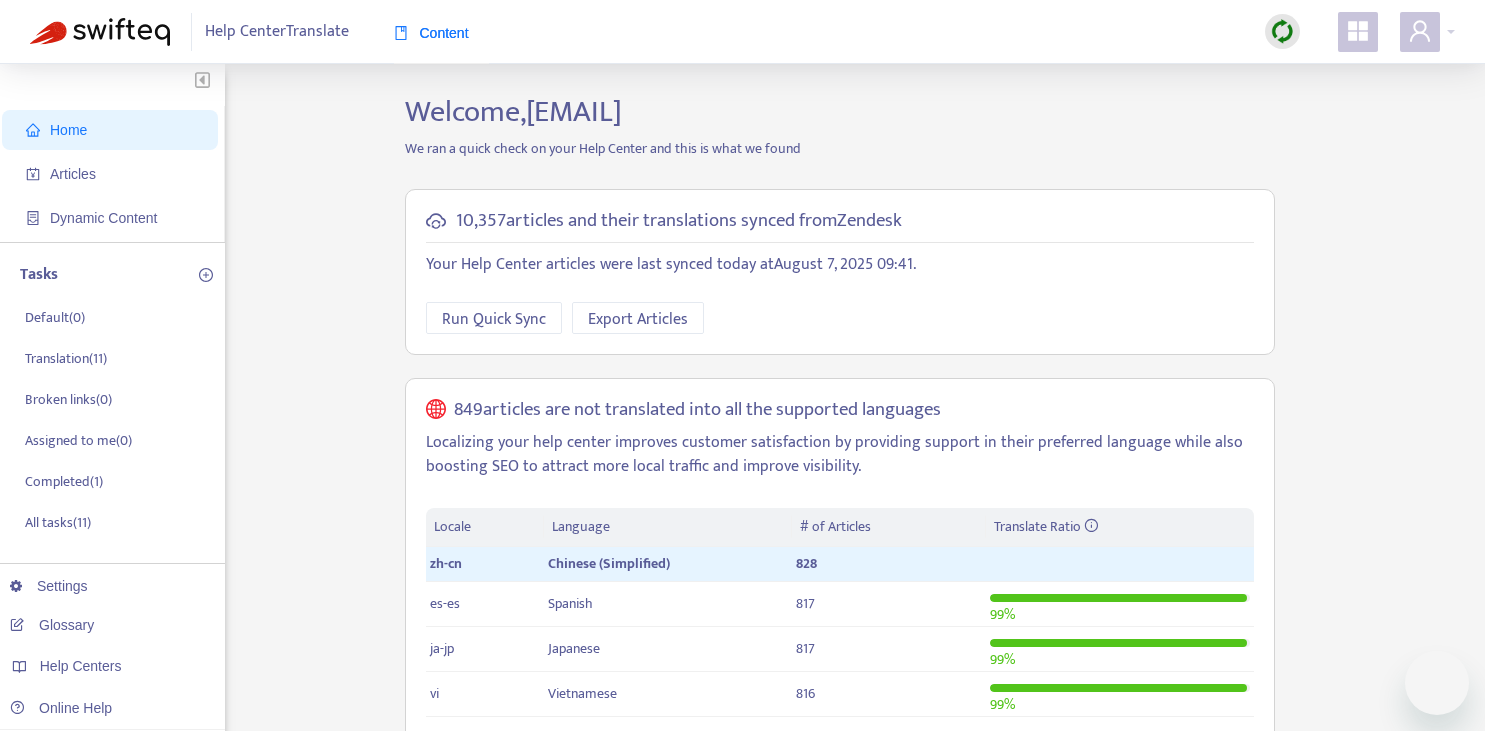 scroll, scrollTop: 0, scrollLeft: 0, axis: both 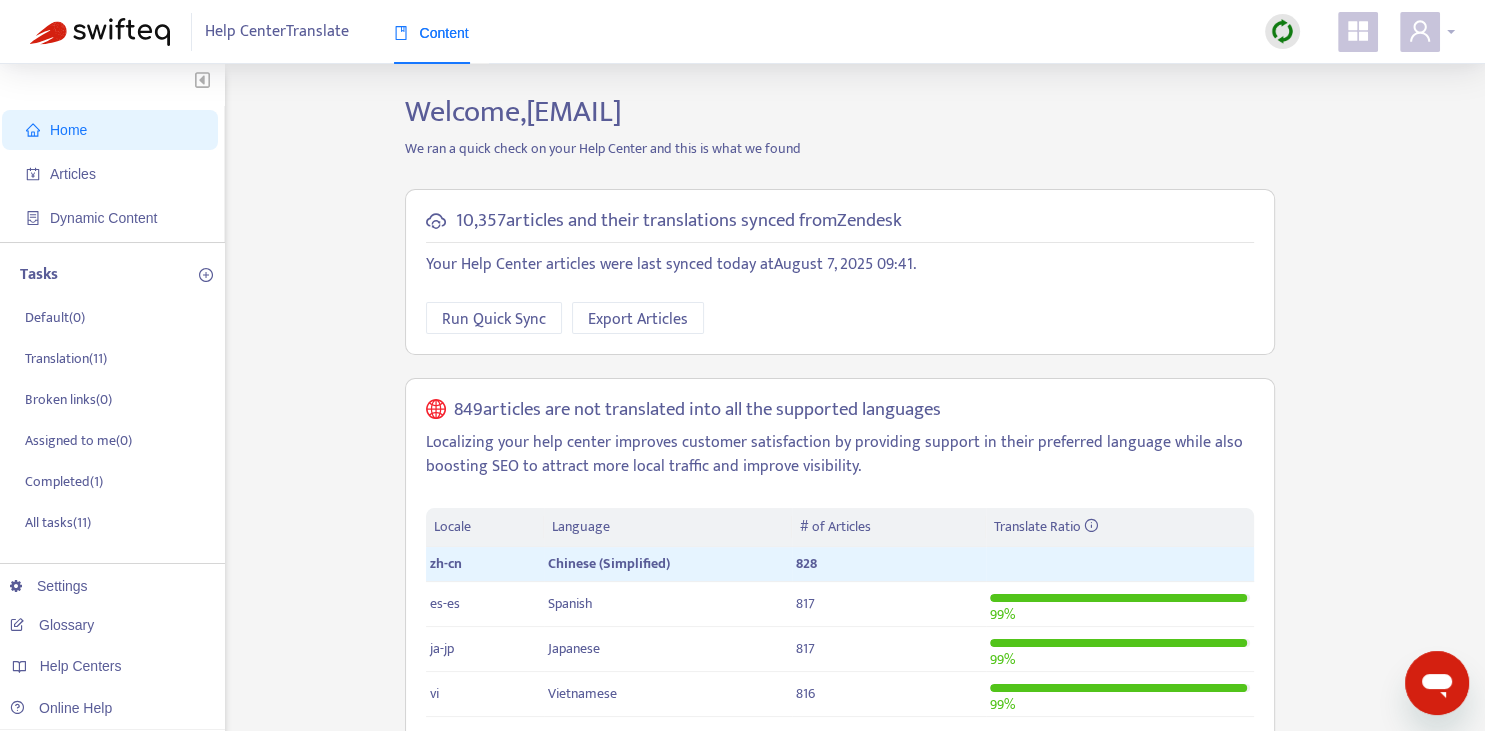click 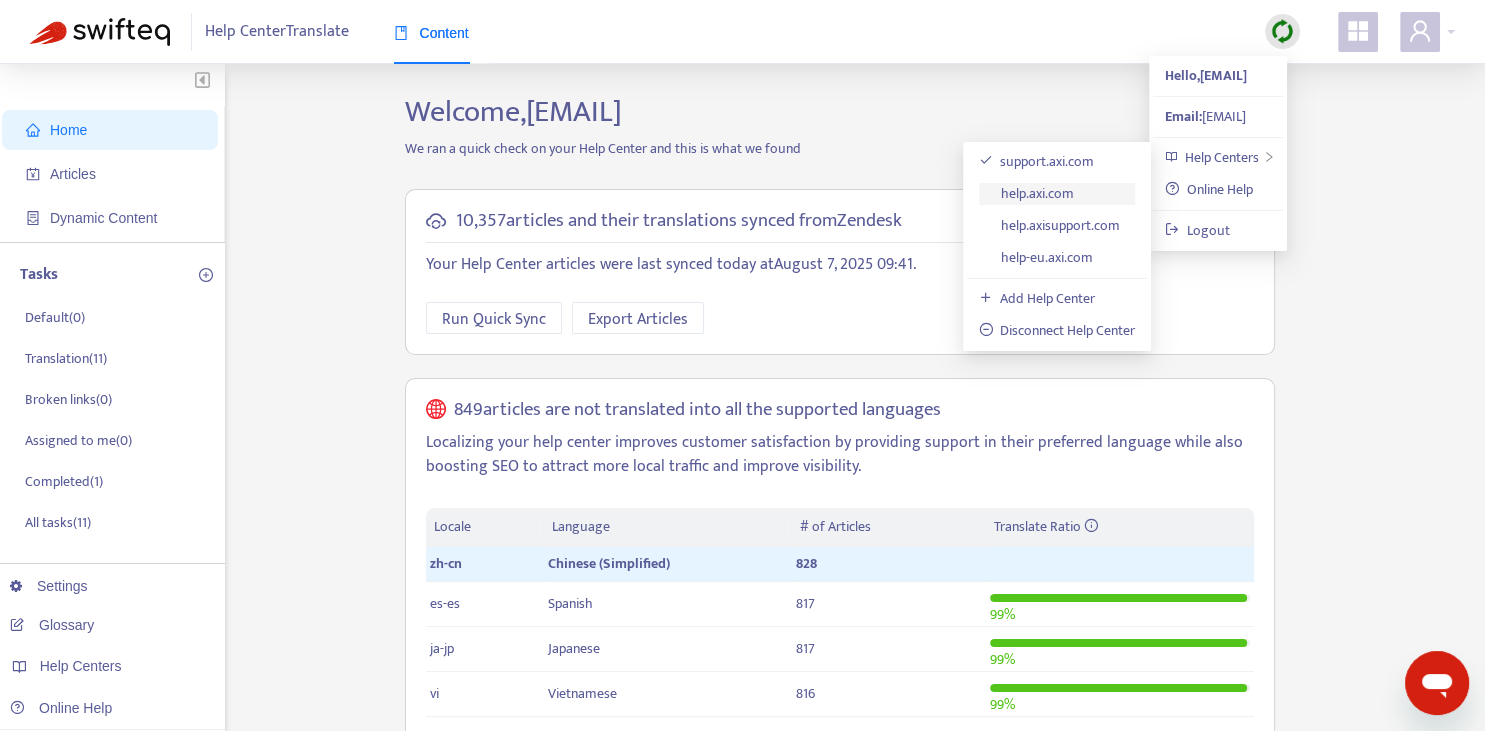 click on "help.axi.com" at bounding box center [1027, 193] 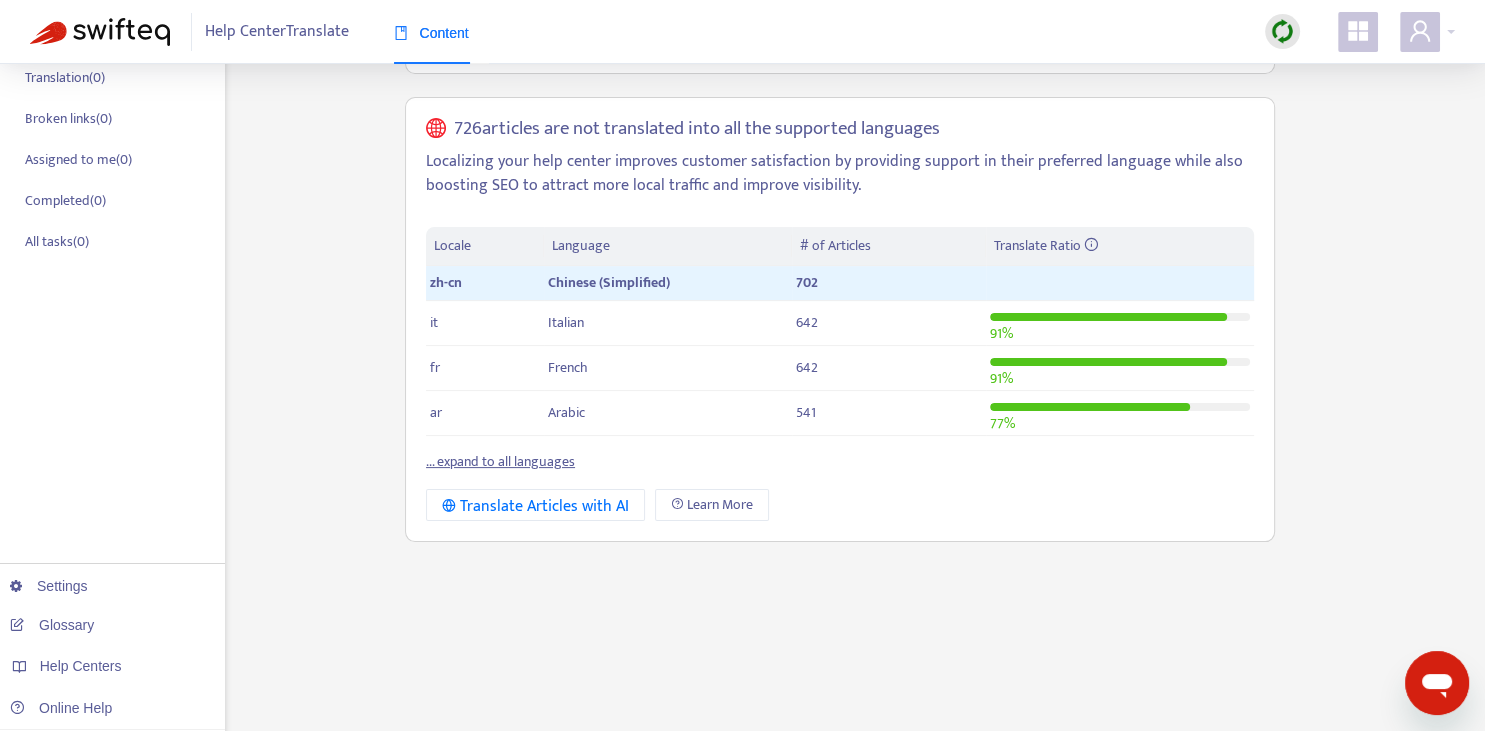 scroll, scrollTop: 0, scrollLeft: 0, axis: both 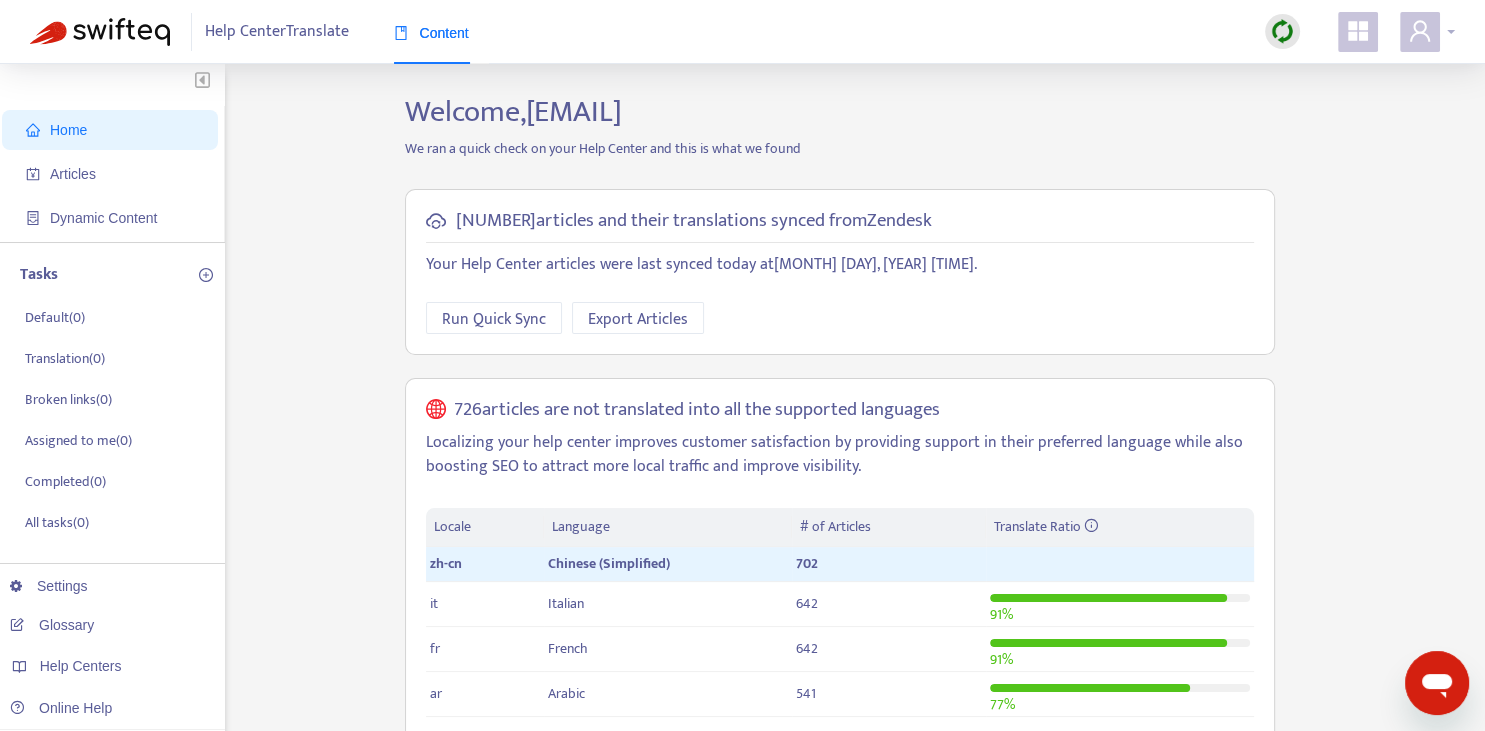 click 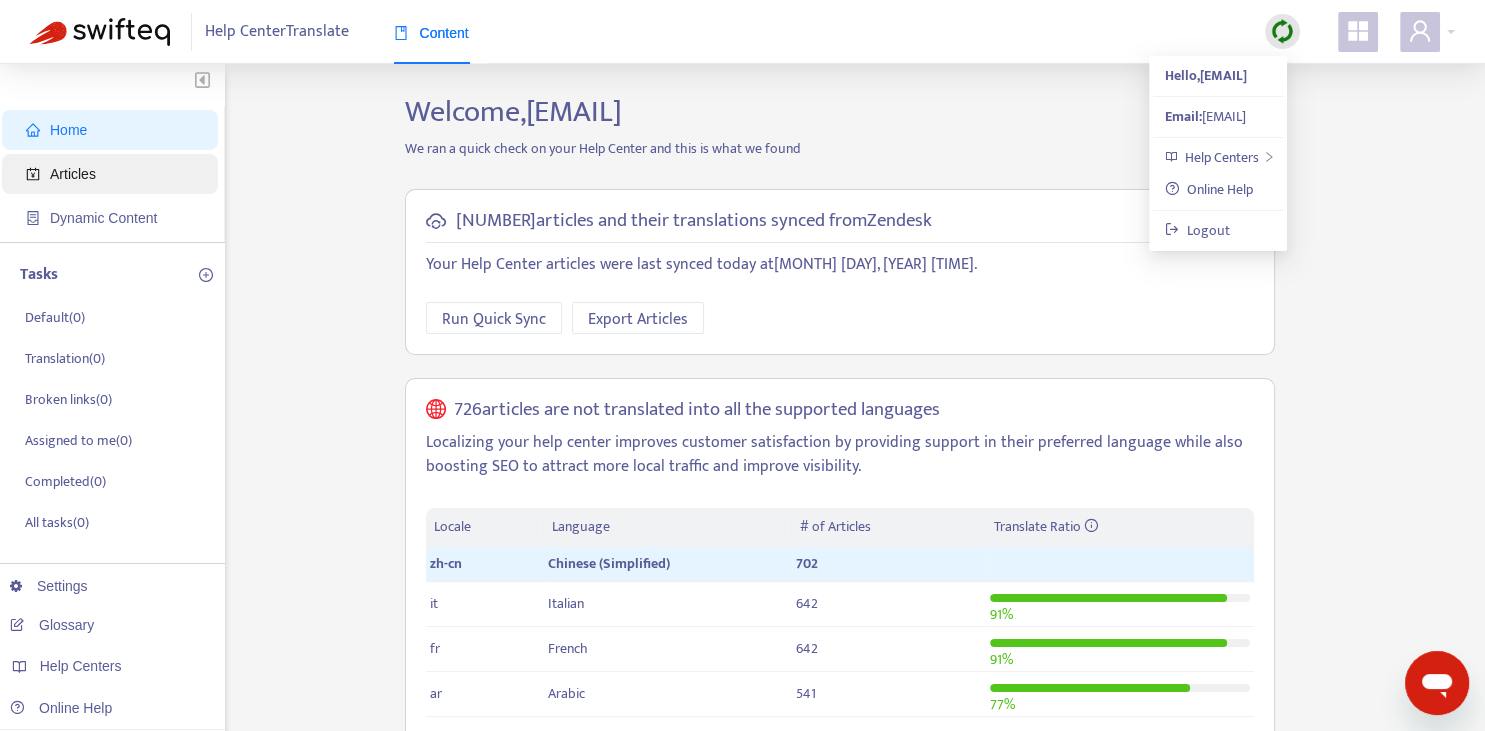 click on "Articles" at bounding box center [114, 174] 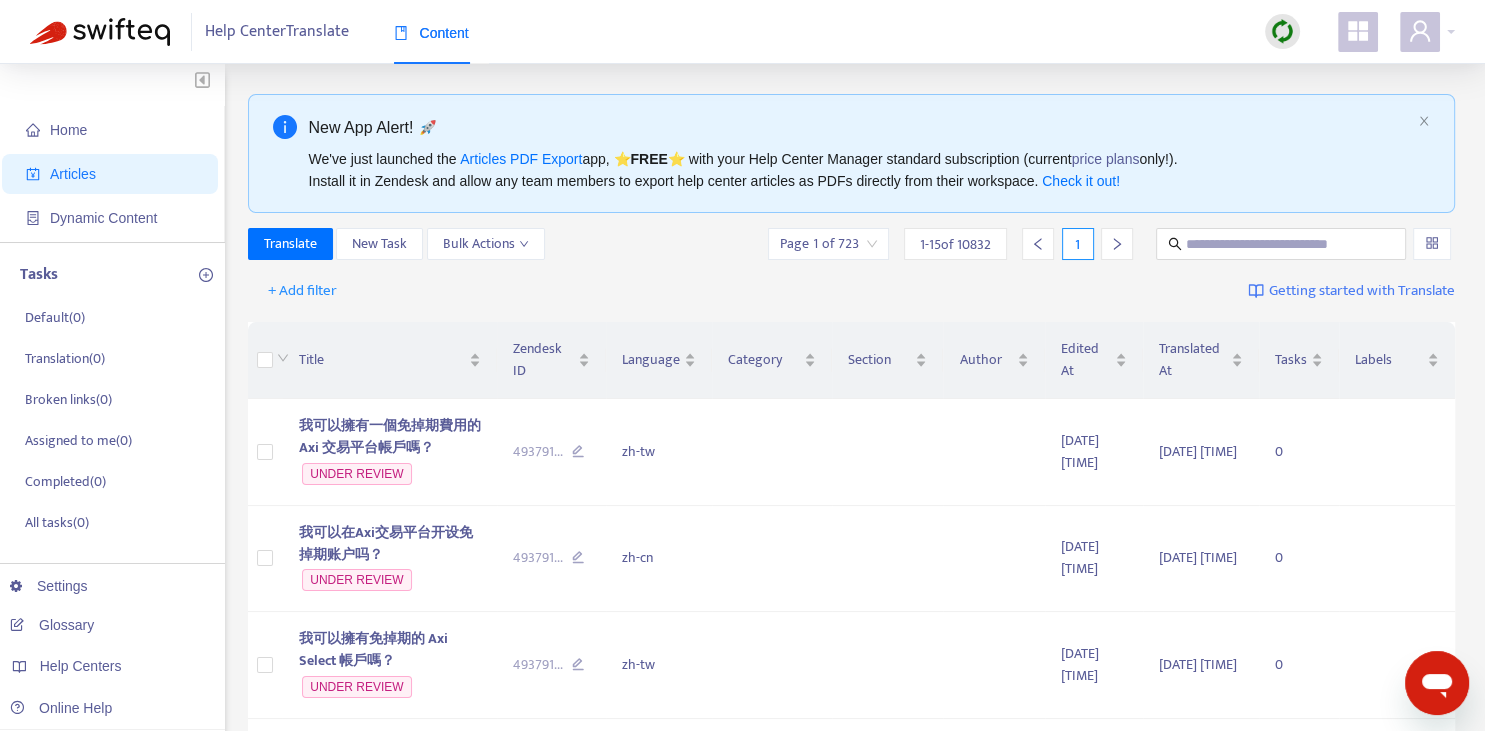 click on "Translate New Task Bulk Actions Page 1 of 723 1 - 15  of   10832 1" at bounding box center [852, 248] 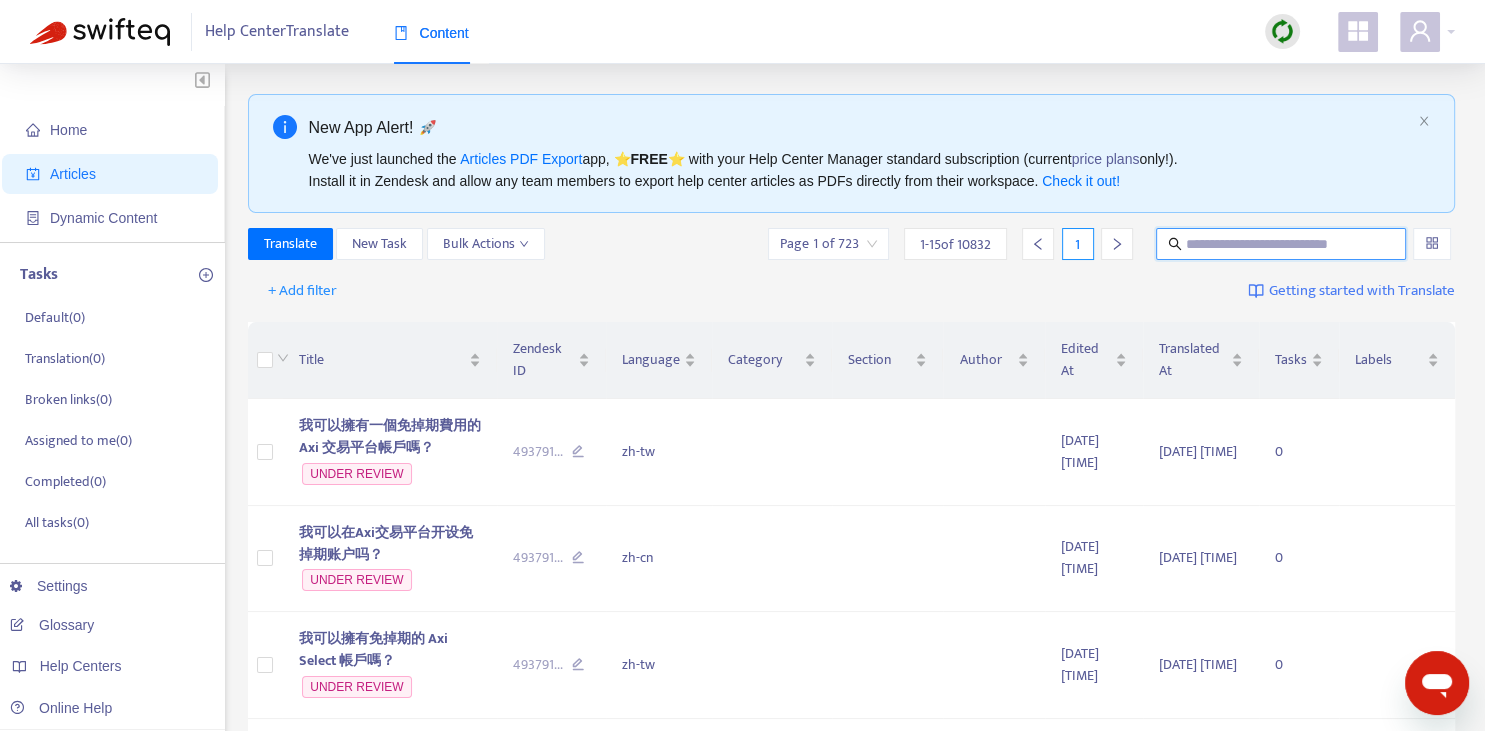 click at bounding box center [1282, 244] 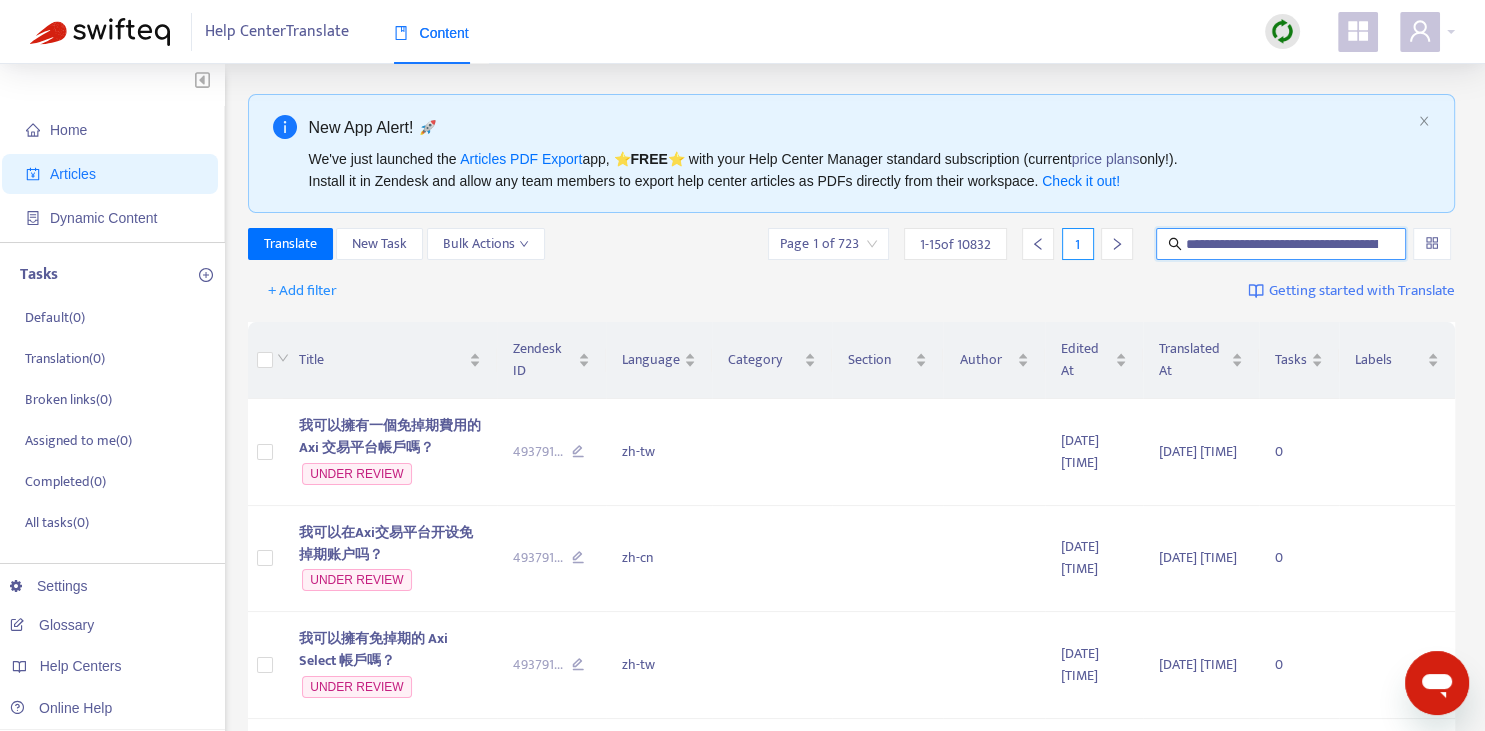 scroll, scrollTop: 0, scrollLeft: 177, axis: horizontal 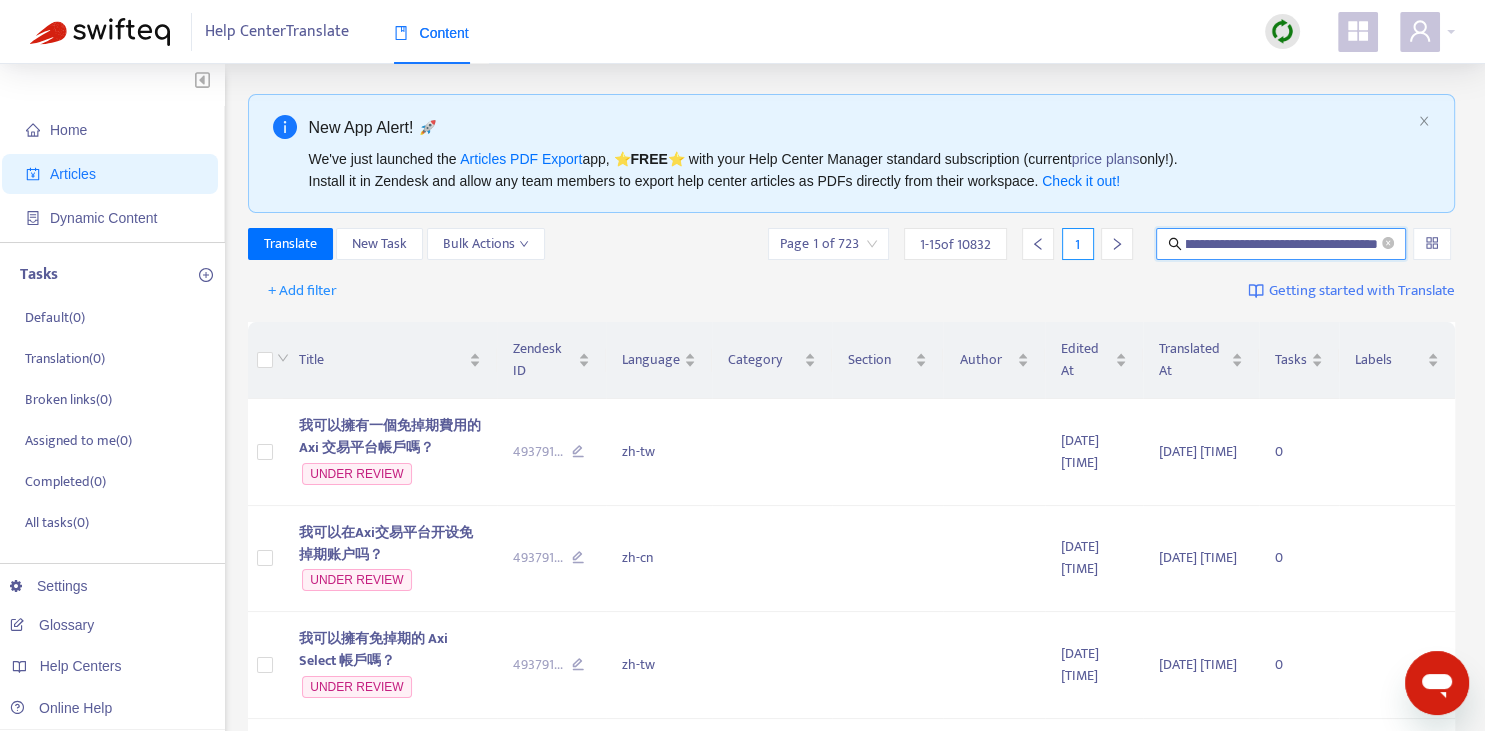 type on "**********" 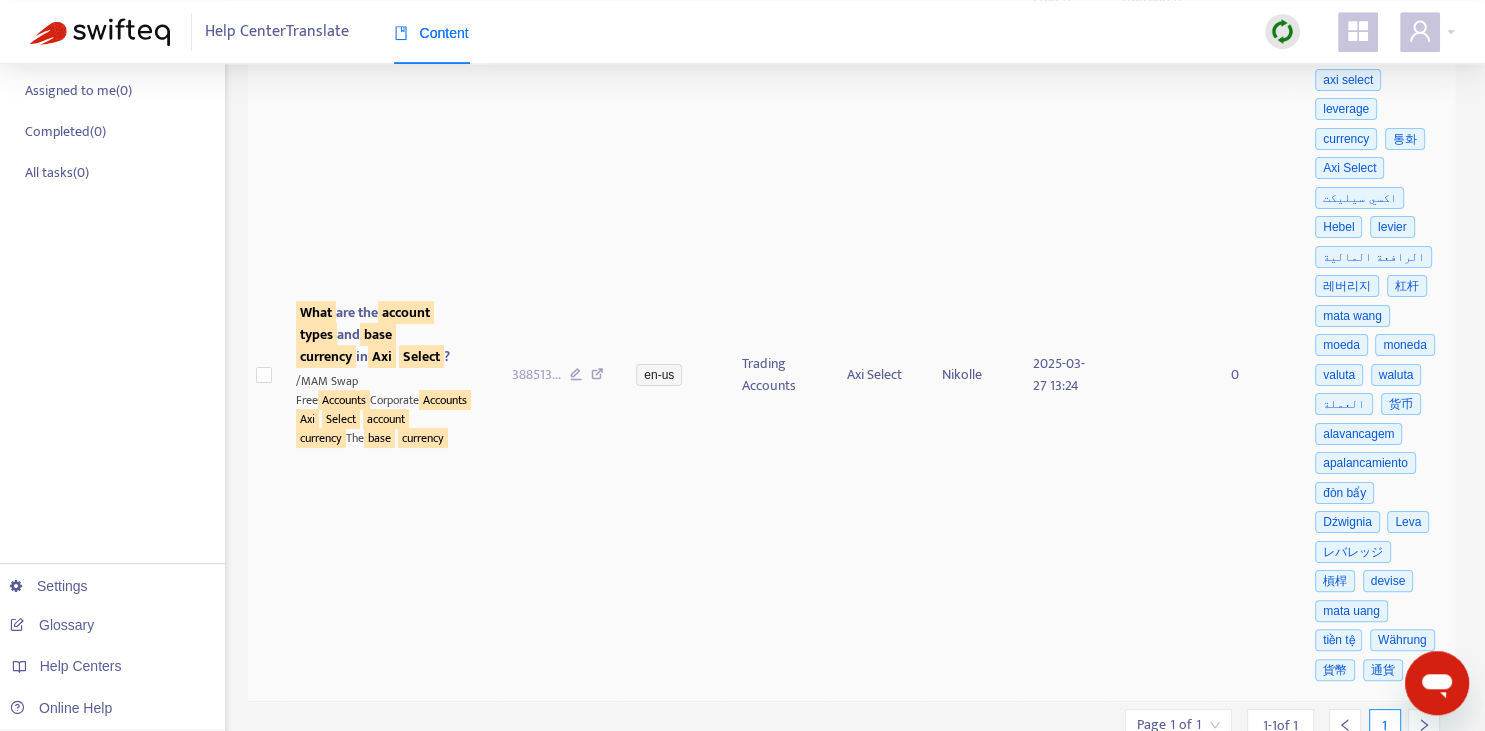 scroll, scrollTop: 251, scrollLeft: 0, axis: vertical 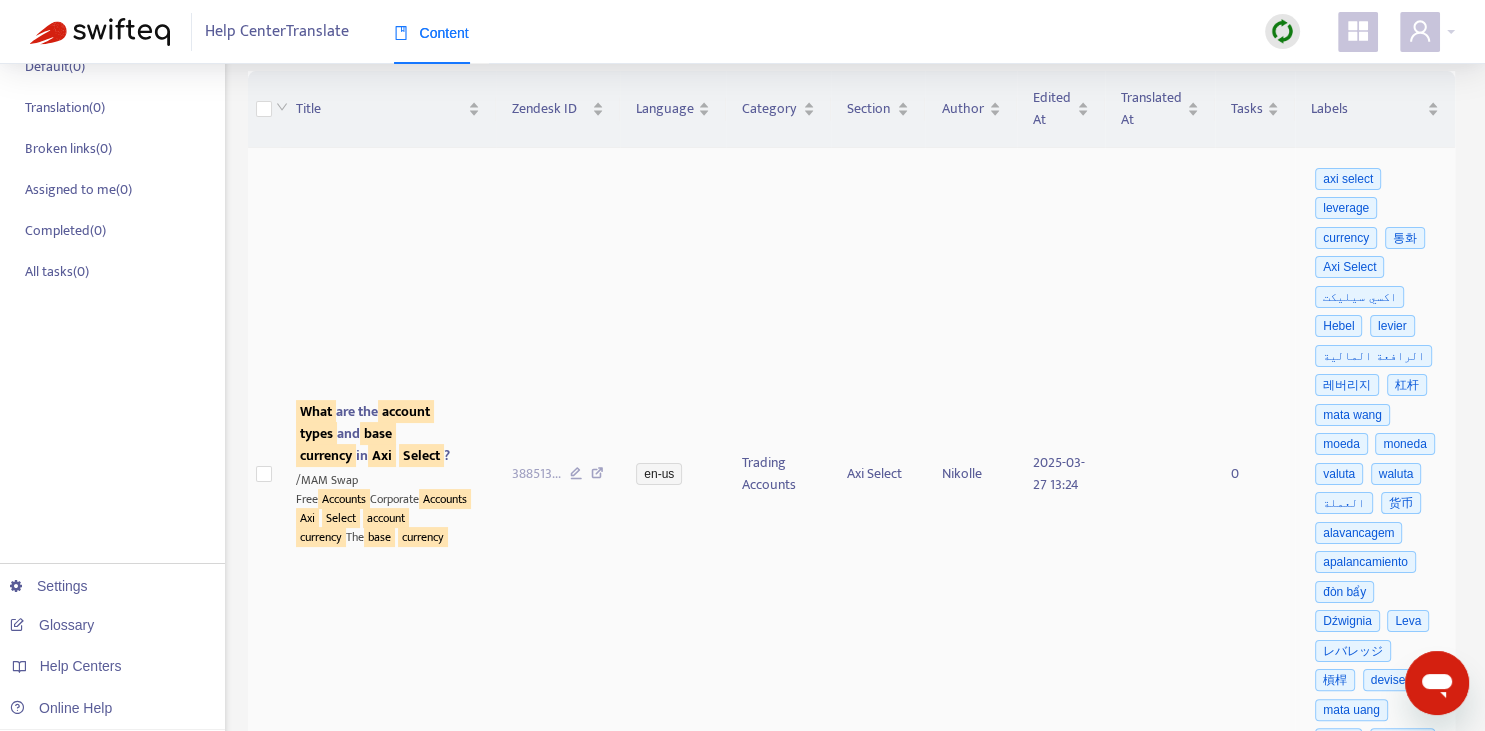 click on "currency" at bounding box center (326, 455) 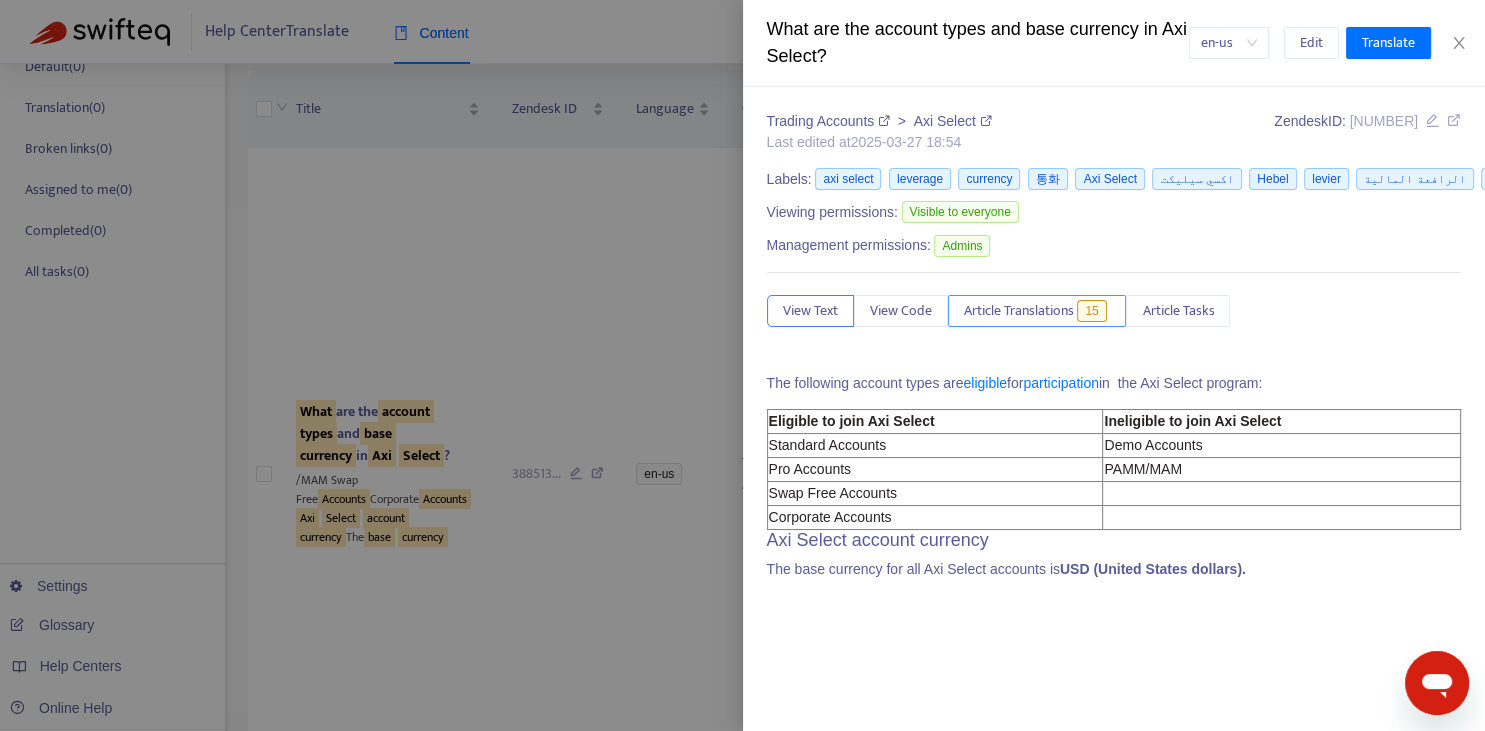click on "Article Translations" at bounding box center [1019, 311] 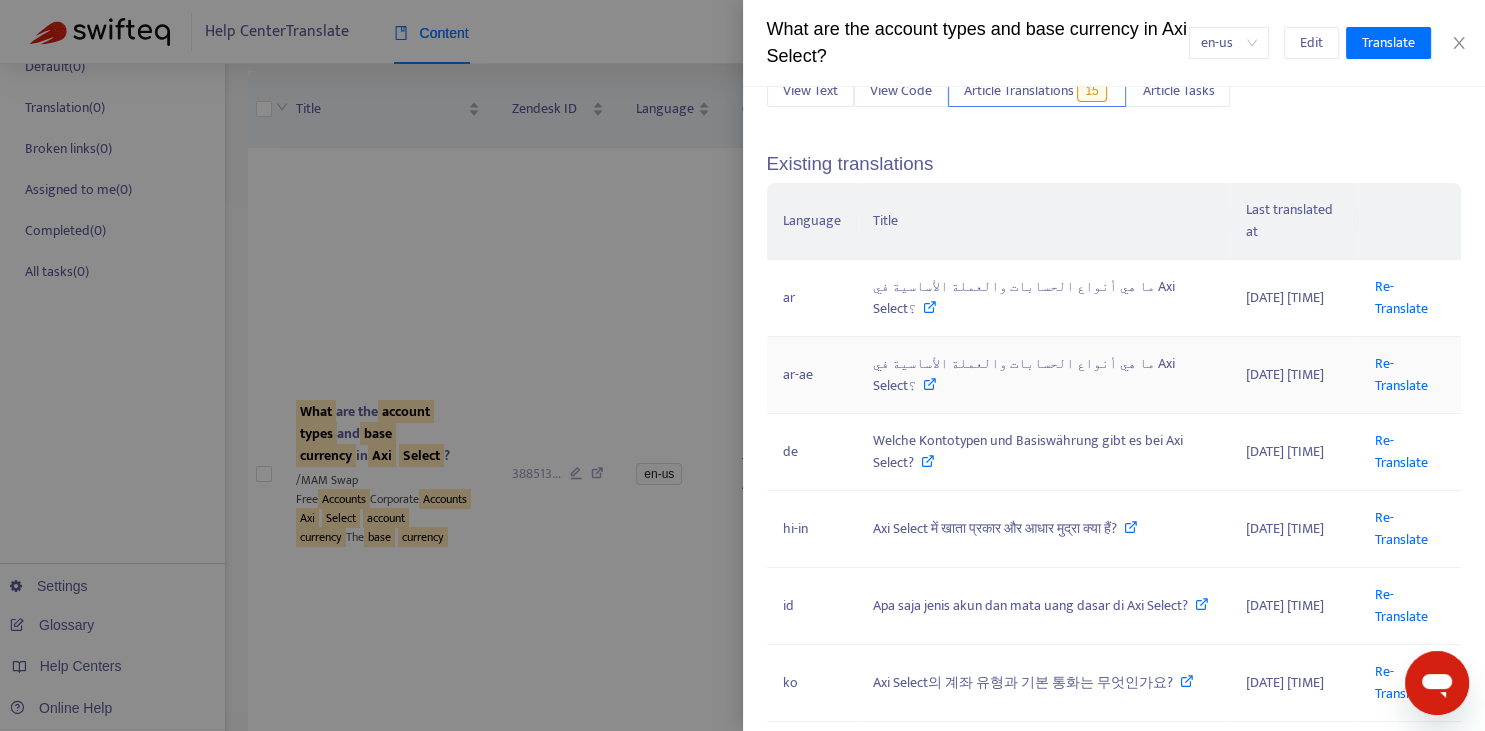 scroll, scrollTop: 368, scrollLeft: 0, axis: vertical 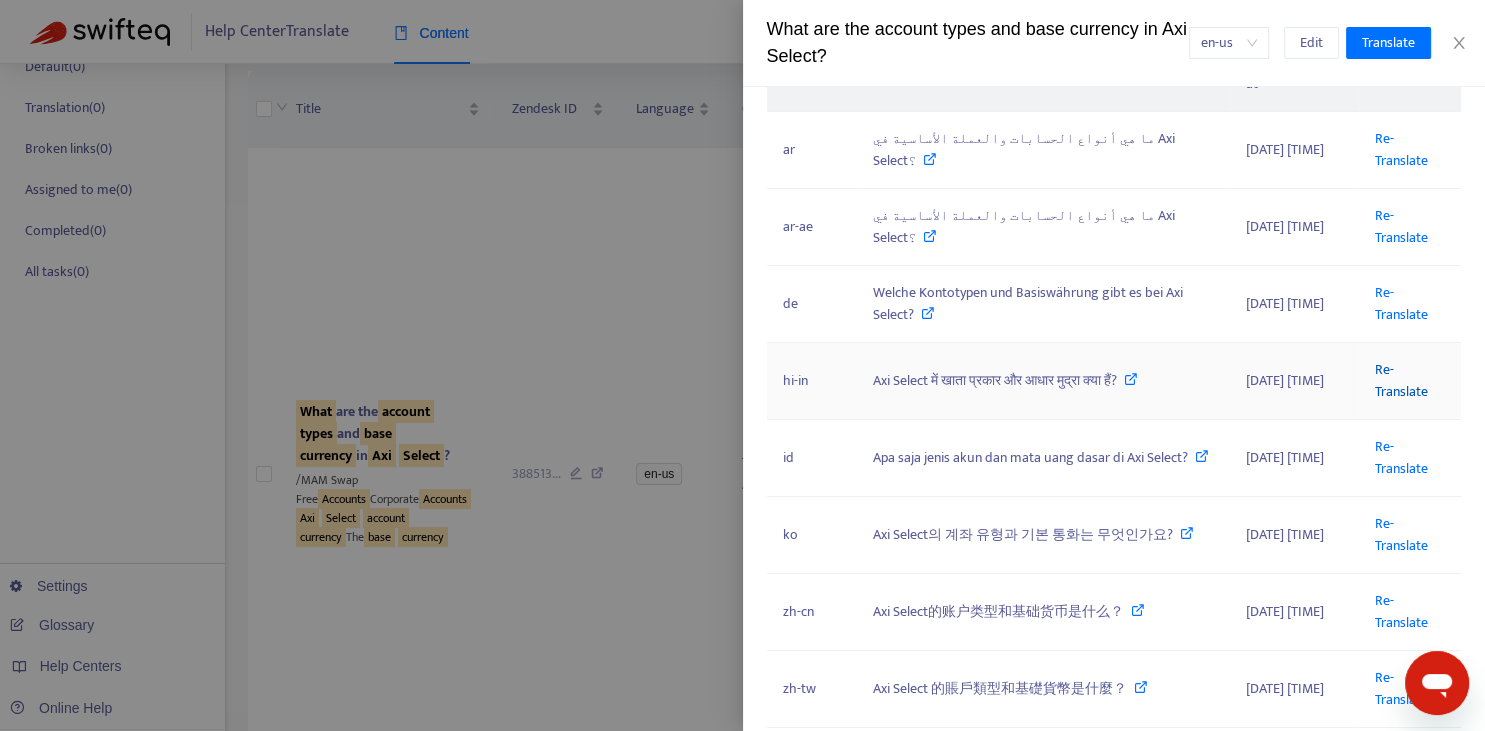 click on "Re-Translate" at bounding box center (1401, 380) 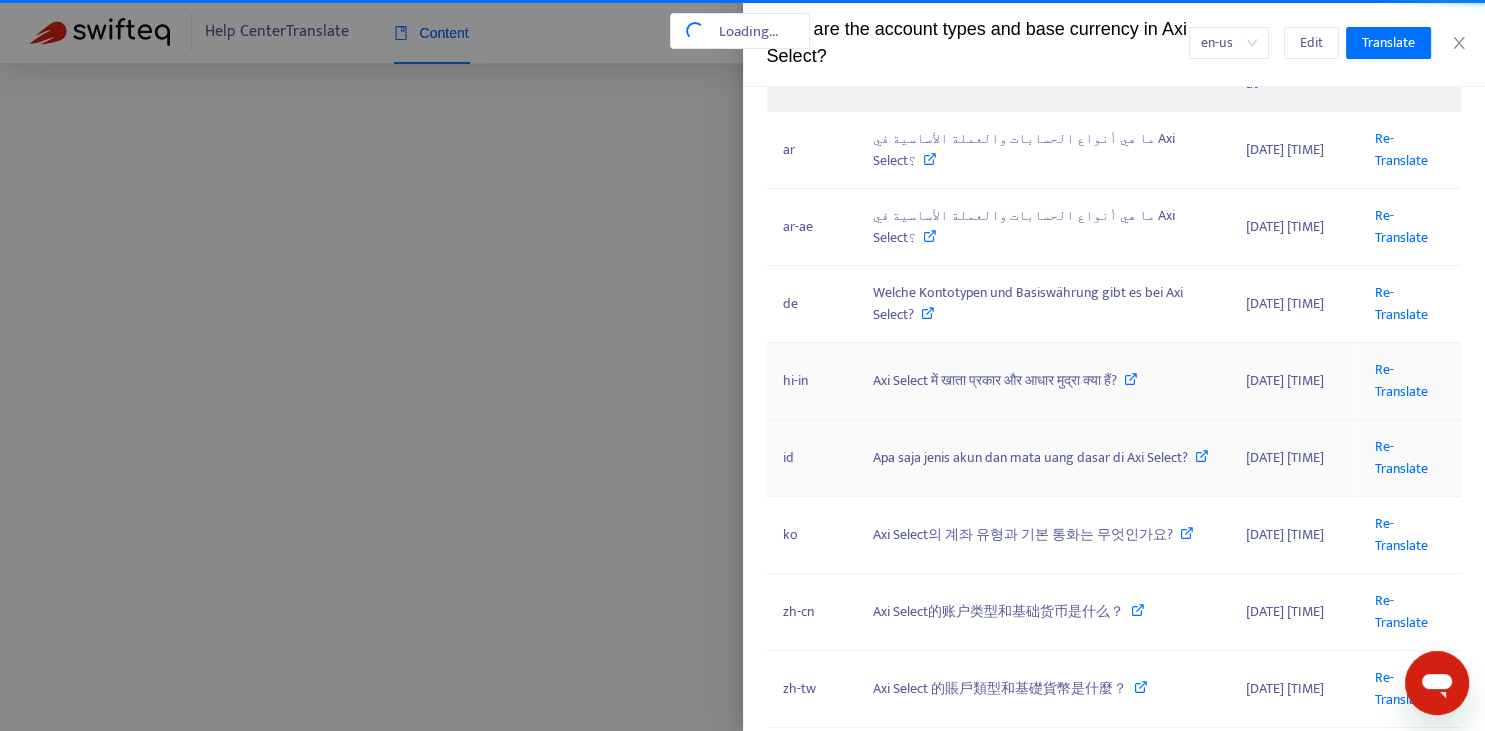 scroll, scrollTop: 0, scrollLeft: 177, axis: horizontal 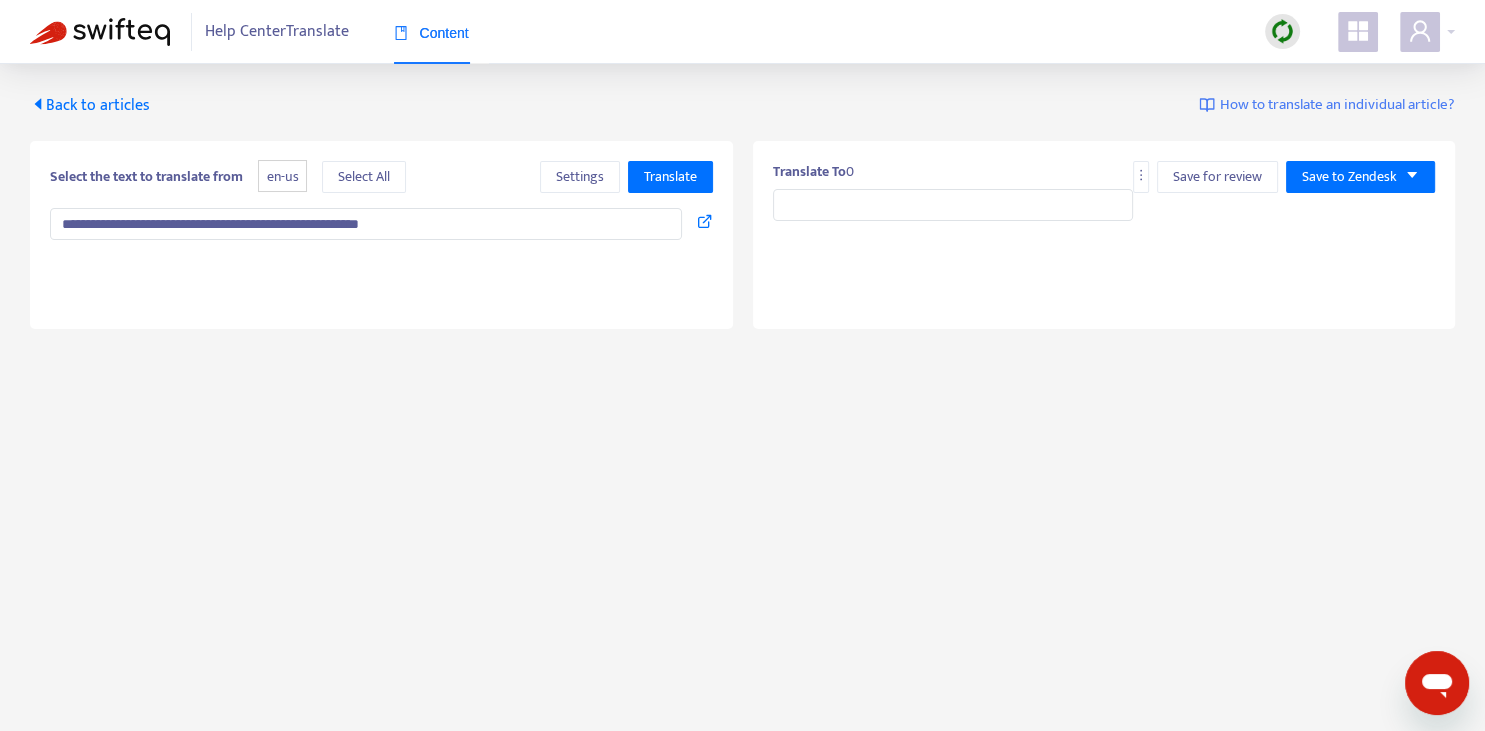 type on "**********" 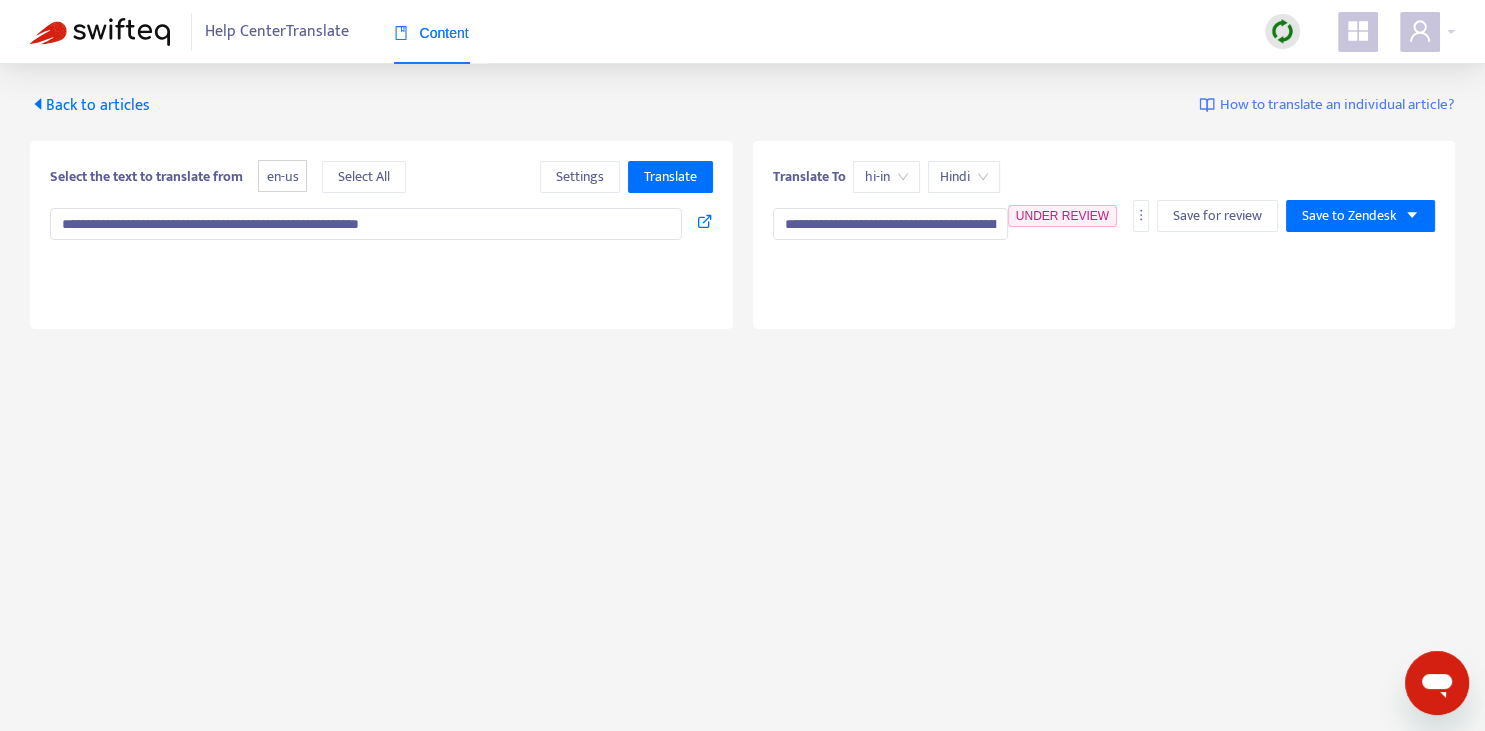 type on "**********" 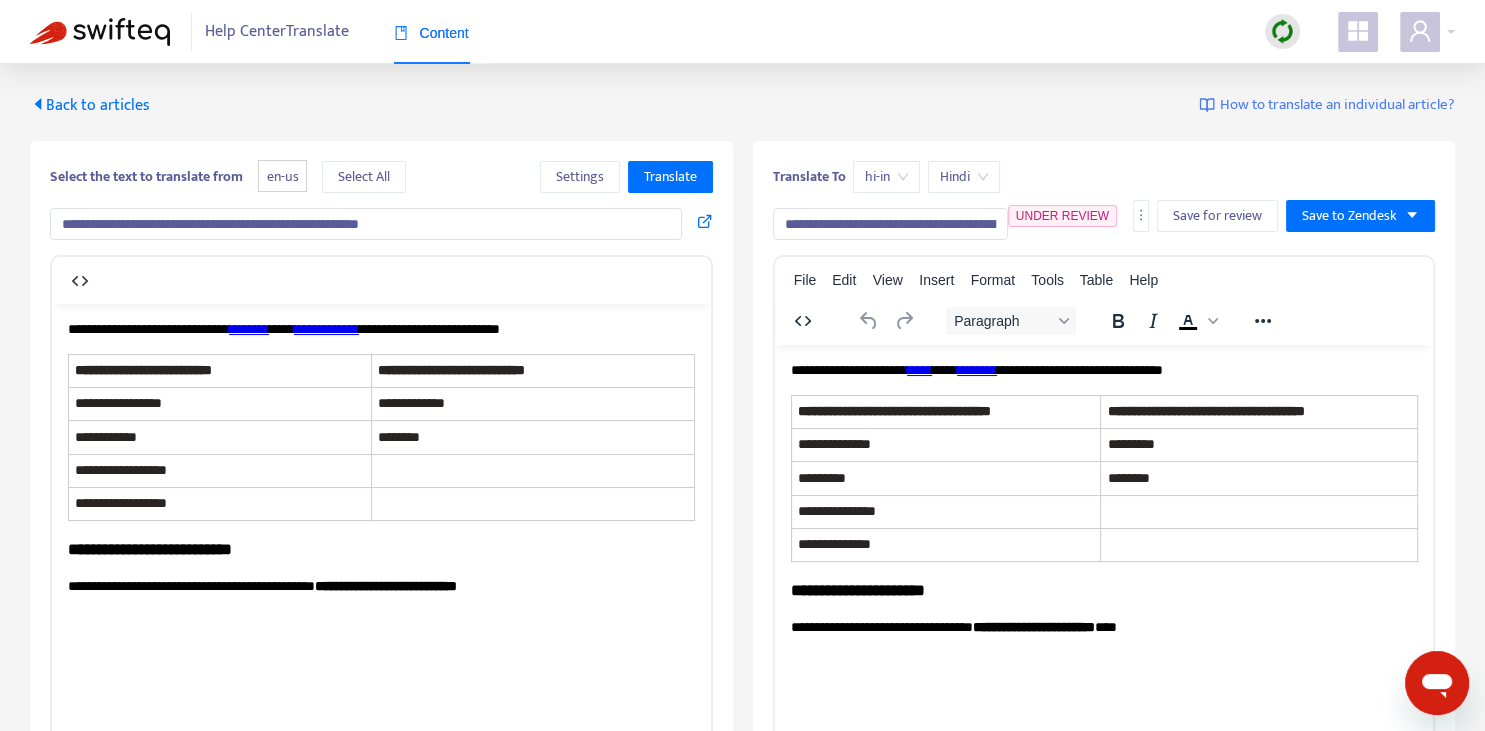 scroll, scrollTop: 343, scrollLeft: 0, axis: vertical 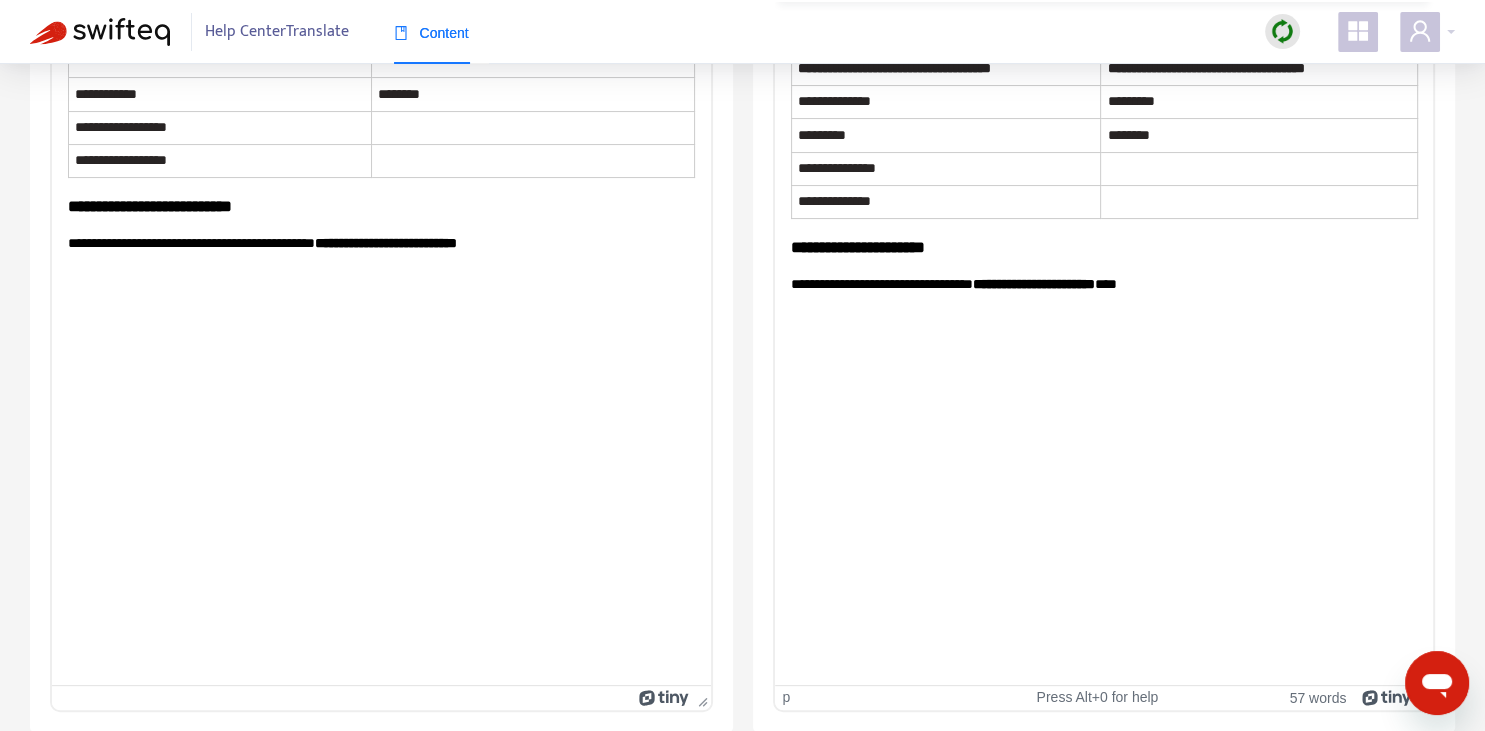 click on "**********" at bounding box center (1103, 155) 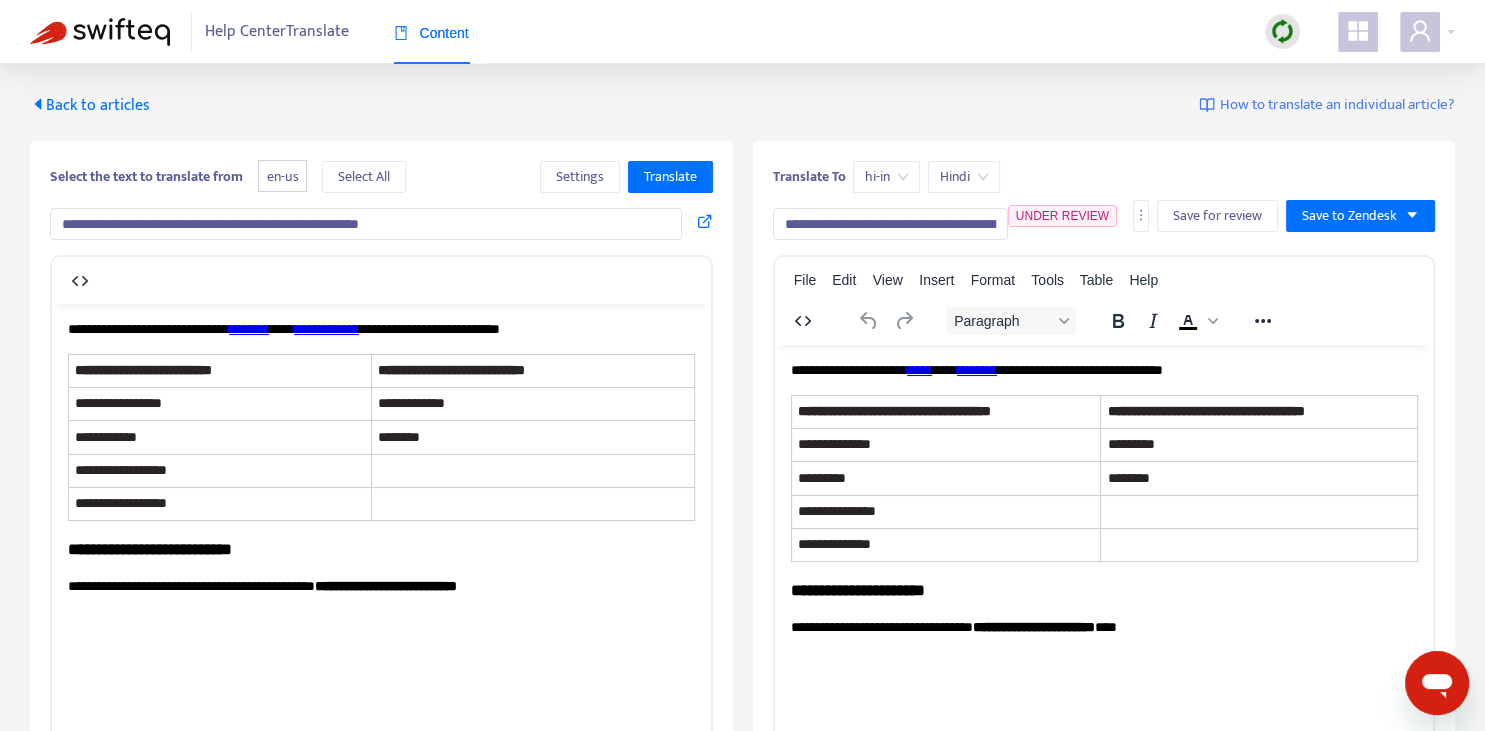 drag, startPoint x: 871, startPoint y: 224, endPoint x: 899, endPoint y: 222, distance: 28.071337 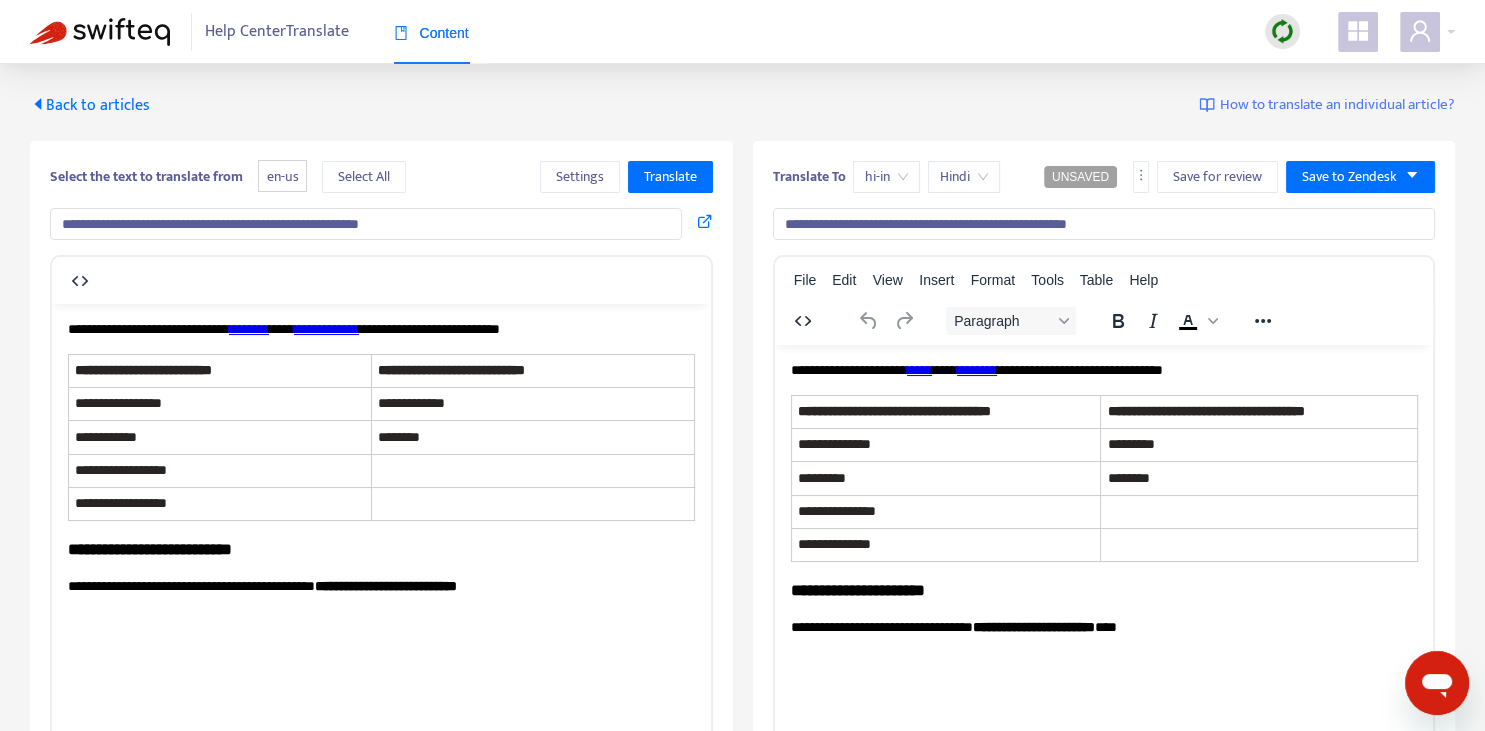 type on "**********" 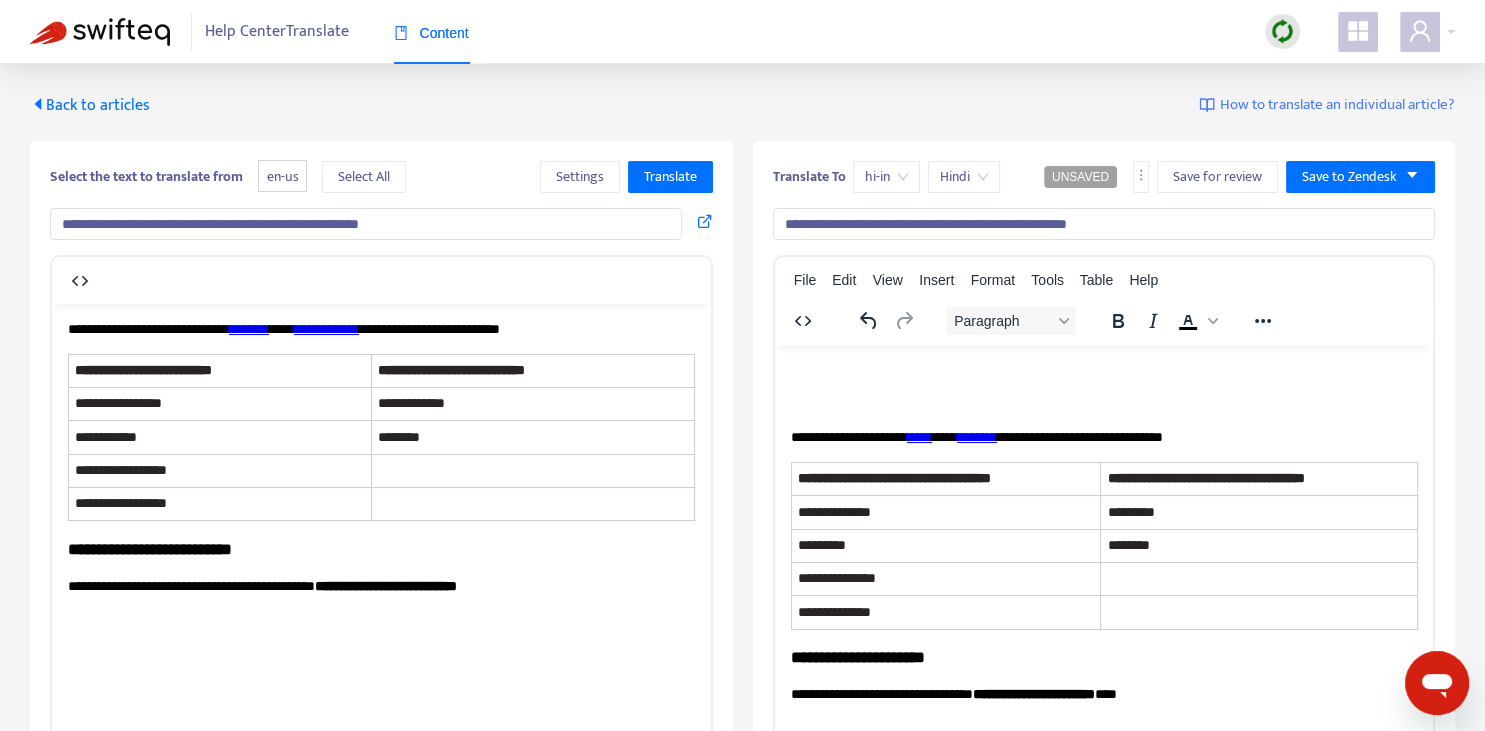 type 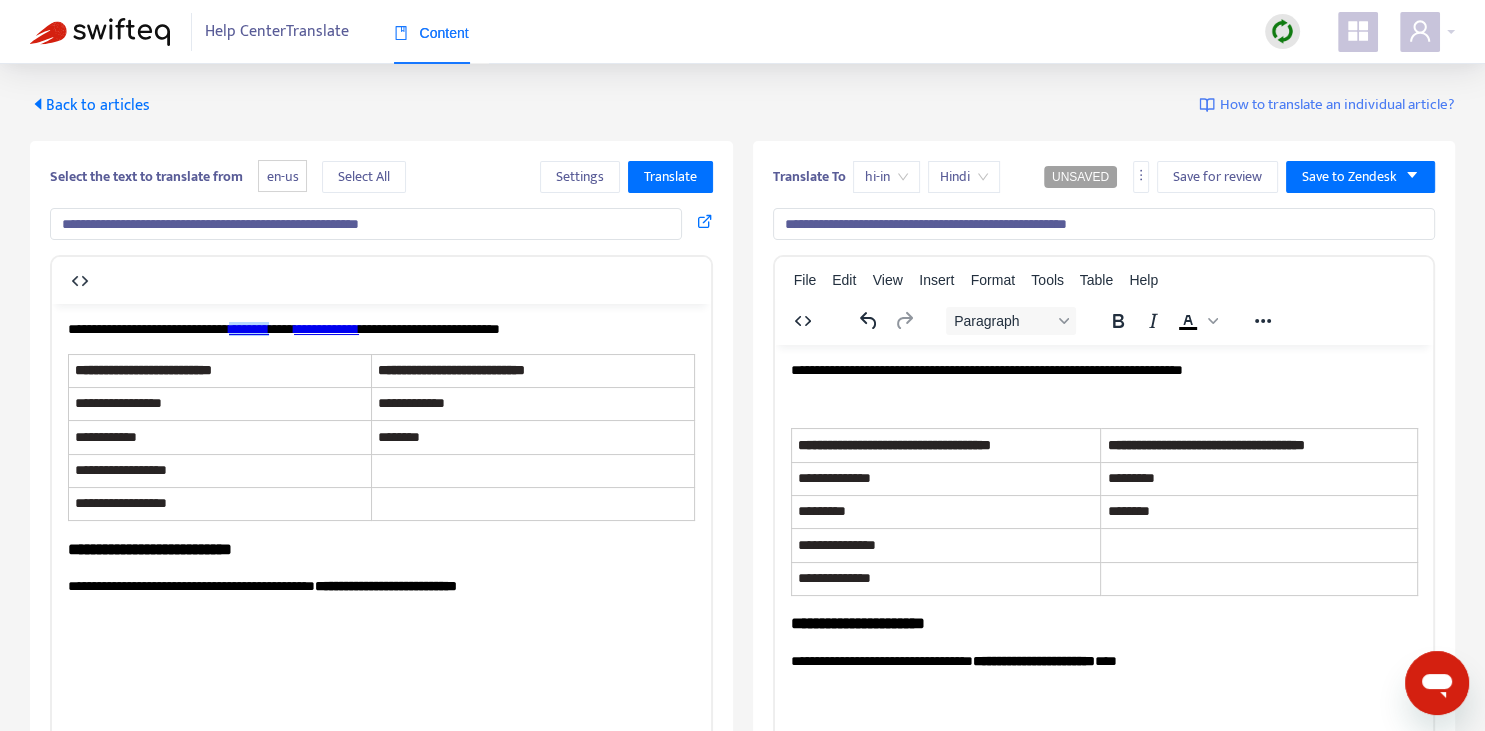 click on "********" at bounding box center [249, 328] 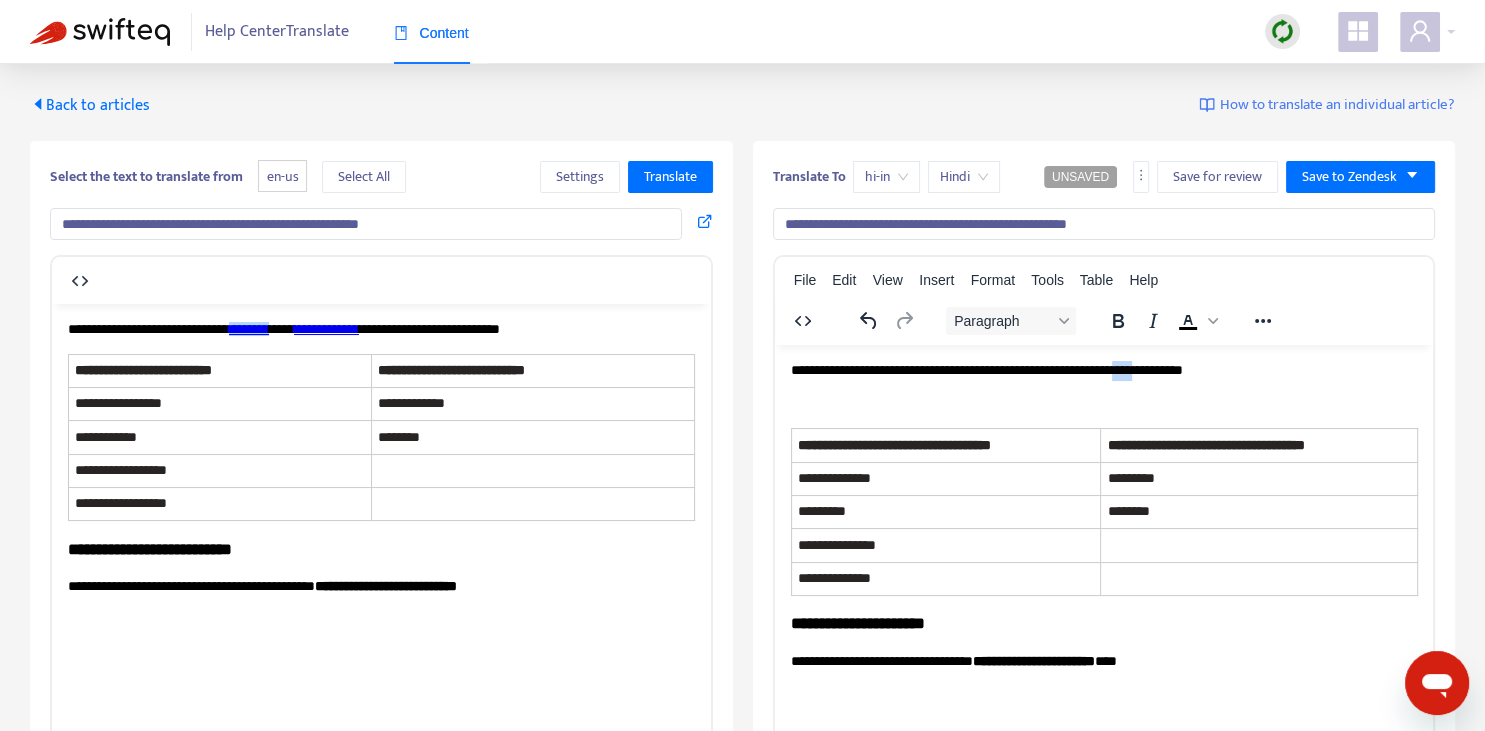 click on "**********" at bounding box center (1103, 370) 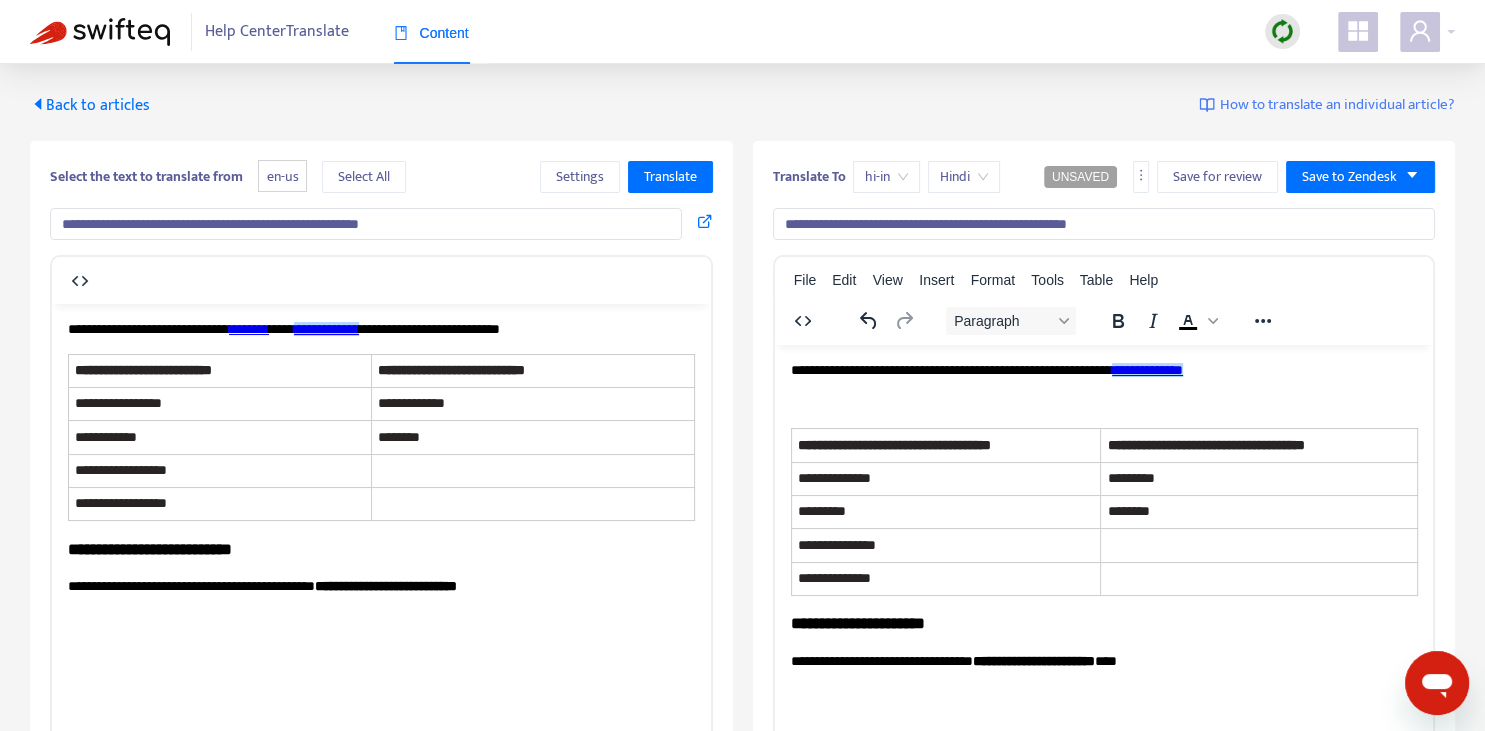 click on "**********" at bounding box center [326, 328] 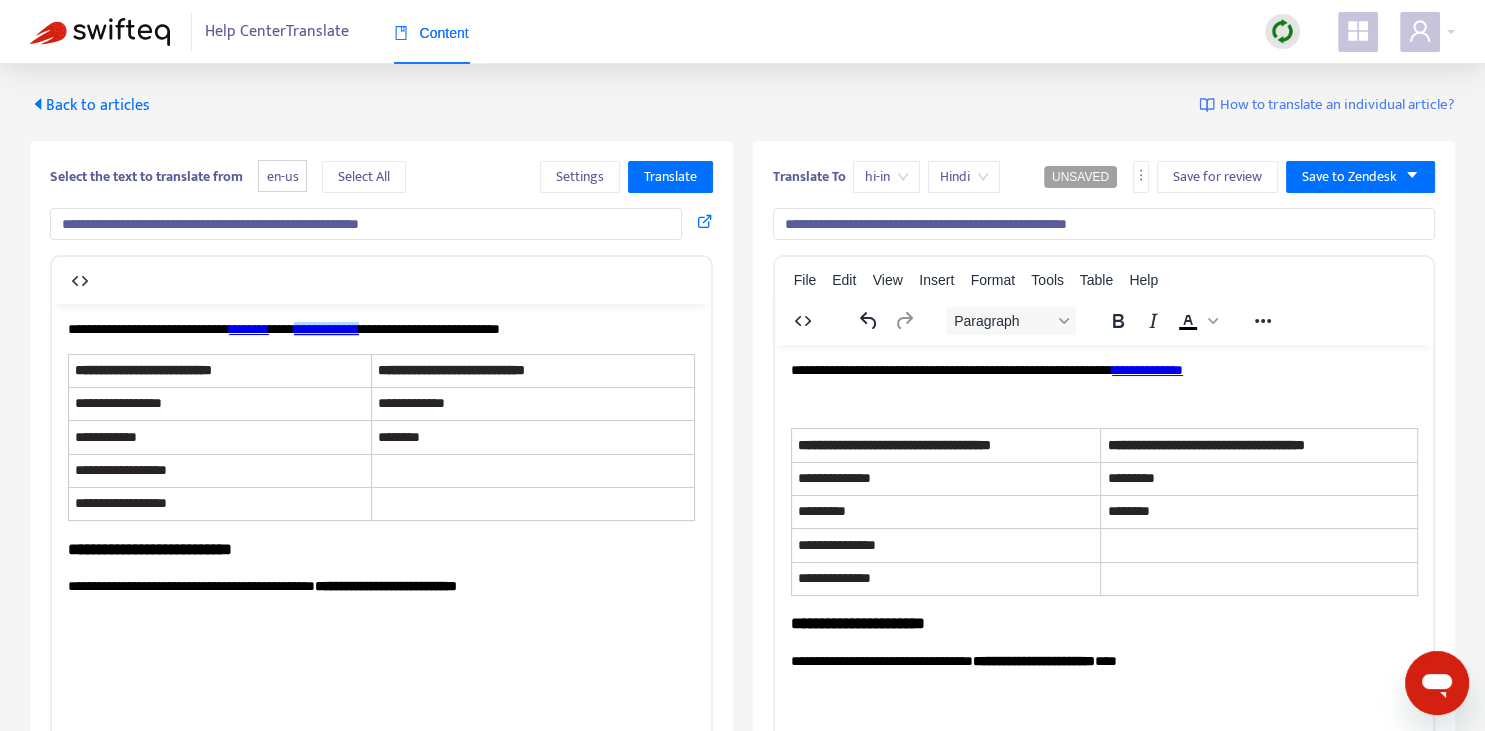 click on "**********" at bounding box center [1103, 370] 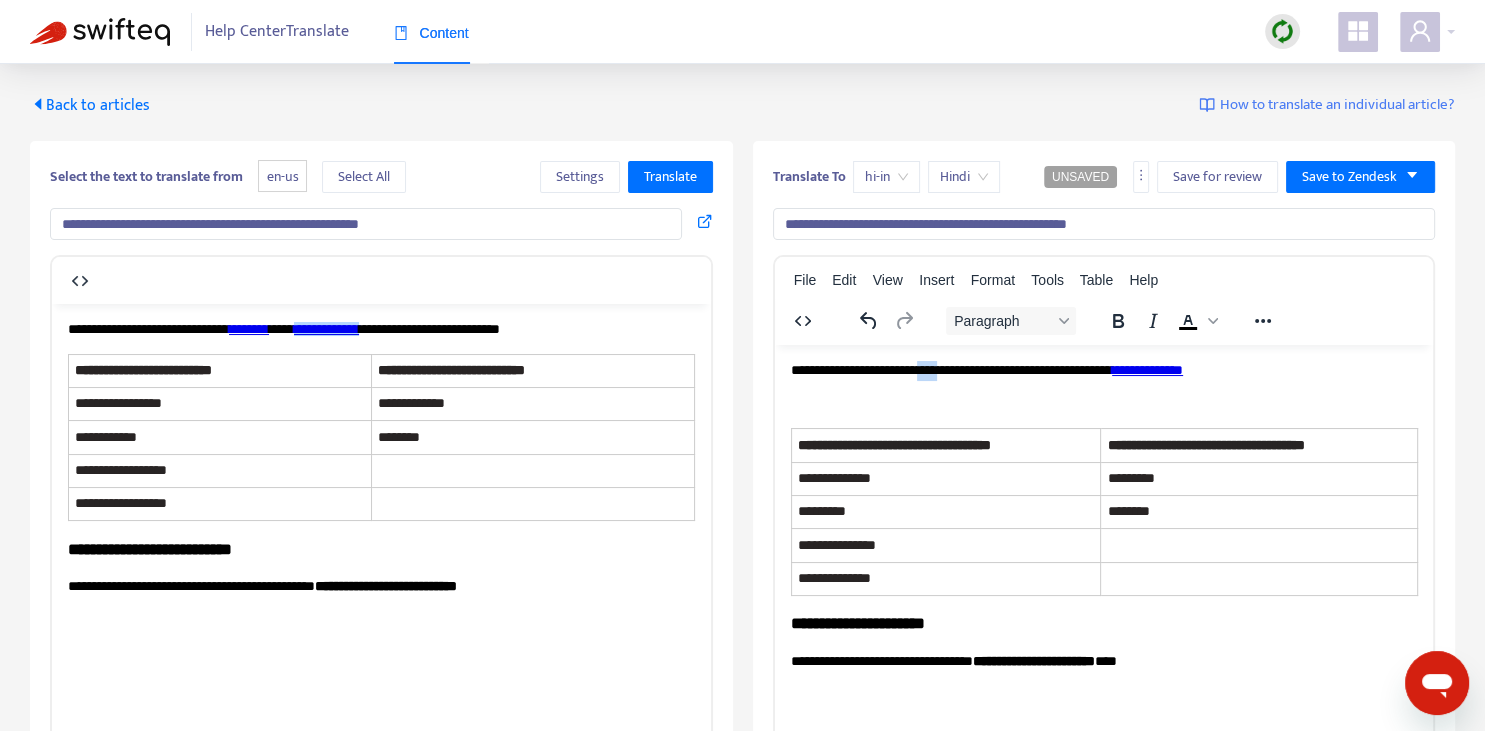 click on "**********" at bounding box center [1103, 370] 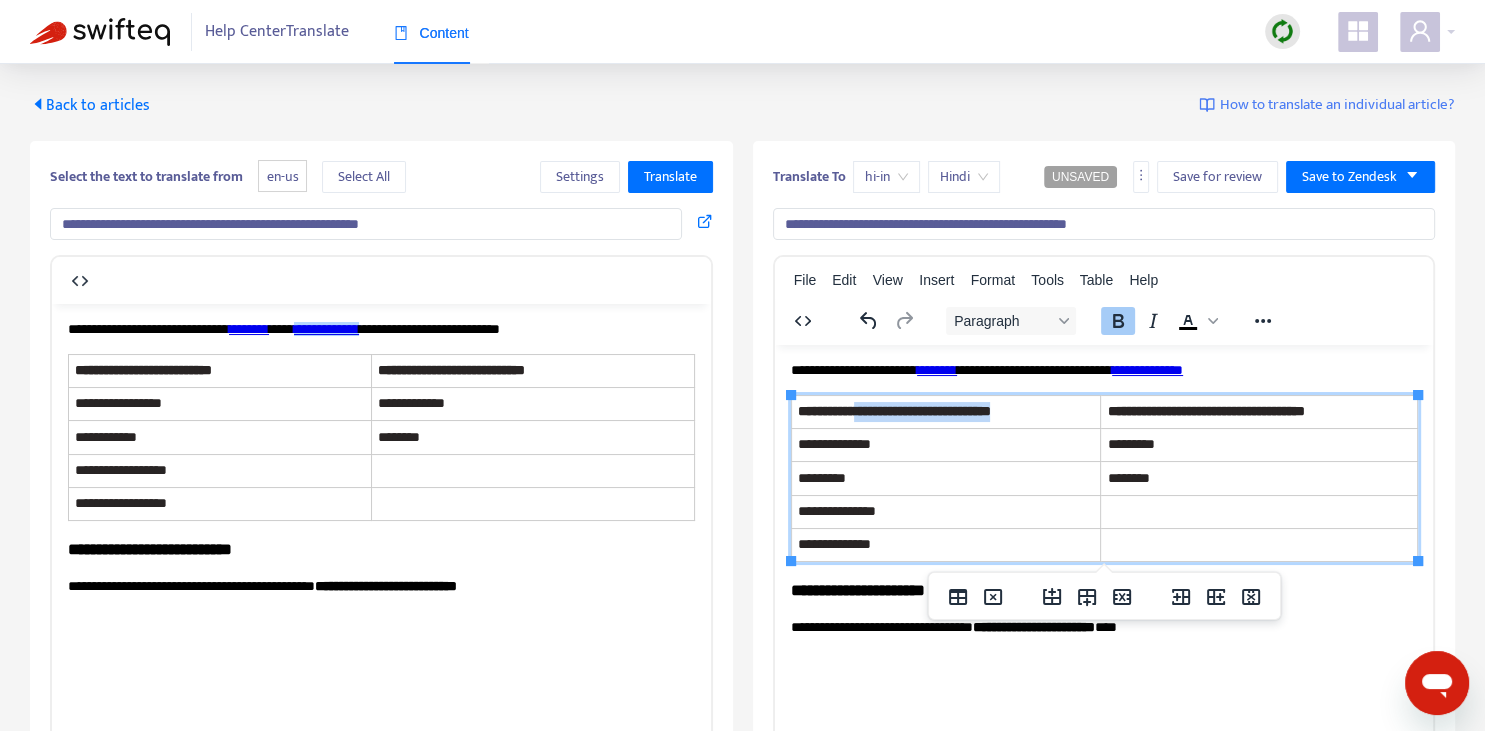 drag, startPoint x: 873, startPoint y: 409, endPoint x: 1026, endPoint y: 406, distance: 153.0294 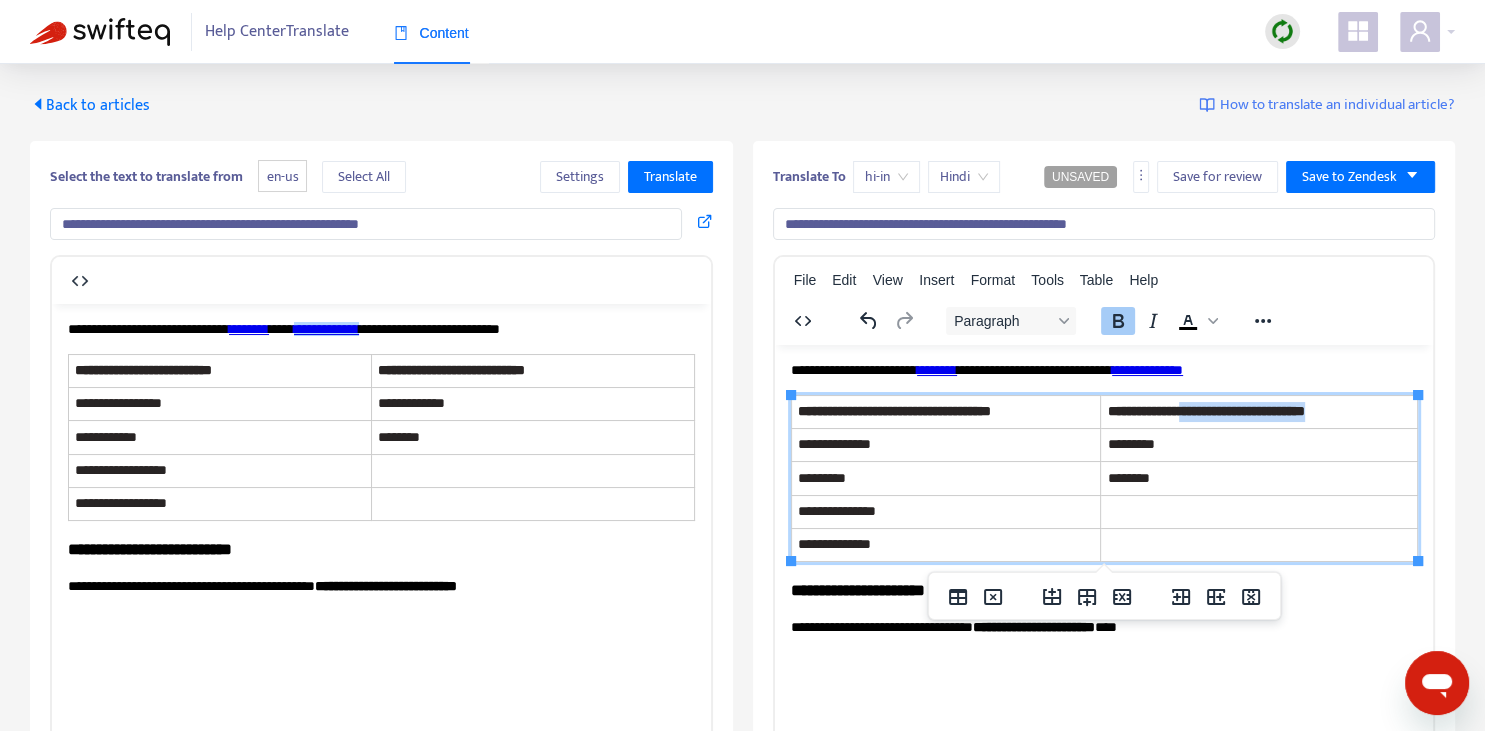 drag, startPoint x: 1209, startPoint y: 407, endPoint x: 1383, endPoint y: 417, distance: 174.28712 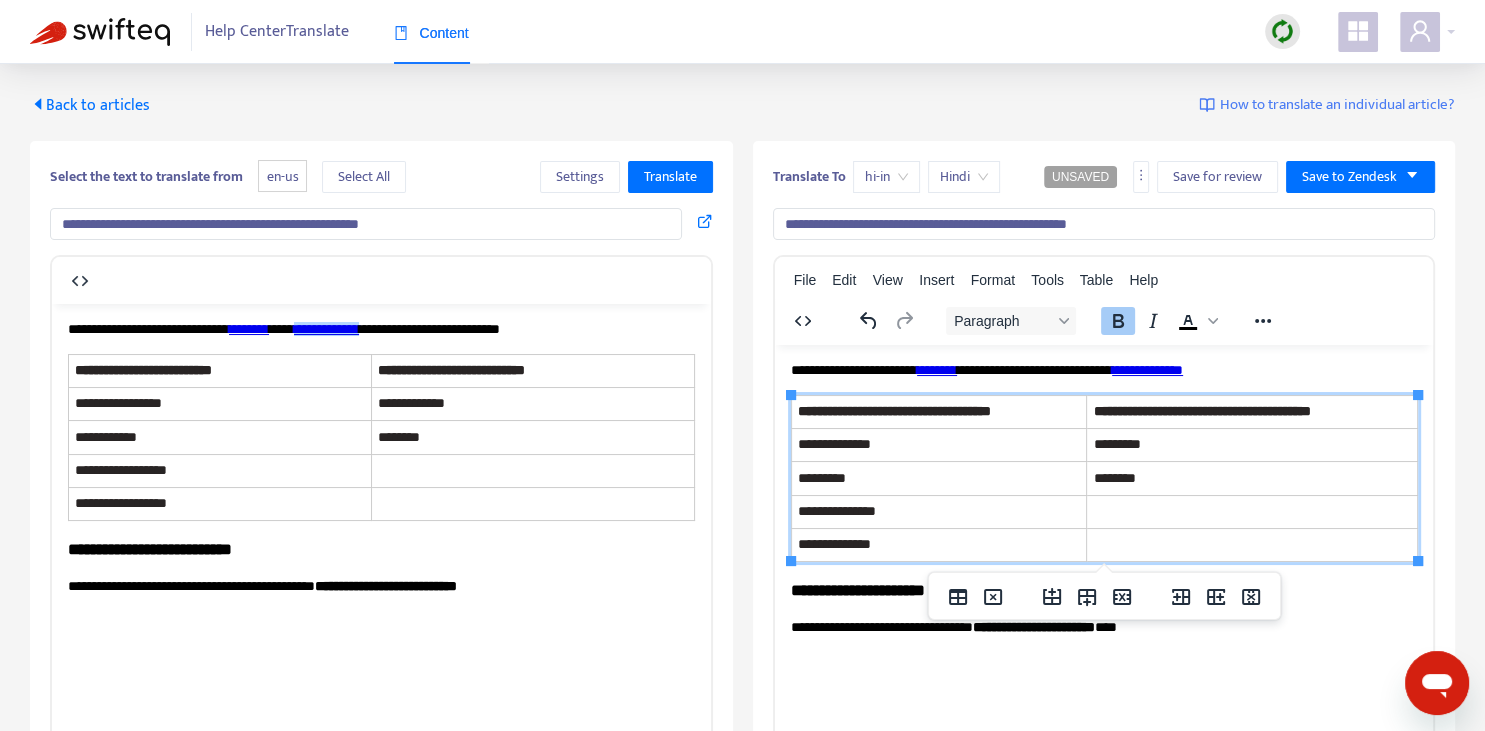 click on "**********" at bounding box center [118, 402] 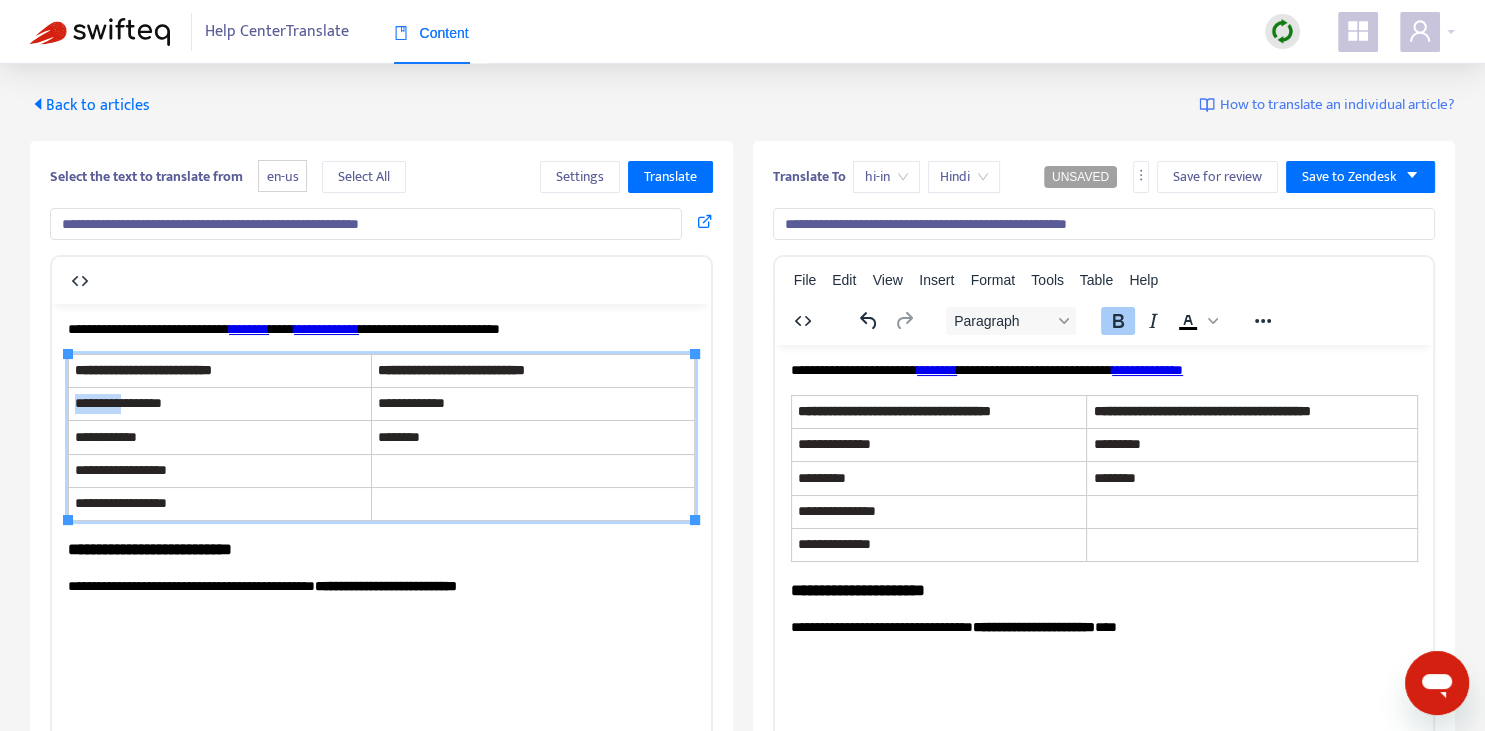 click on "**********" at bounding box center [118, 402] 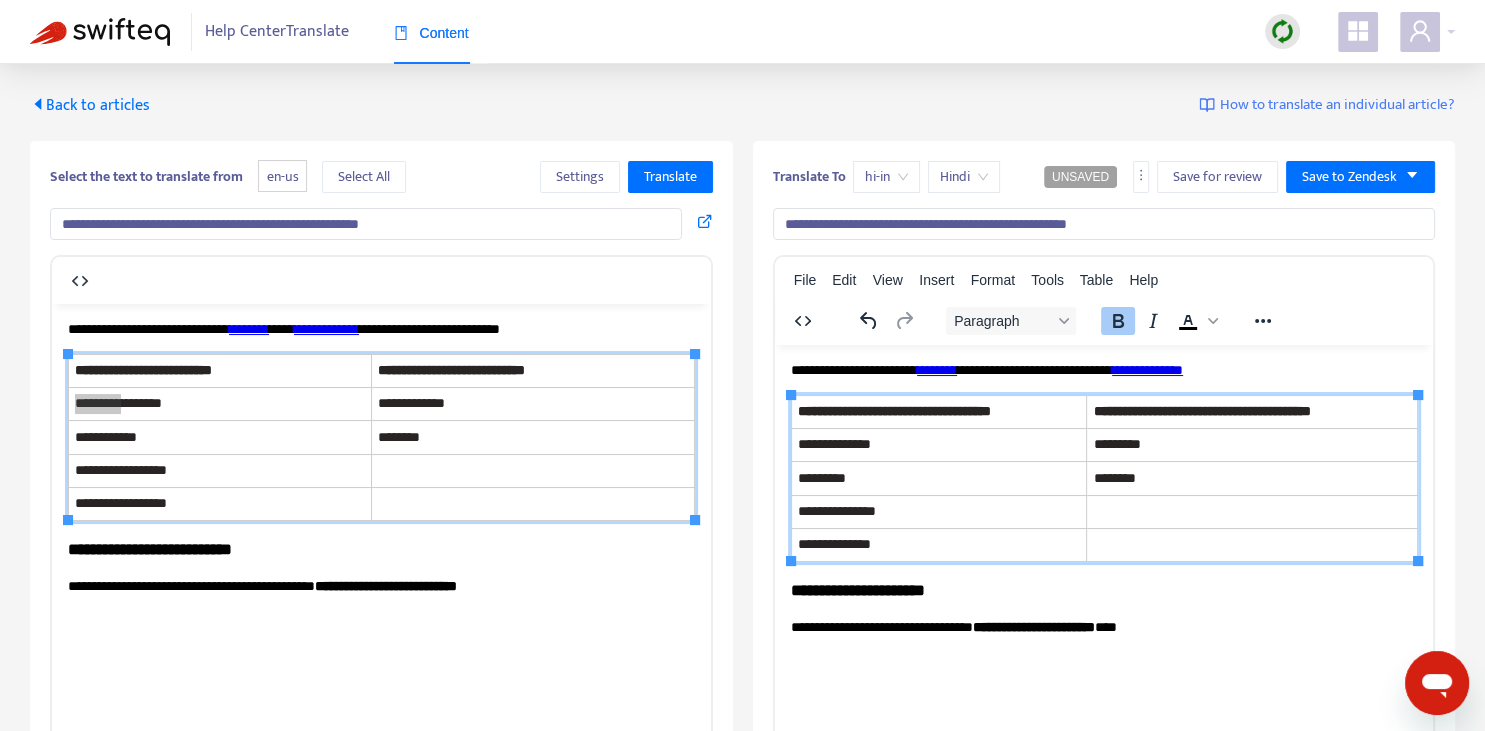 click on "**********" at bounding box center [833, 443] 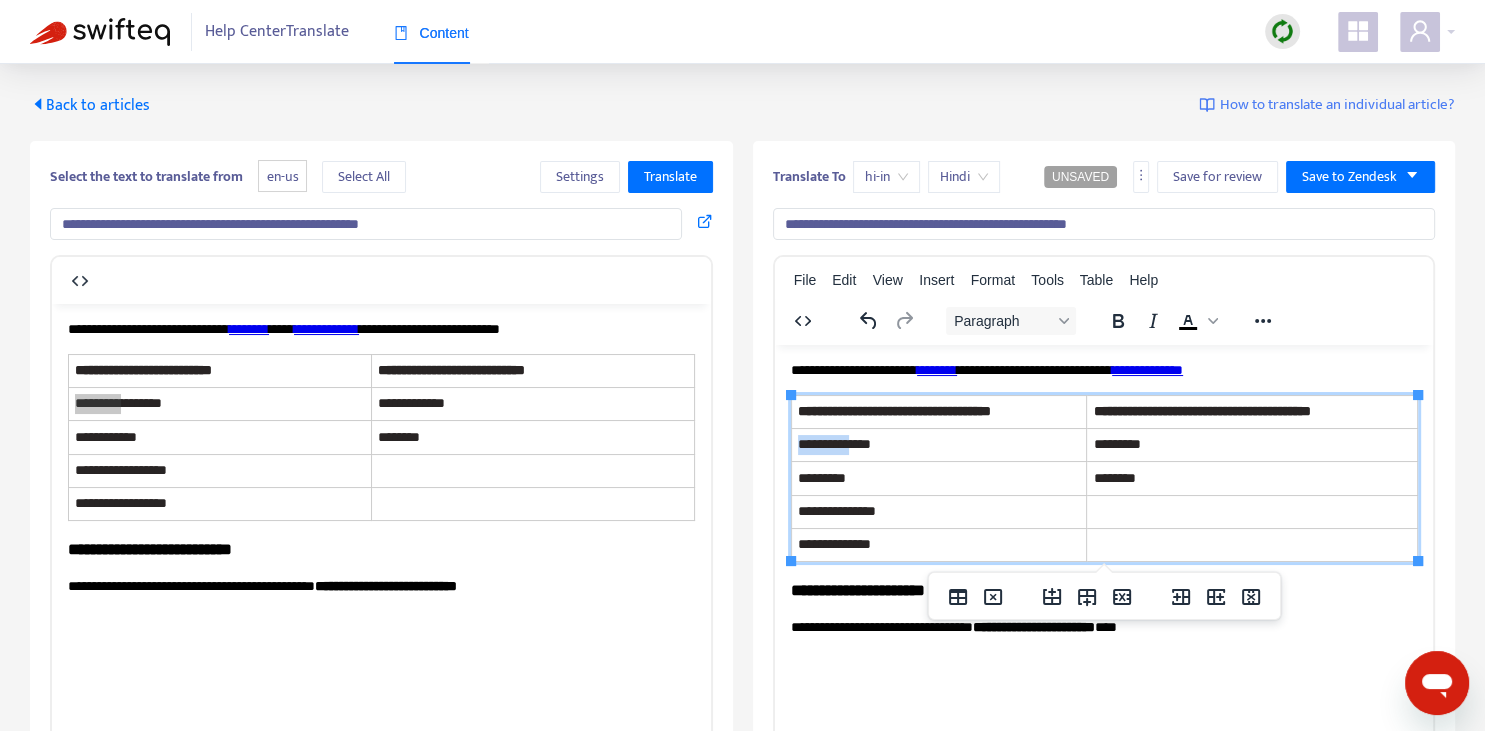 click on "**********" at bounding box center [833, 443] 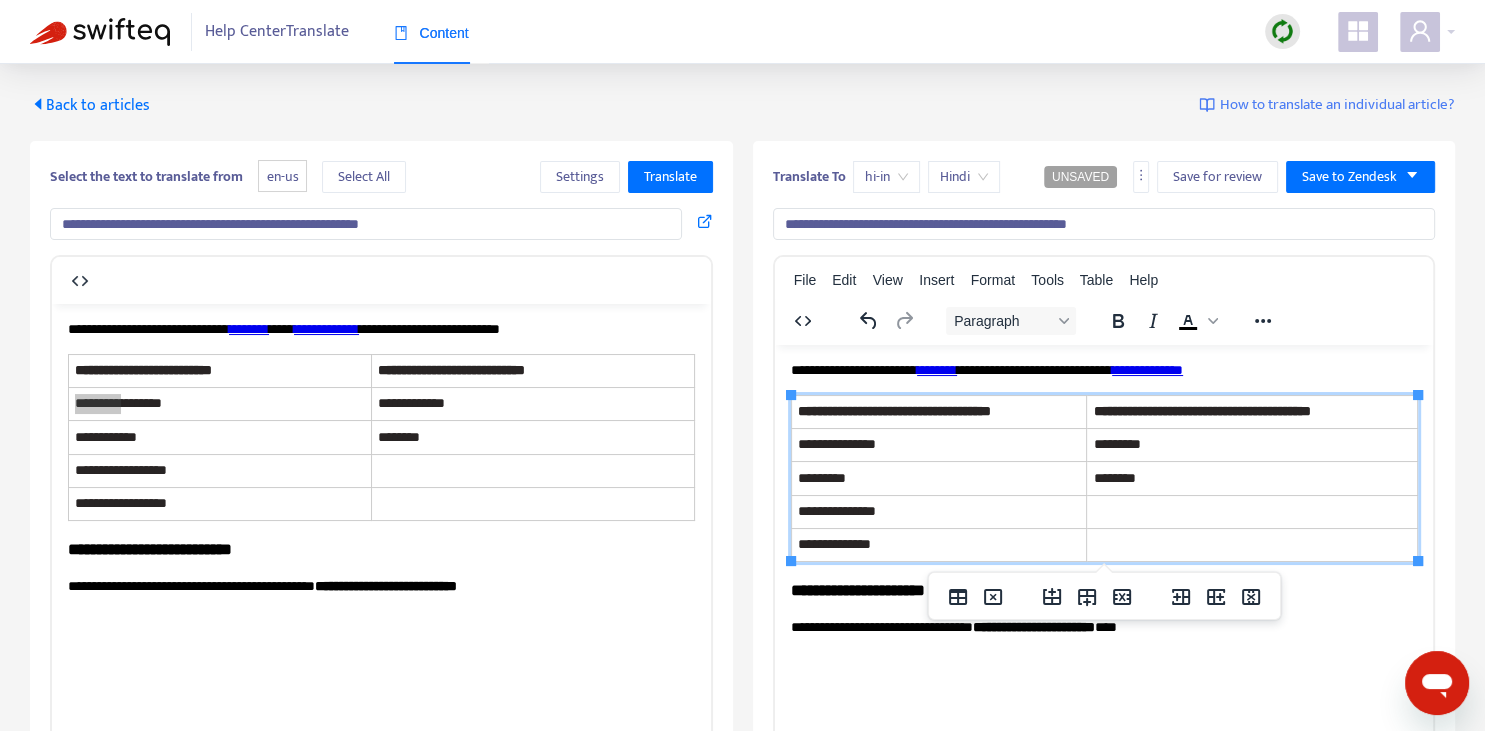 click on "*********" at bounding box center (820, 477) 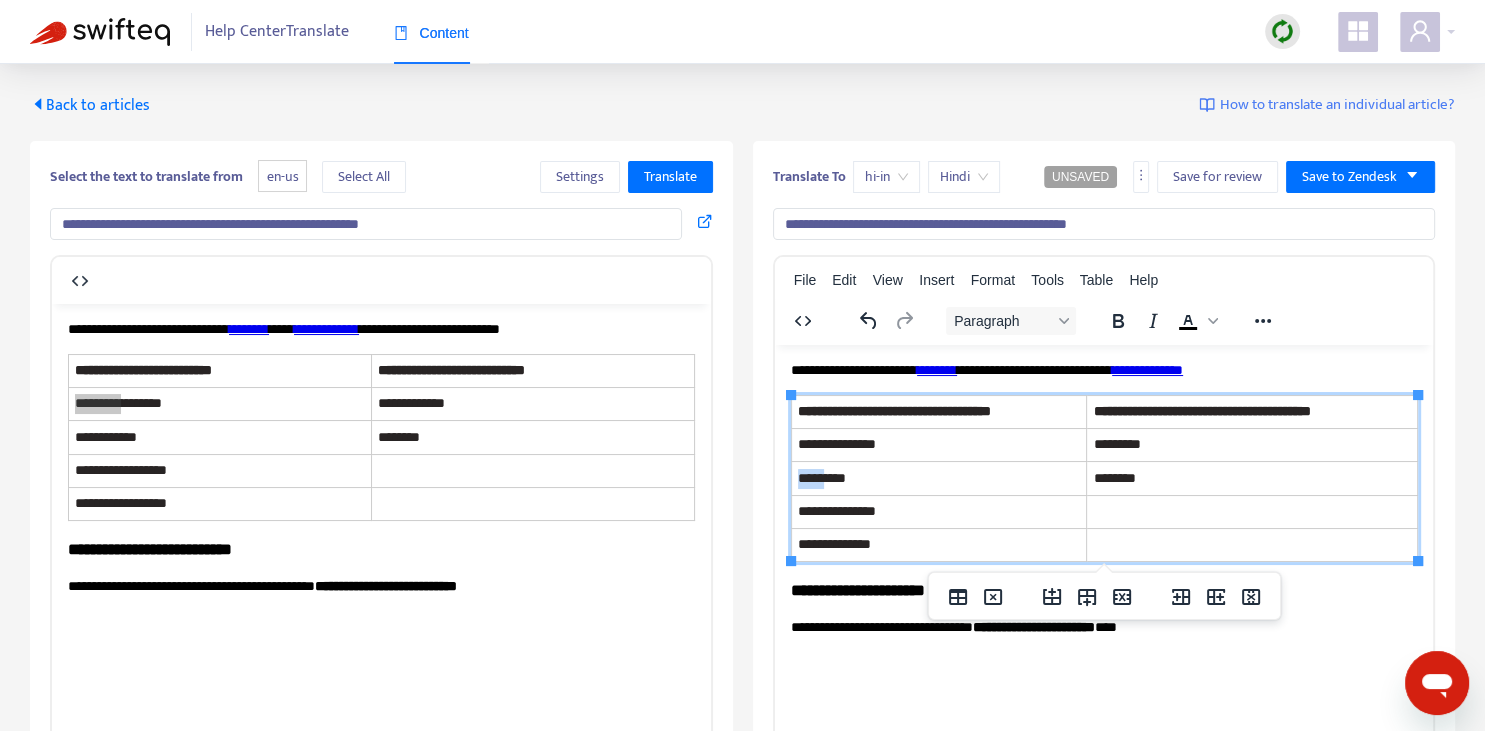 click on "*********" at bounding box center [820, 477] 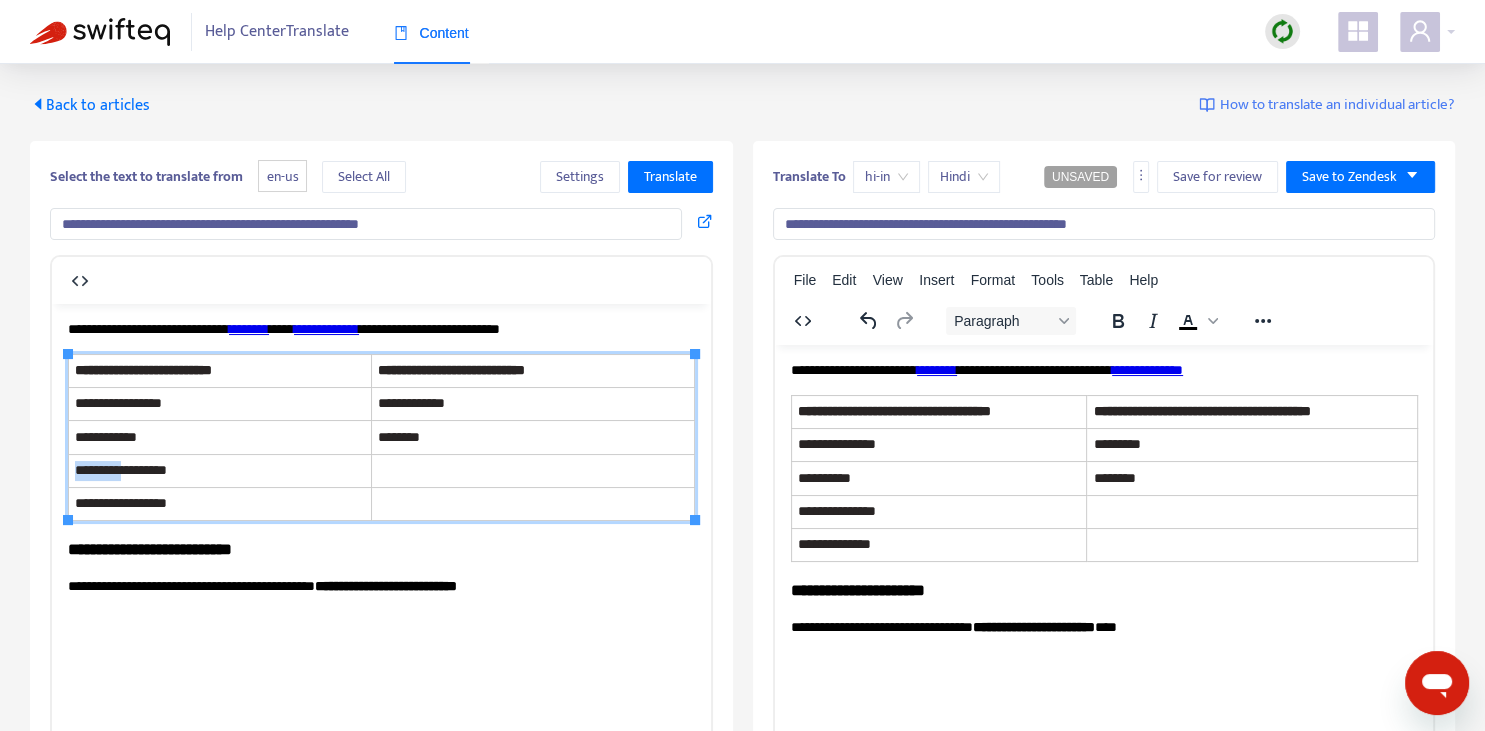 drag, startPoint x: 77, startPoint y: 464, endPoint x: 142, endPoint y: 469, distance: 65.192024 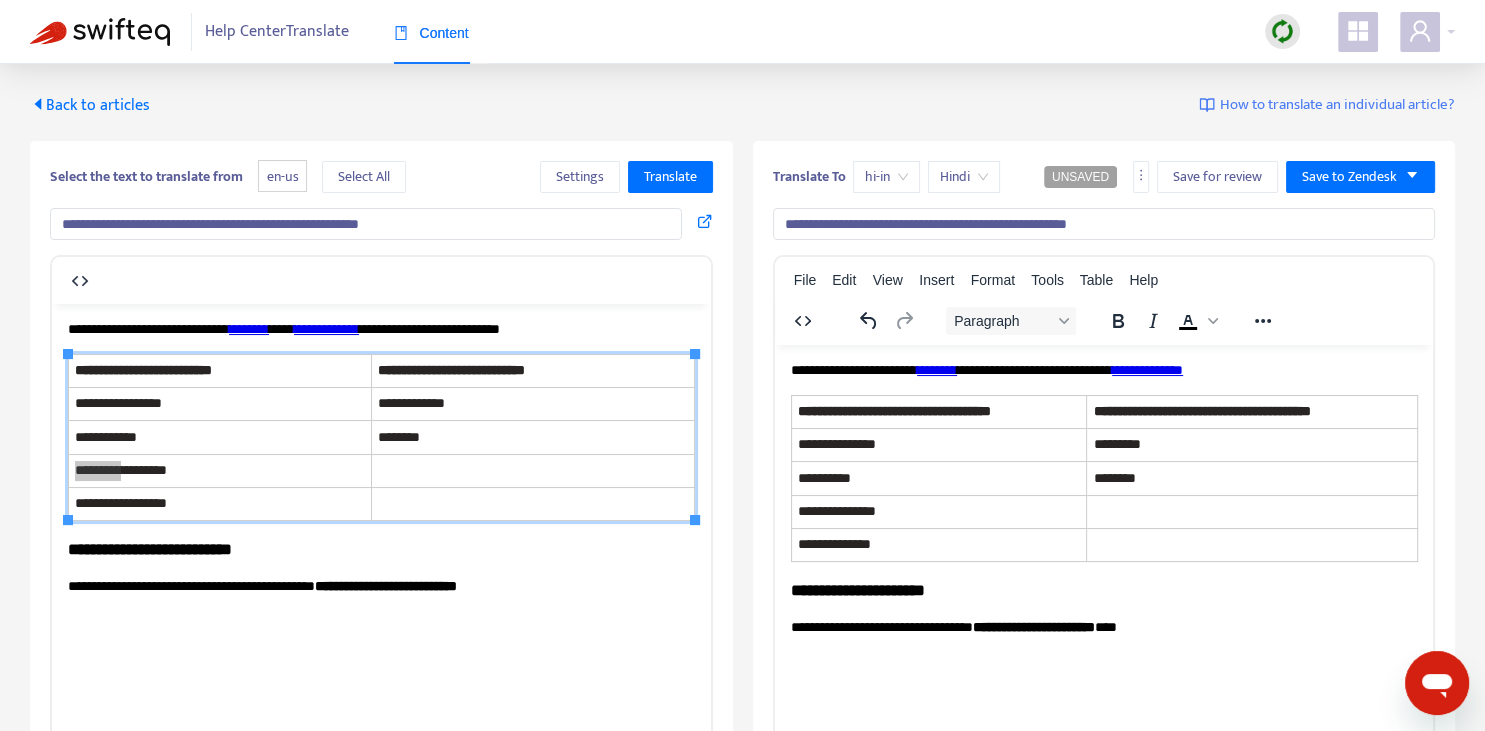 click on "**********" at bounding box center [835, 510] 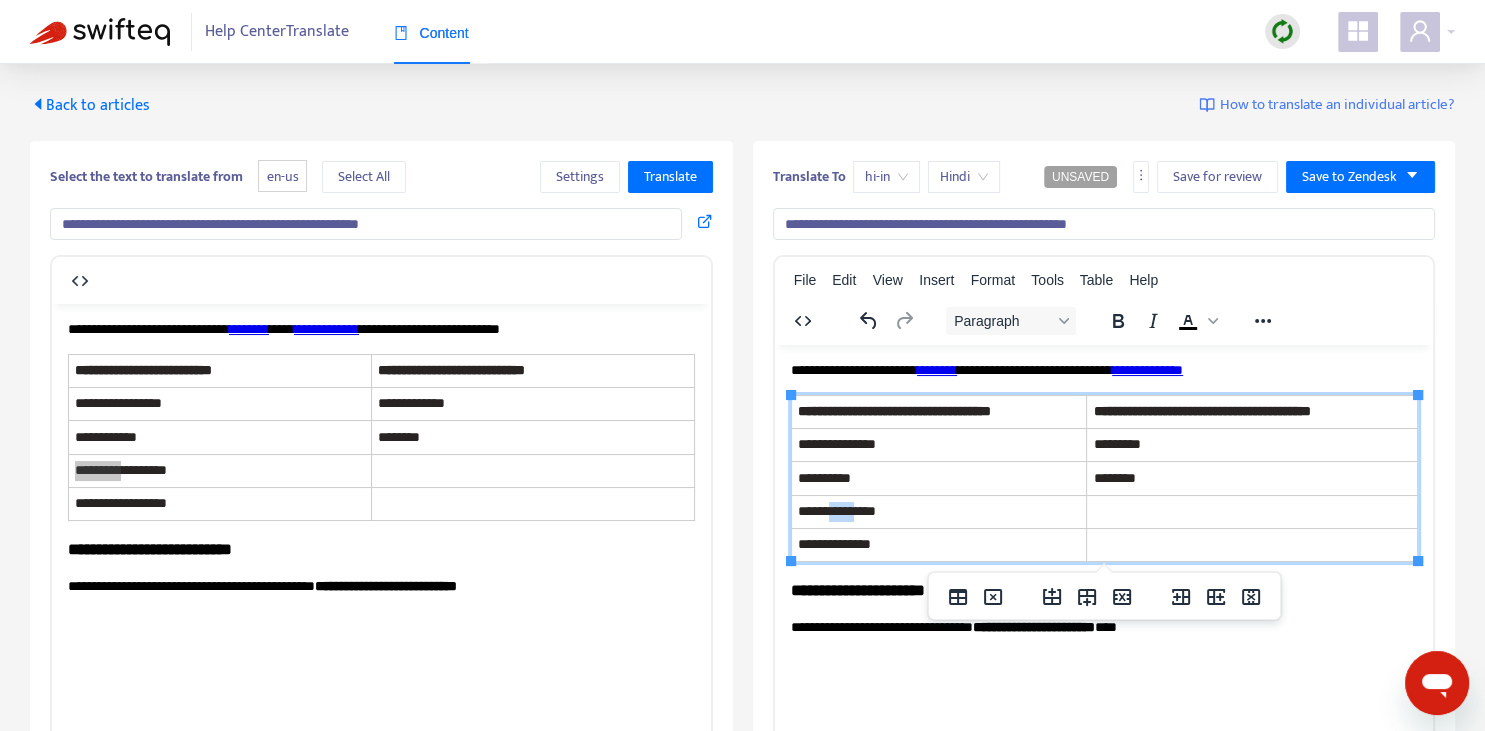 click on "**********" at bounding box center [835, 510] 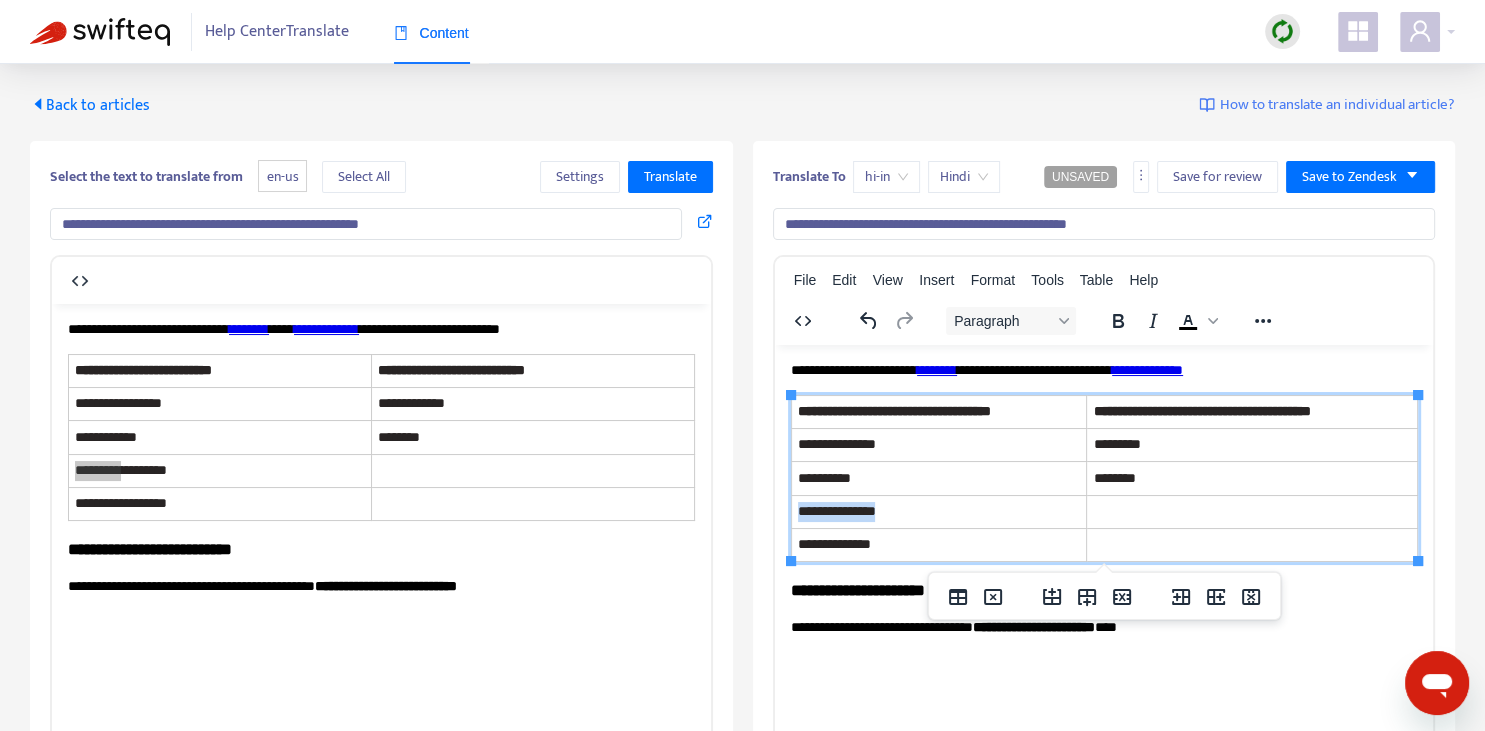 click on "**********" at bounding box center [835, 510] 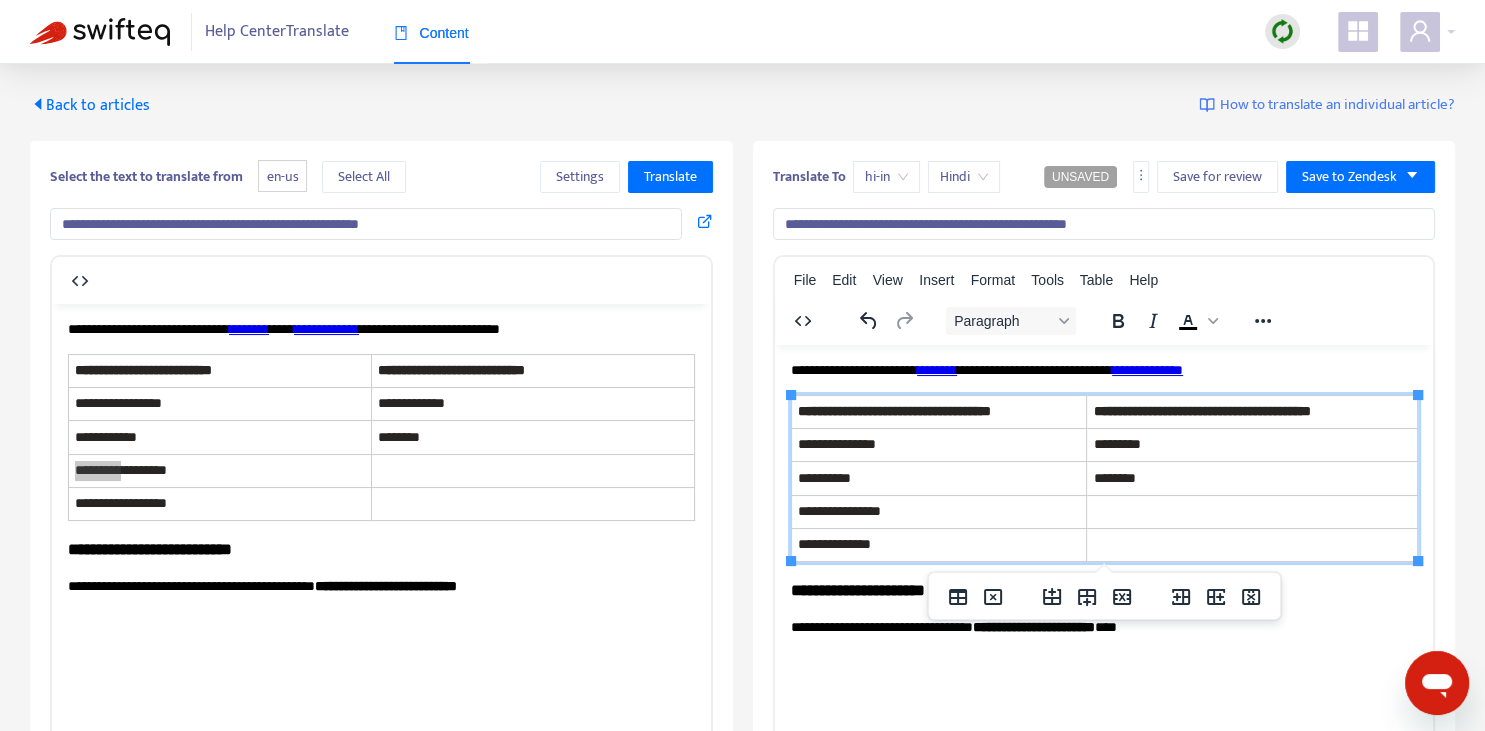 click on "**********" at bounding box center (833, 543) 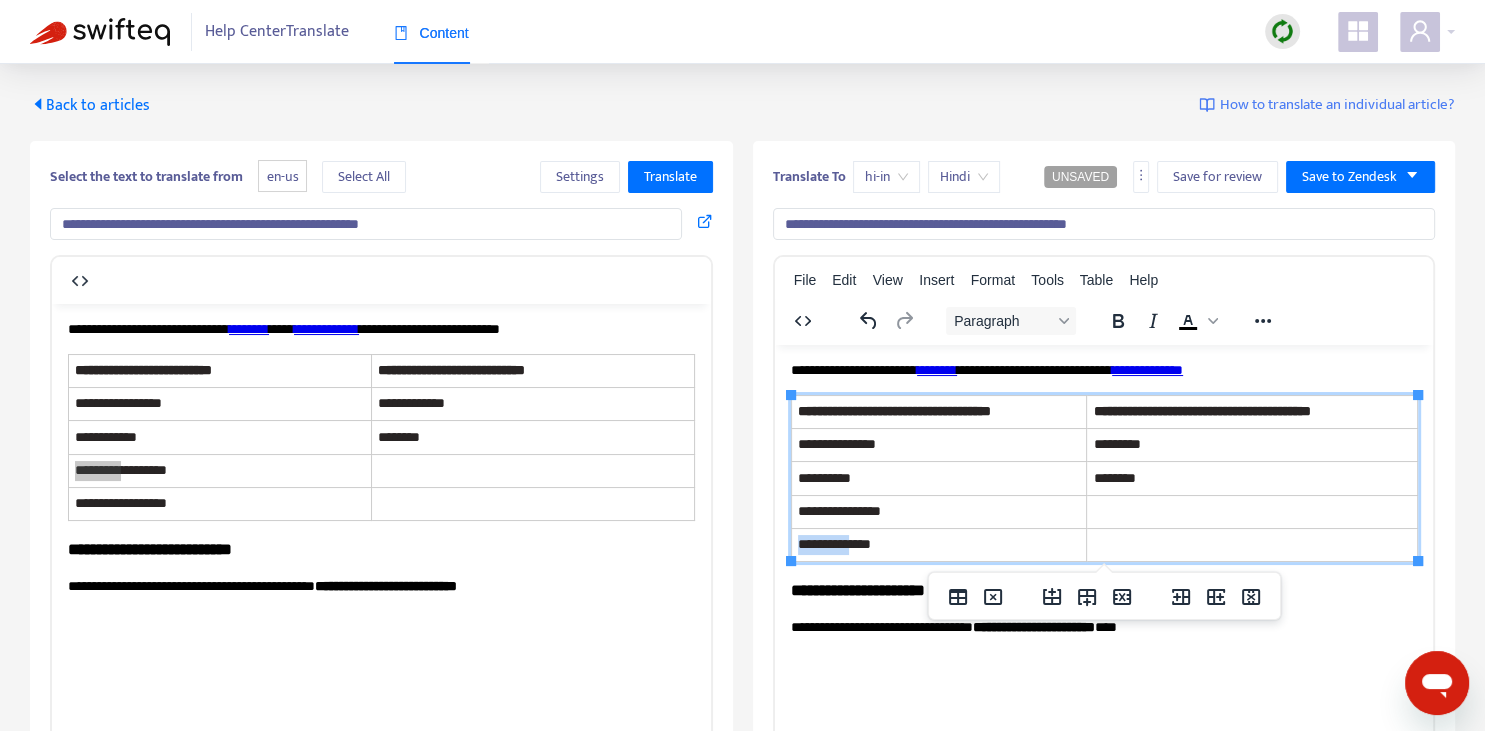 click on "**********" at bounding box center [833, 543] 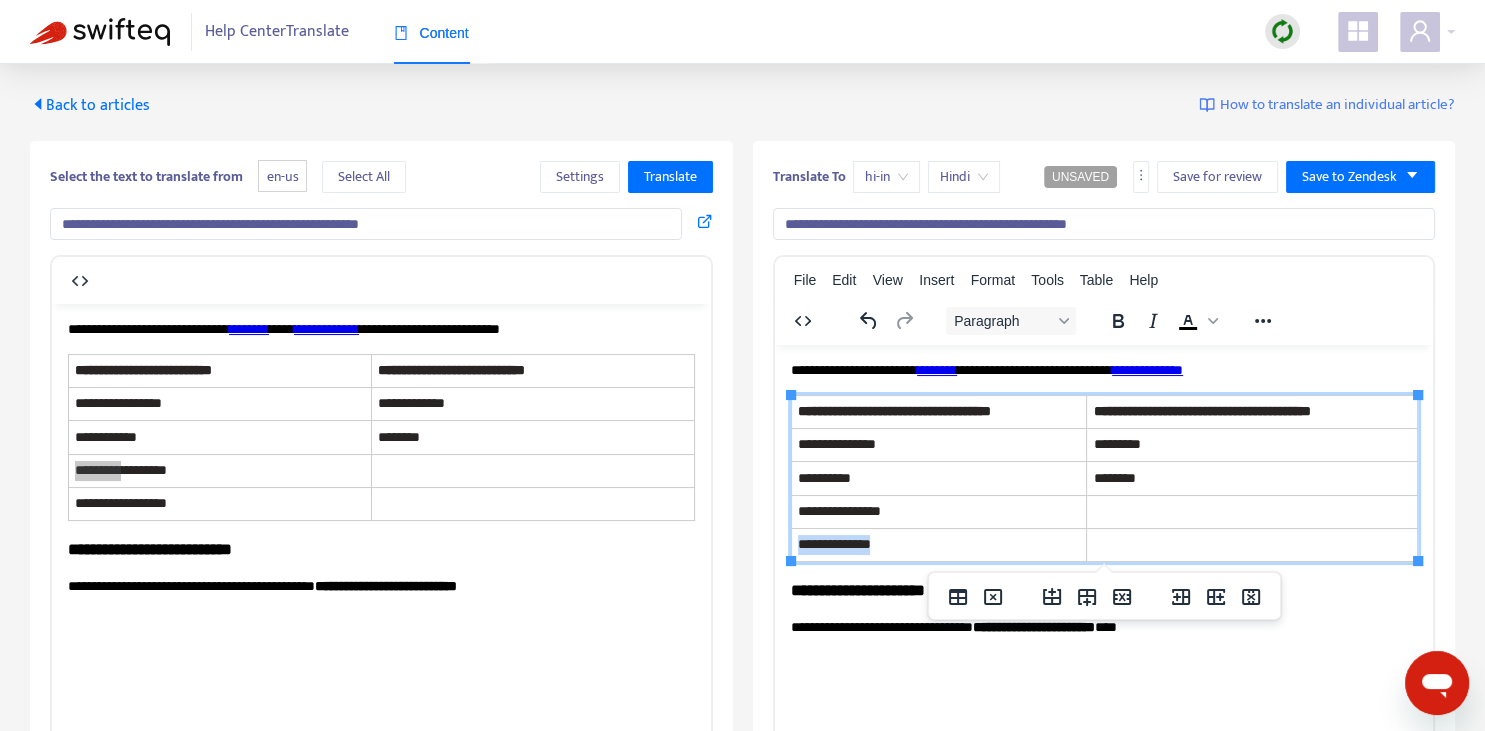 click on "**********" at bounding box center [833, 543] 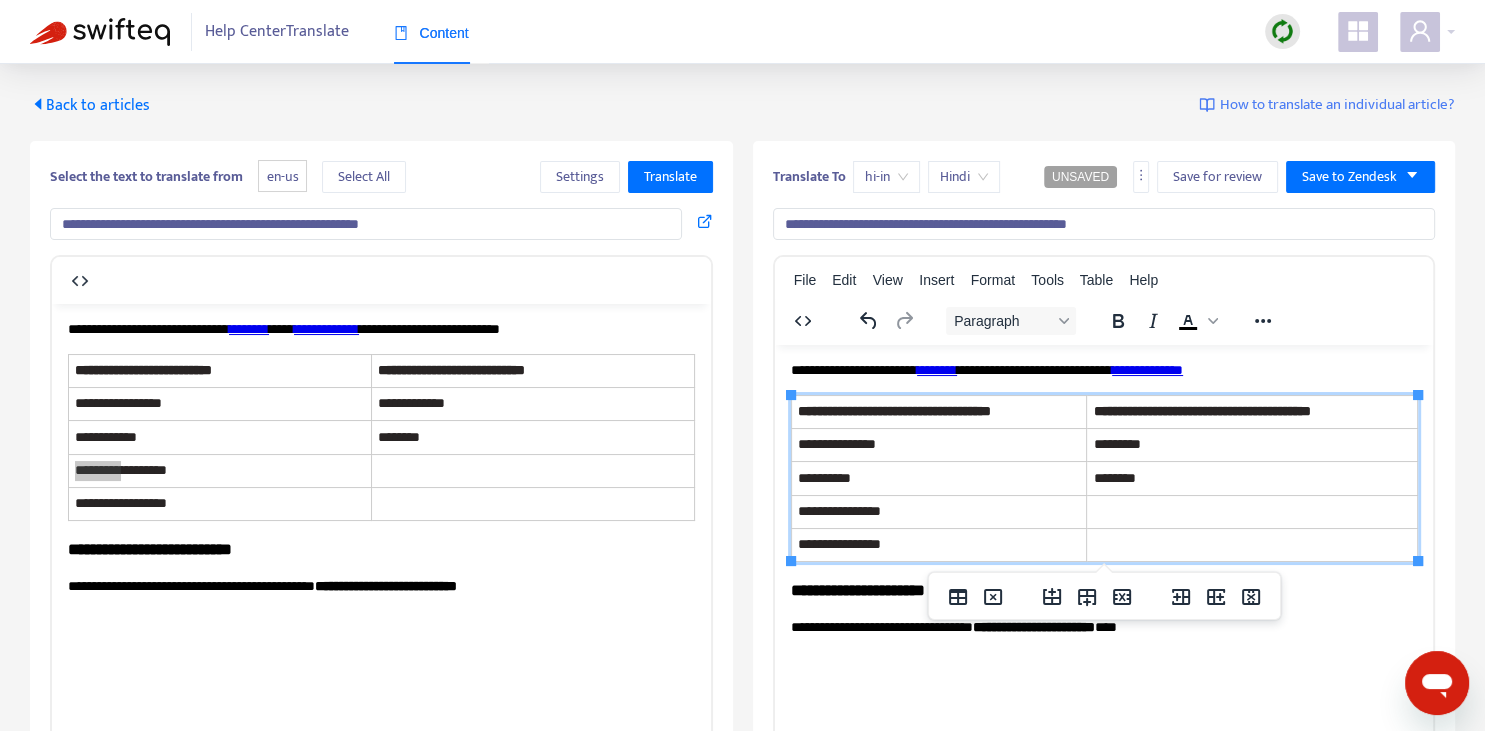 click on "*********" at bounding box center [1115, 443] 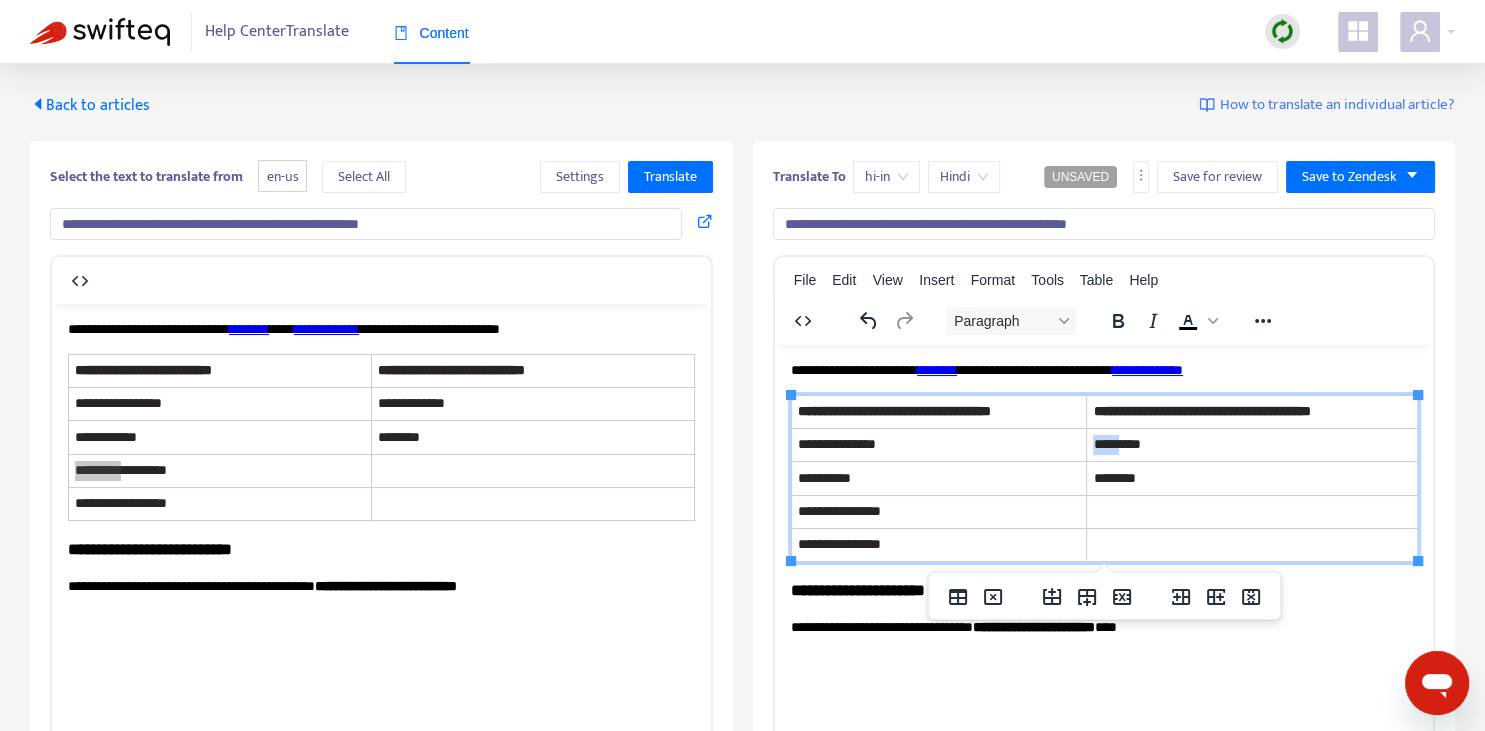 click on "*********" at bounding box center [1115, 443] 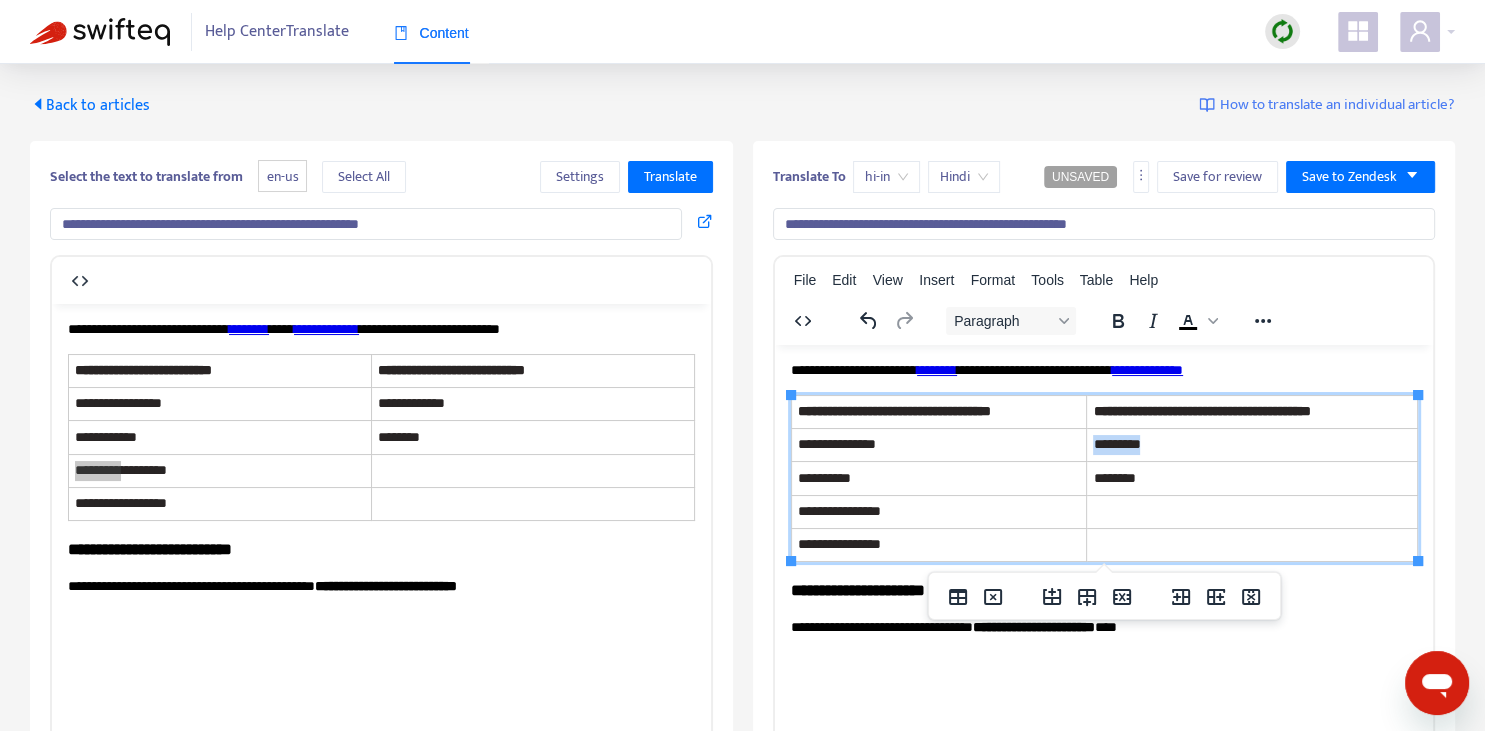 click on "*********" at bounding box center (1115, 443) 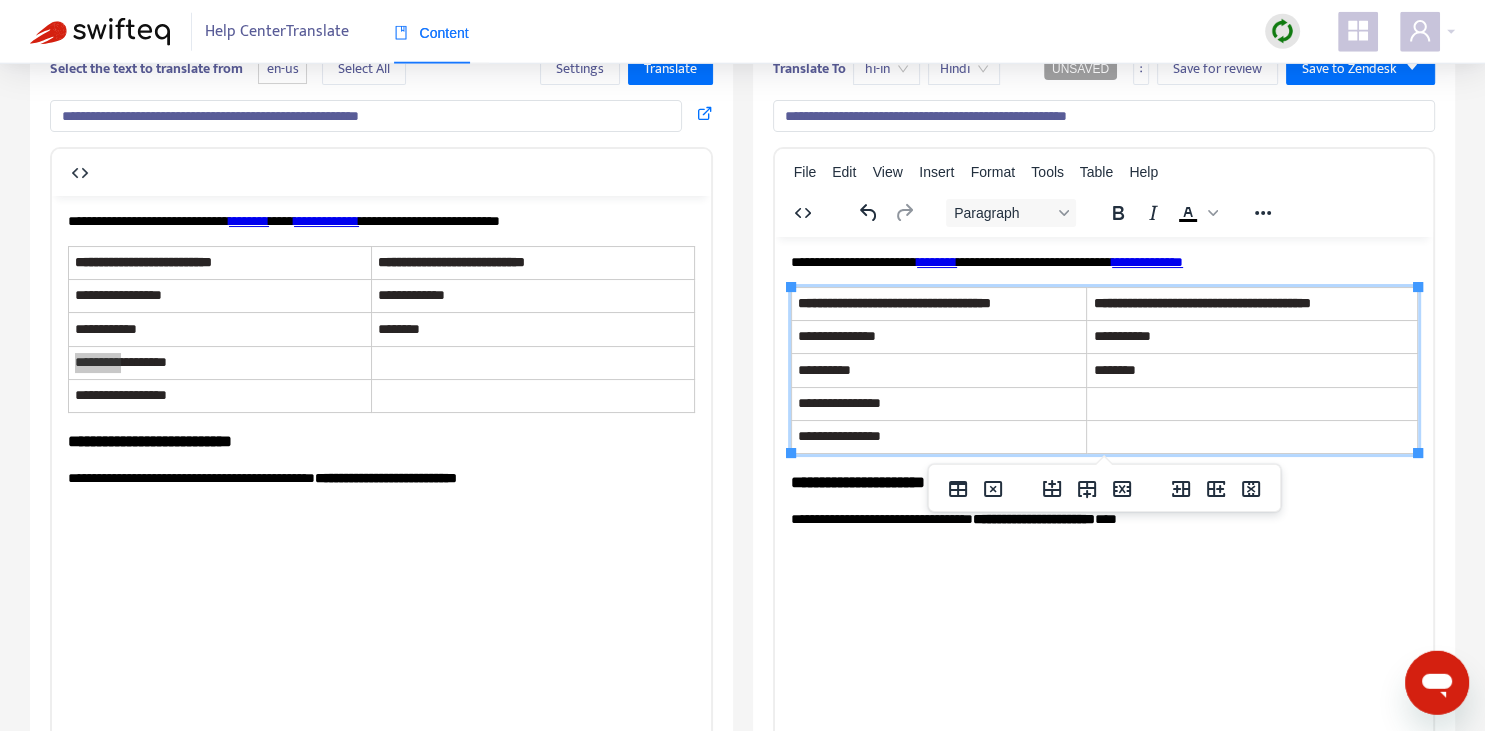 scroll, scrollTop: 140, scrollLeft: 0, axis: vertical 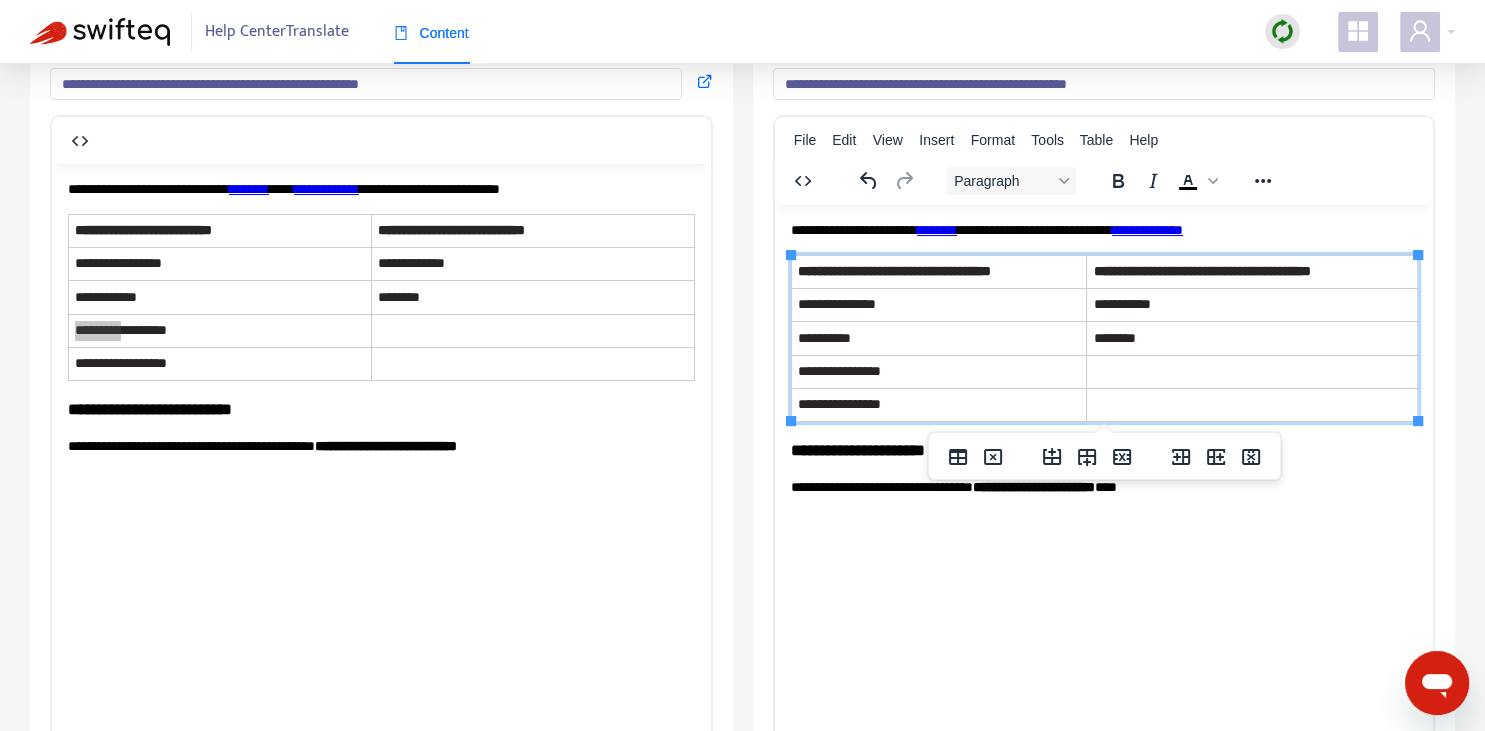 click on "**********" at bounding box center (1103, 358) 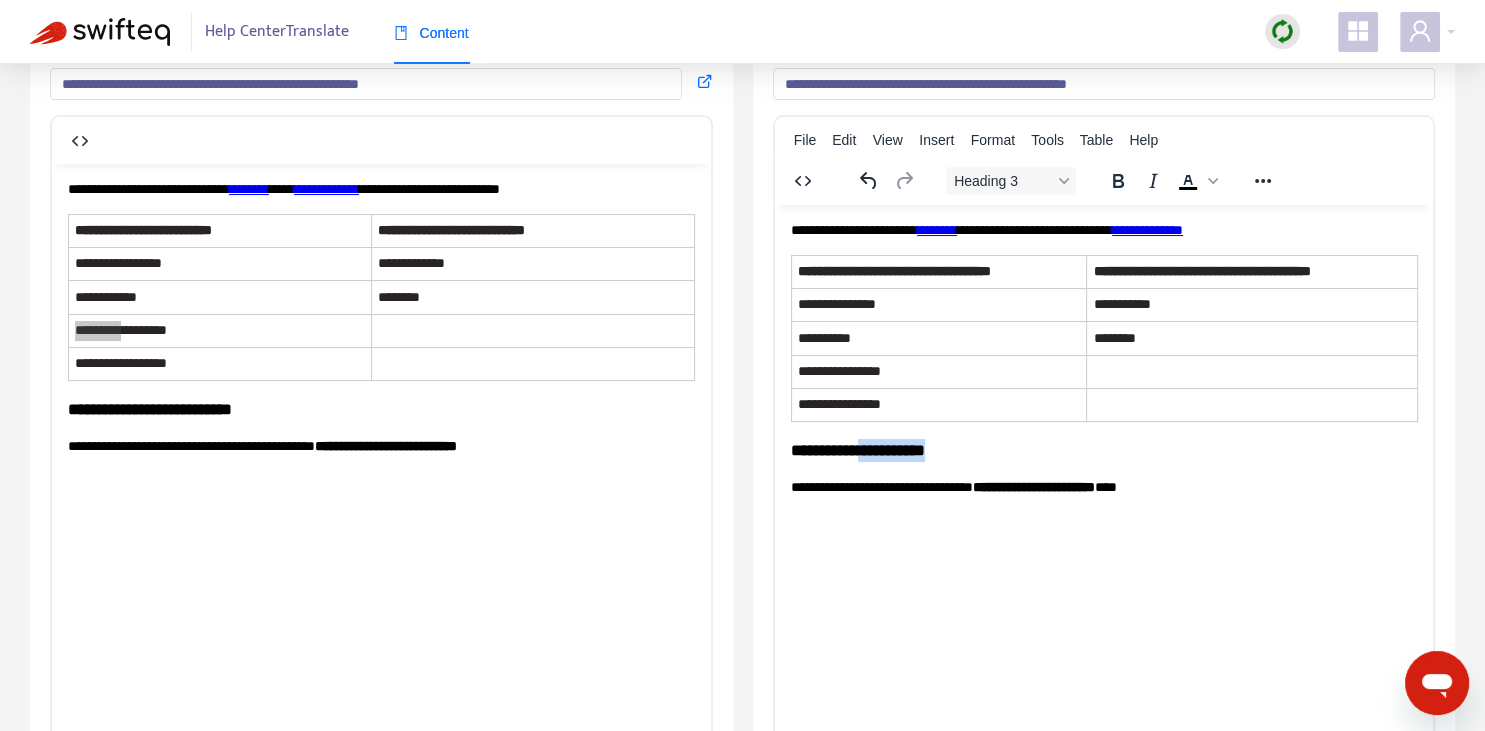 drag, startPoint x: 879, startPoint y: 446, endPoint x: 943, endPoint y: 449, distance: 64.070274 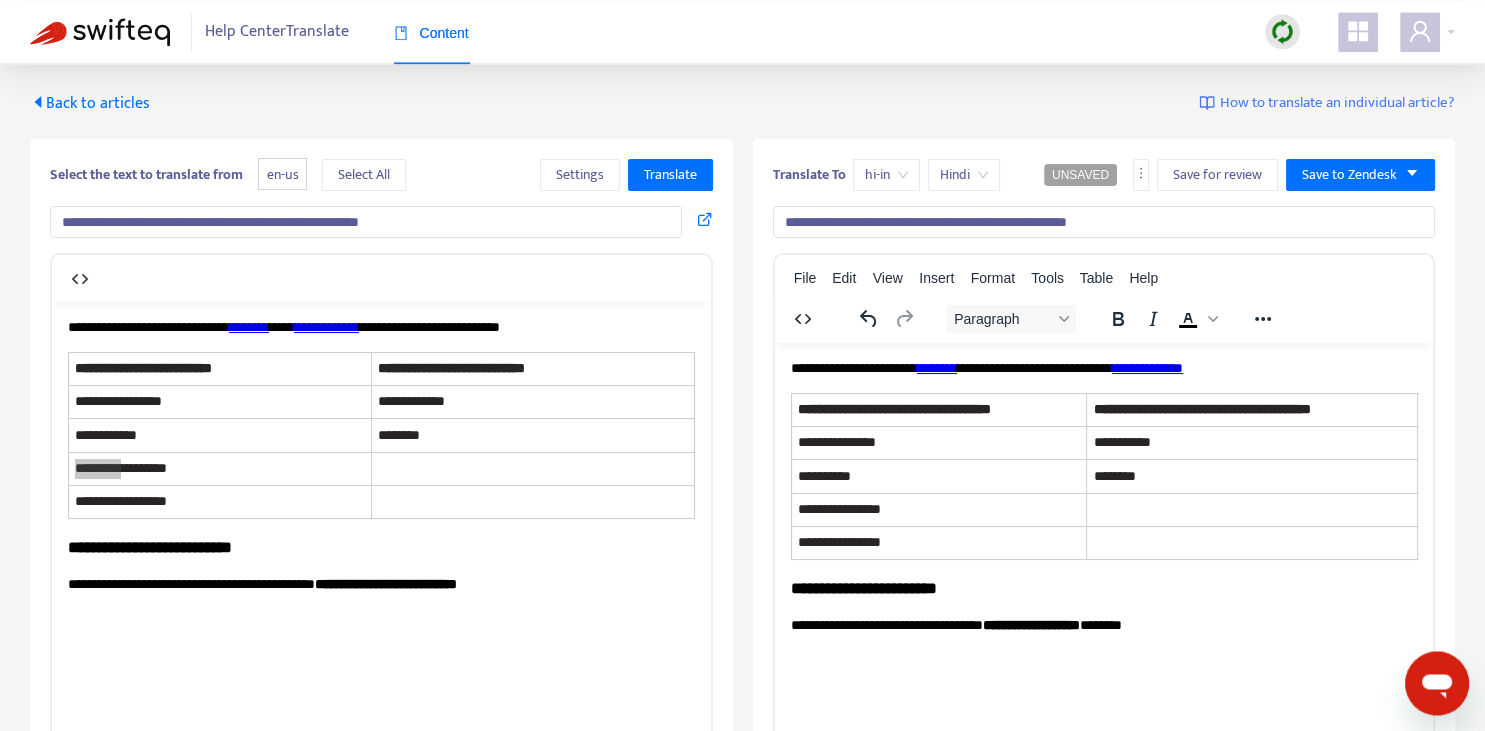 scroll, scrollTop: 0, scrollLeft: 0, axis: both 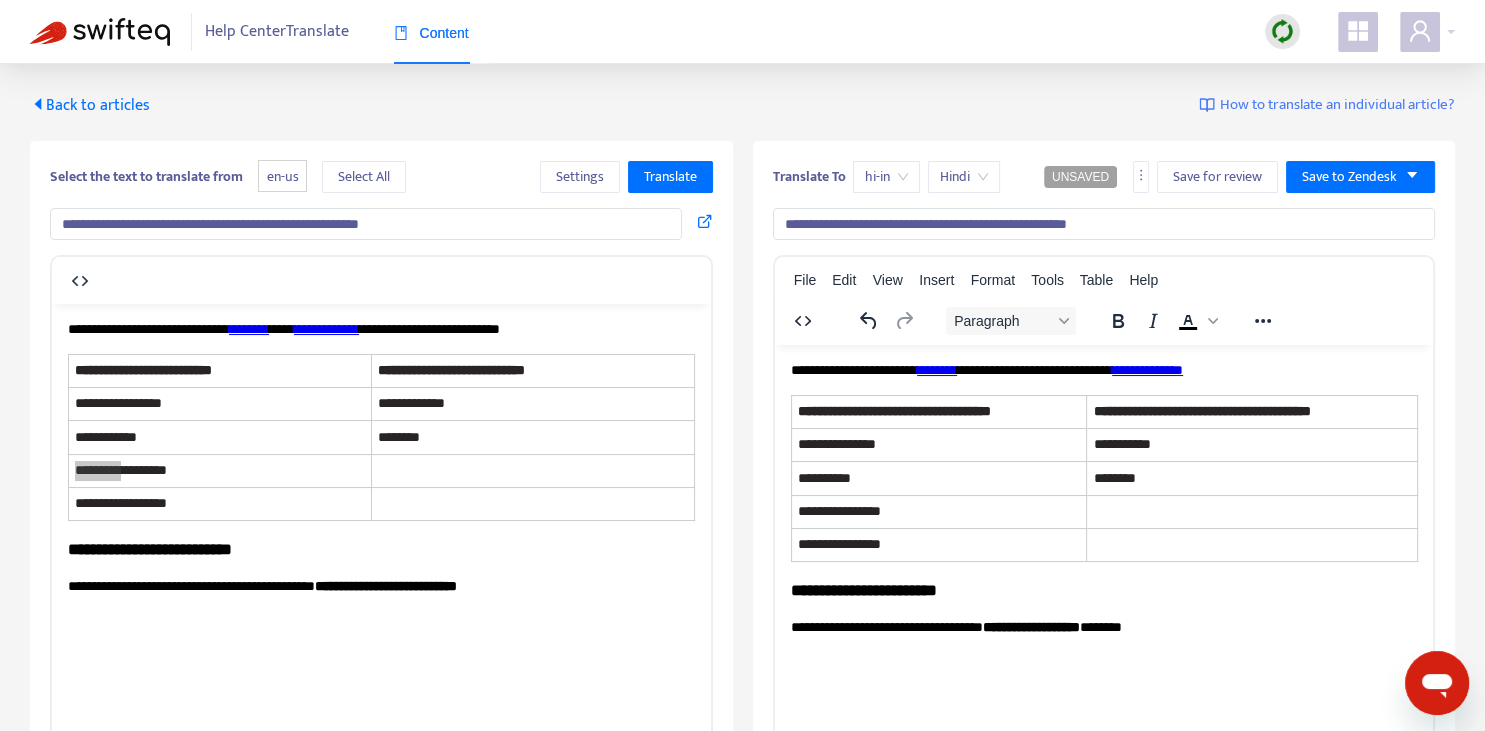 click on "**********" at bounding box center [1104, 224] 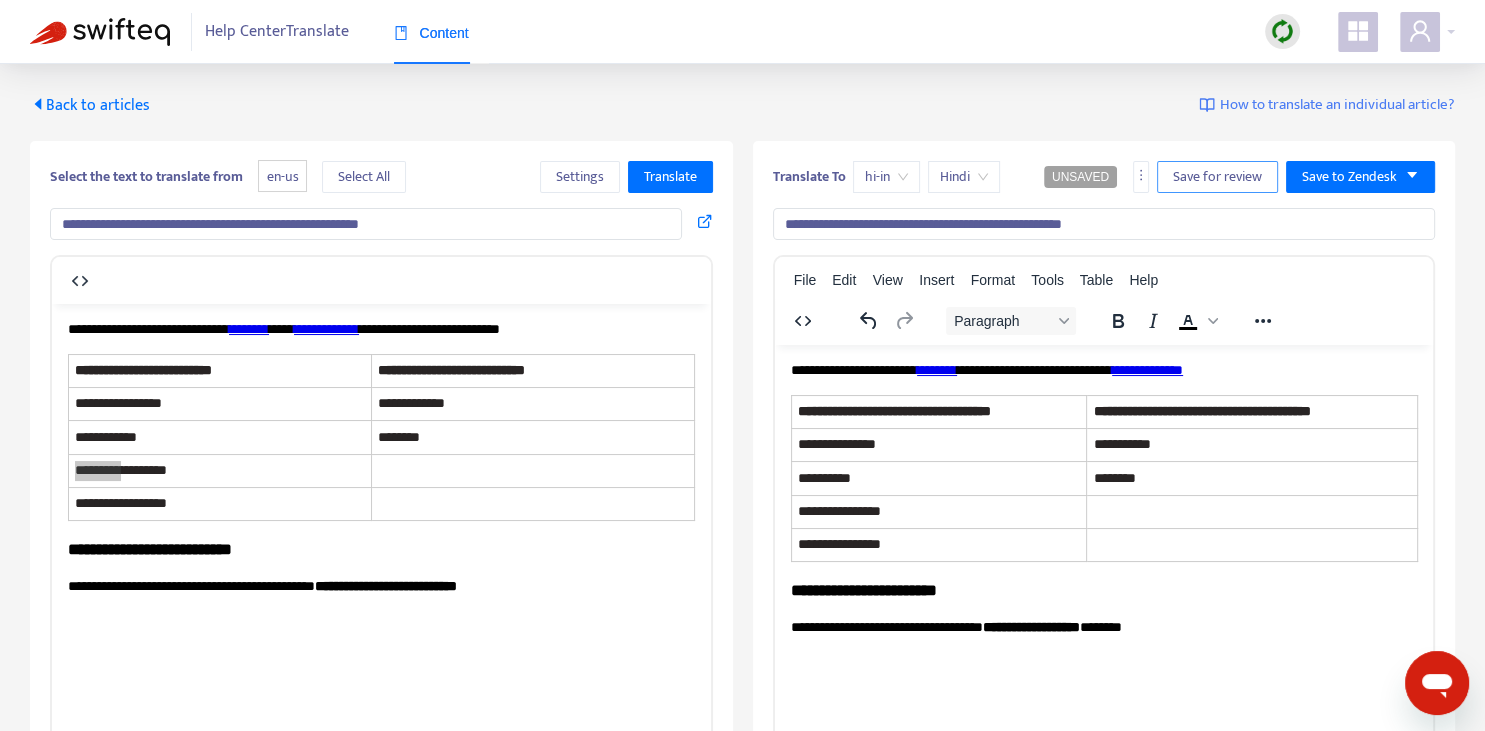 type on "**********" 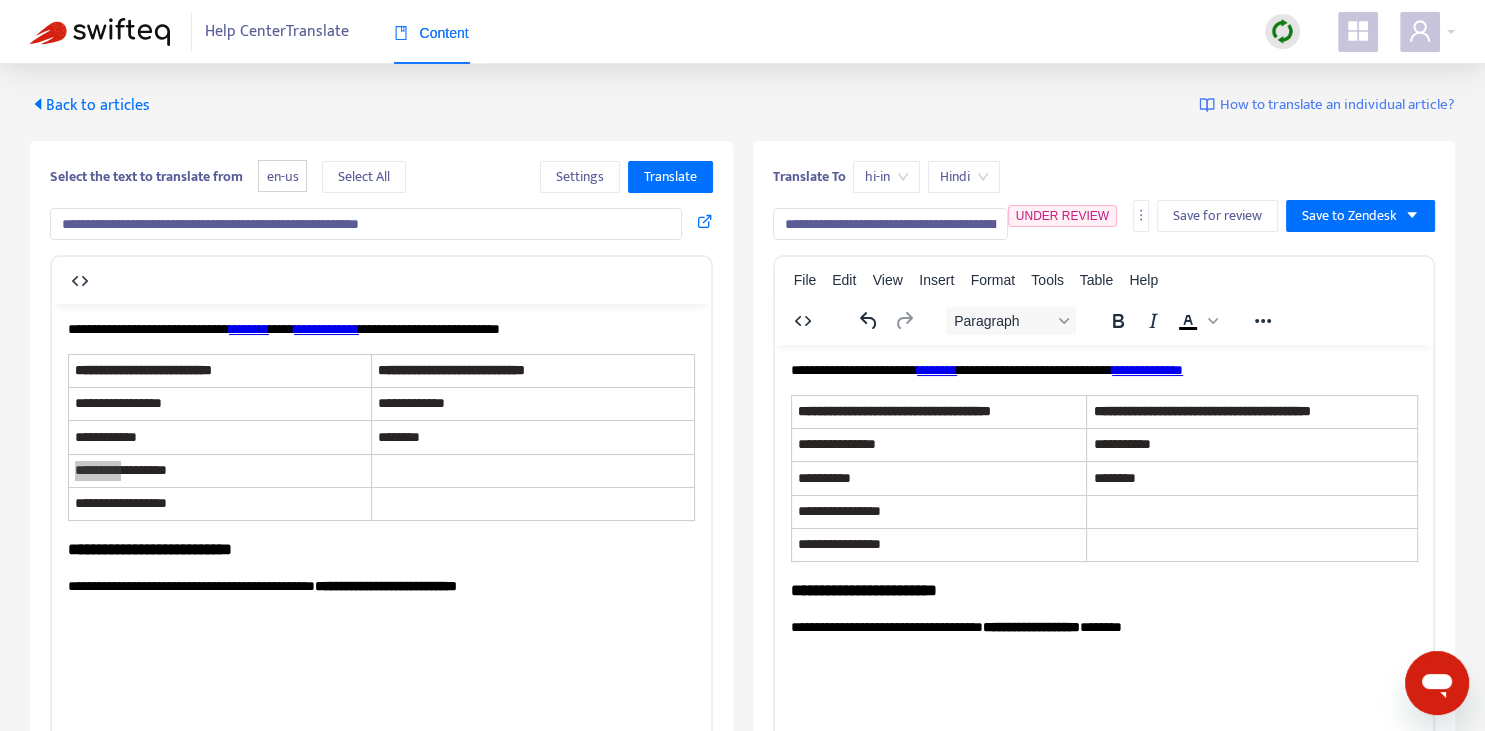 click on "Back to articles" at bounding box center (90, 105) 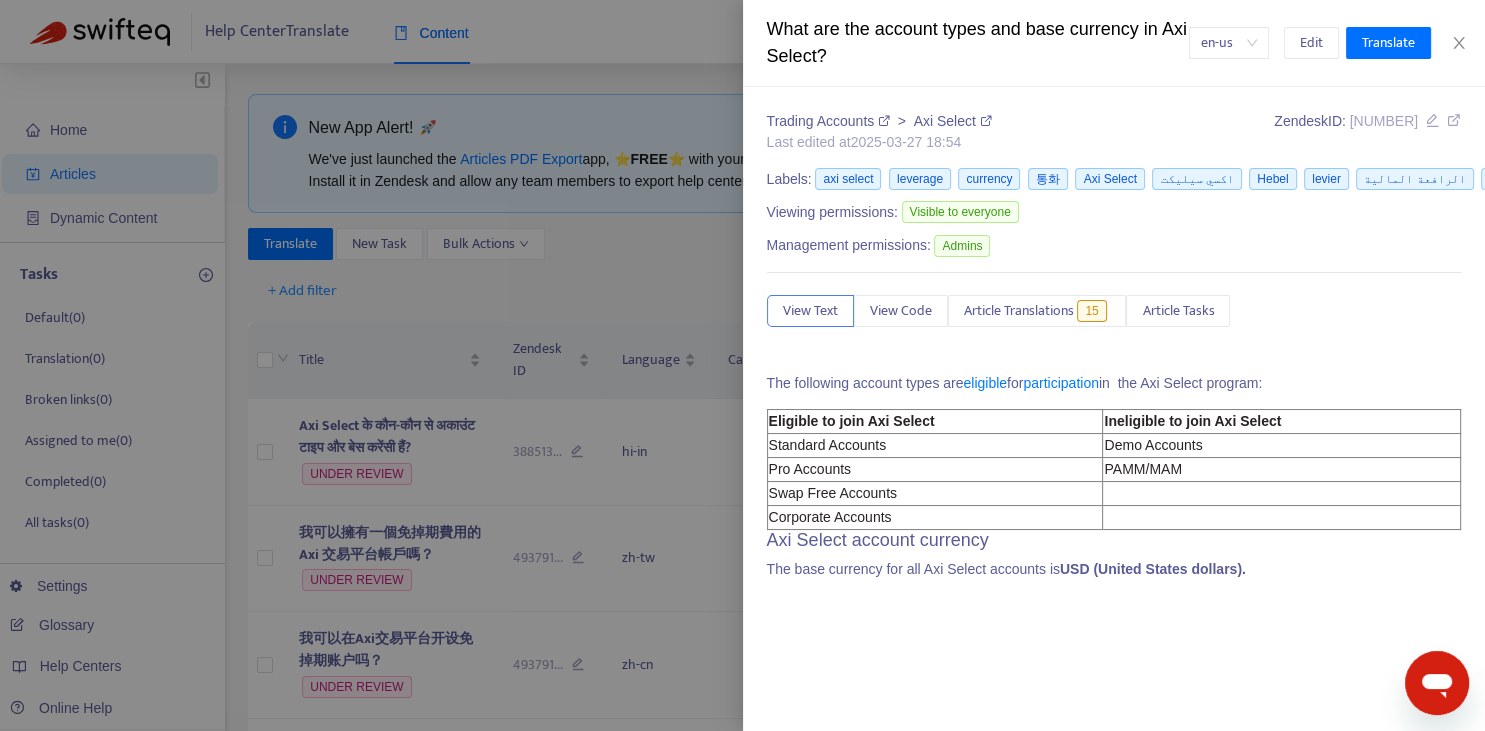 click at bounding box center [742, 365] 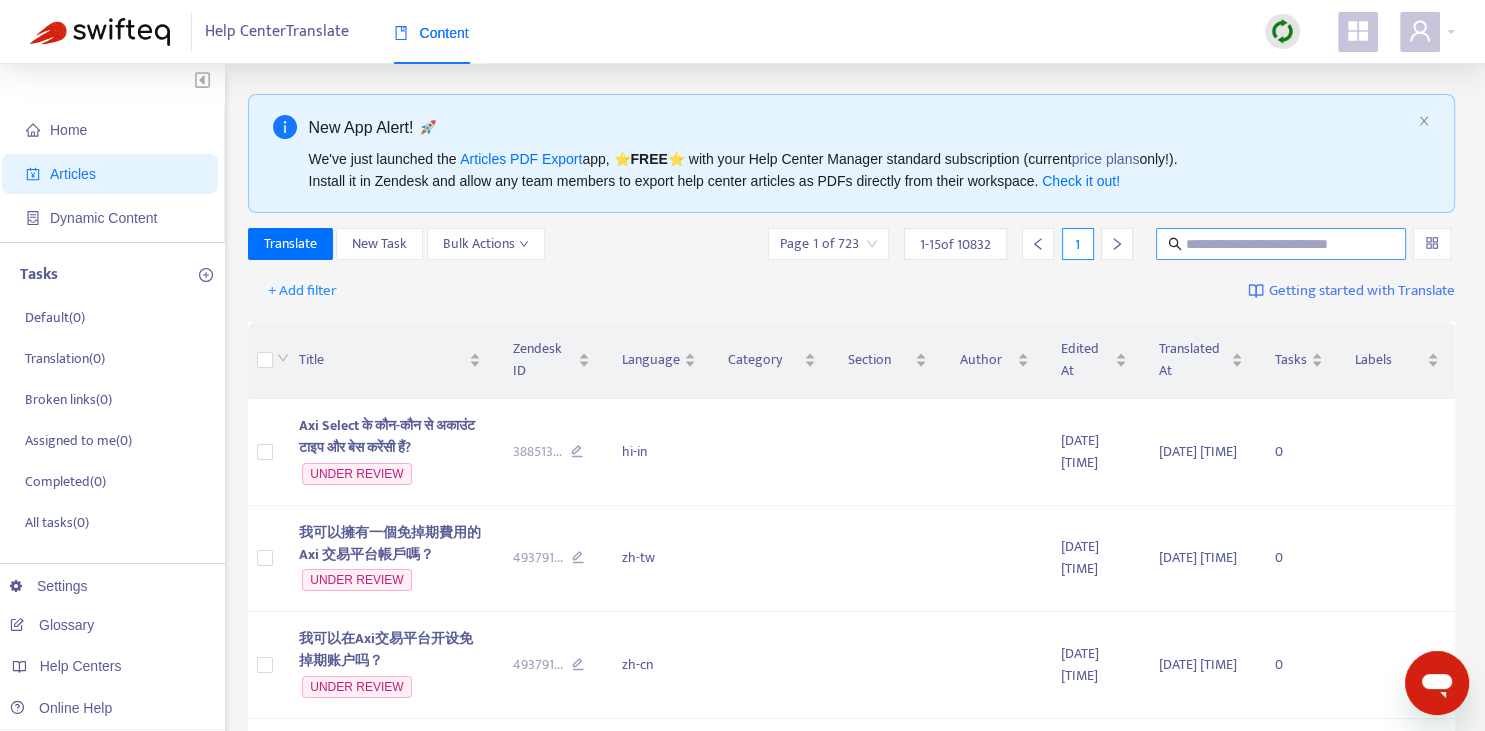 click at bounding box center (1282, 244) 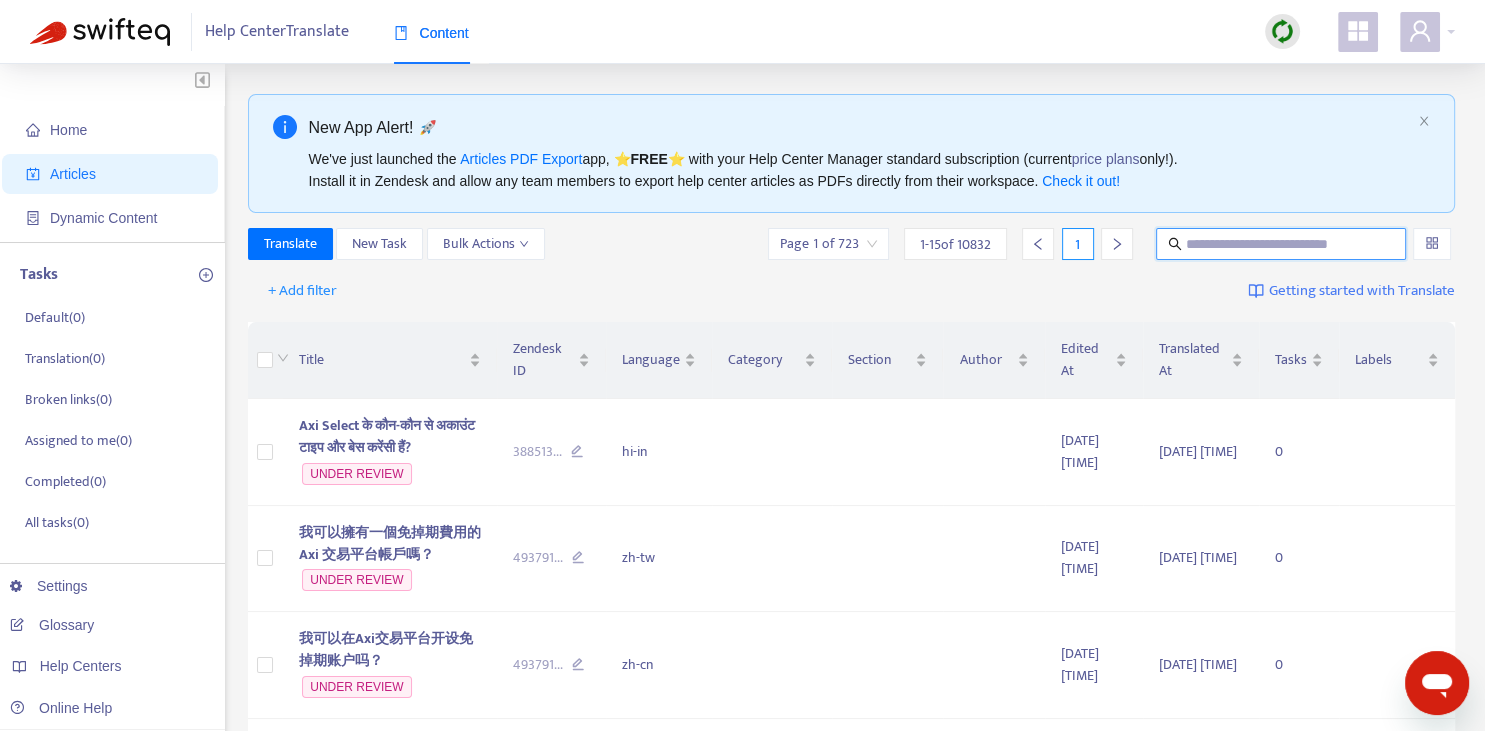 paste on "**********" 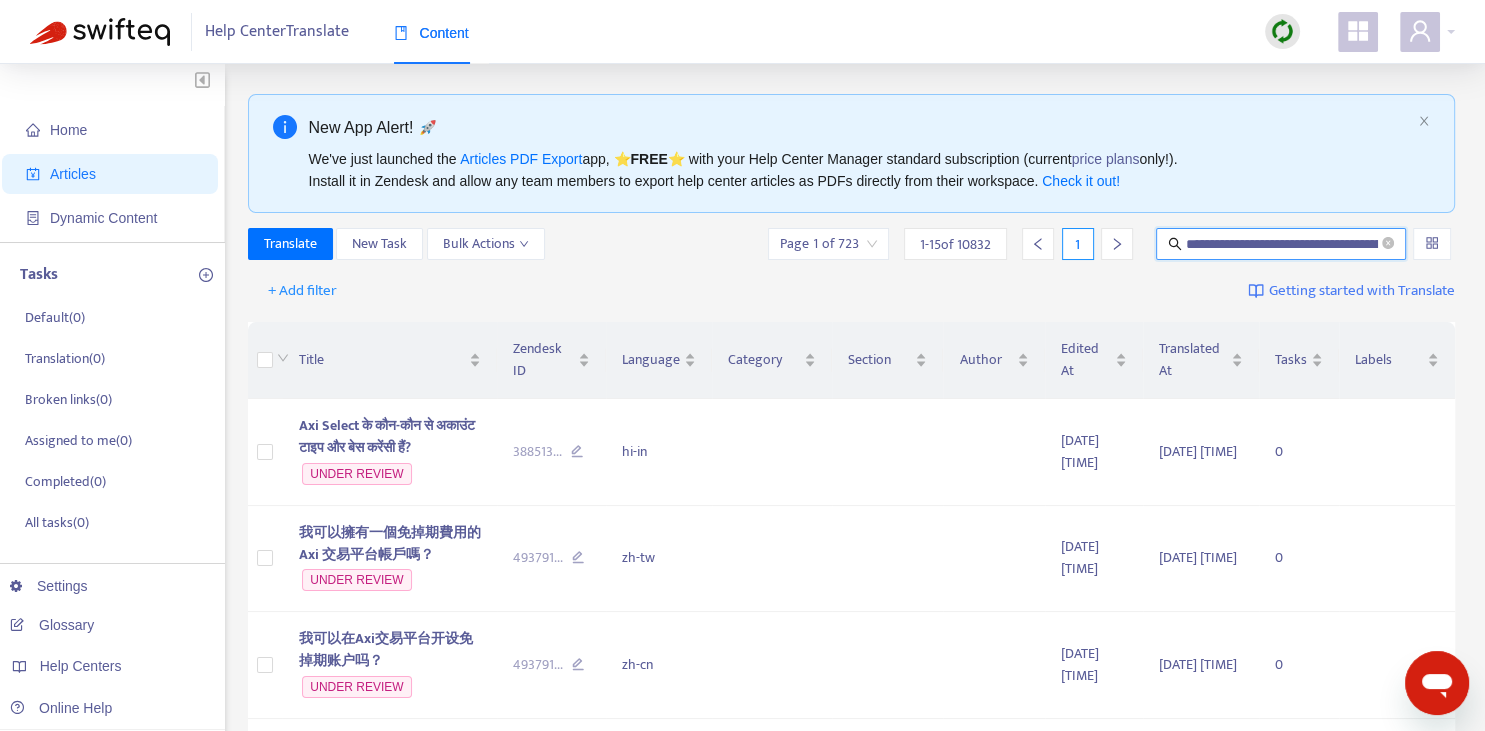 scroll, scrollTop: 0, scrollLeft: 68, axis: horizontal 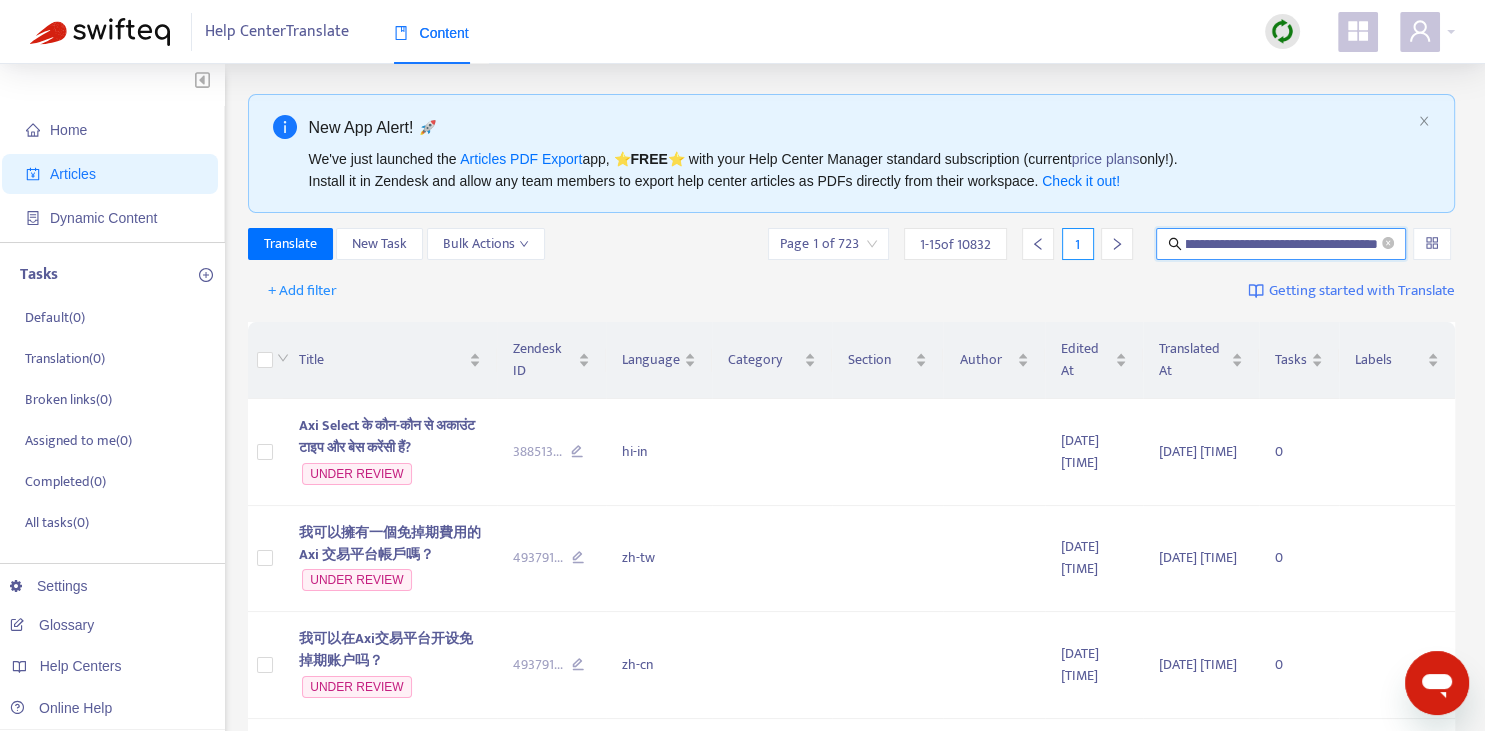 type on "**********" 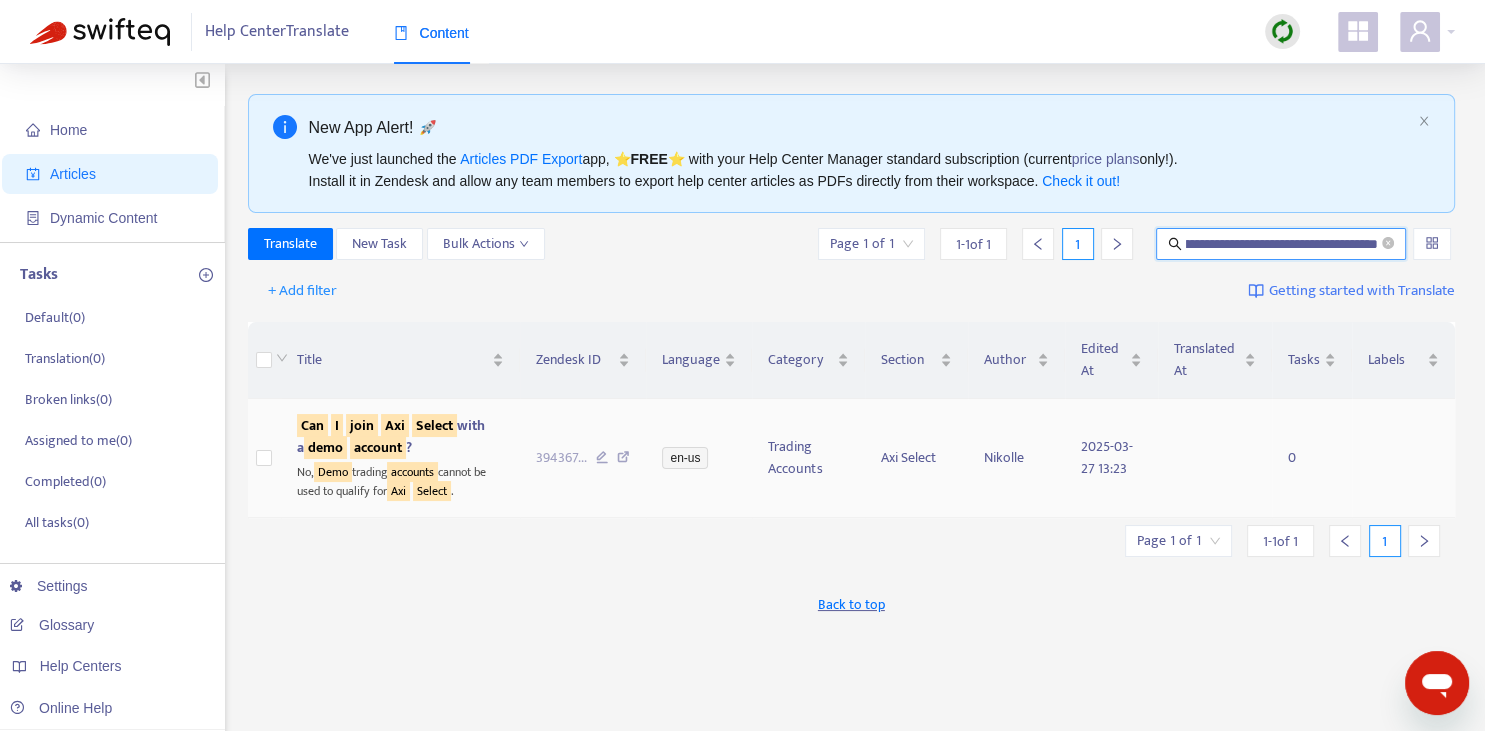 click on "Can   I   join   Axi   Select  with a  demo   account ?" at bounding box center (391, 436) 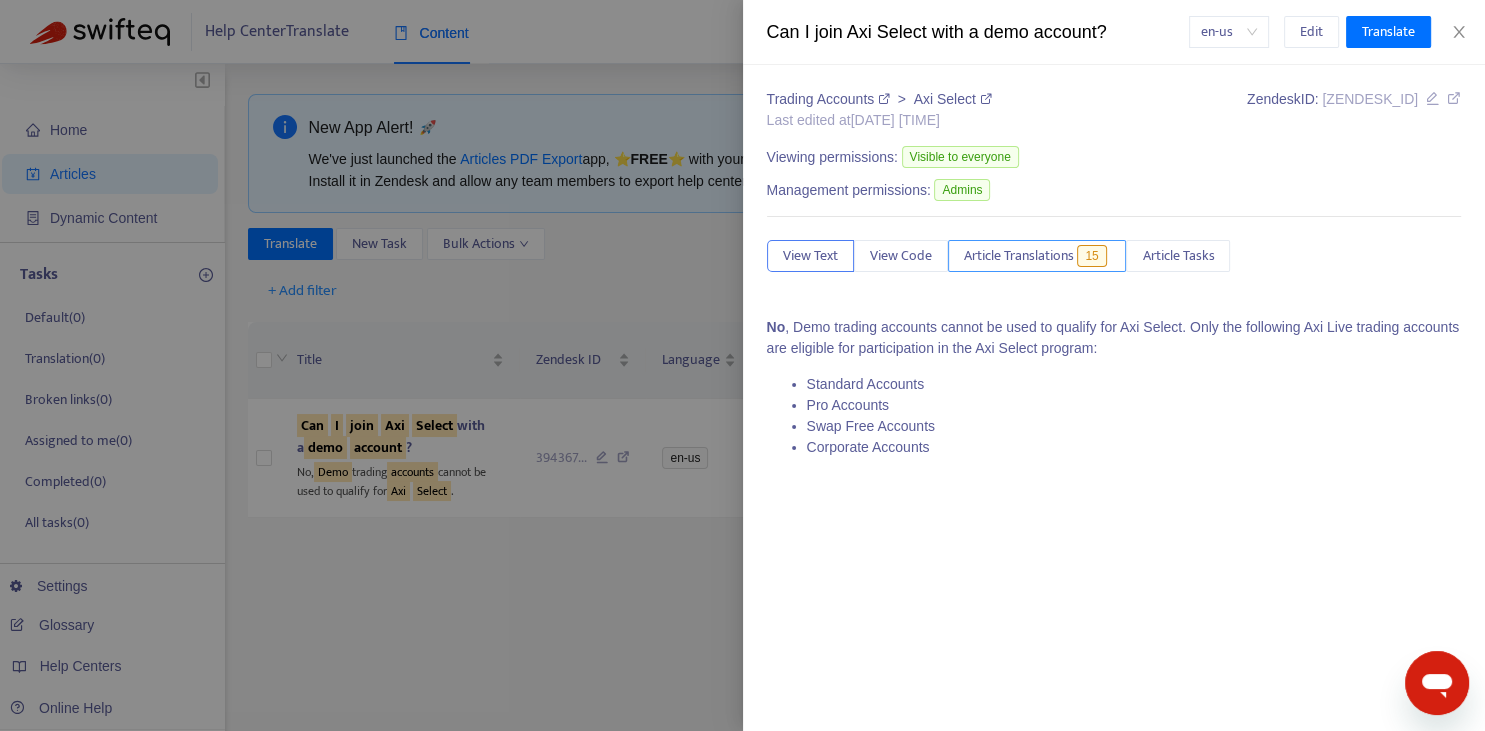 click on "Article Translations" at bounding box center (1019, 256) 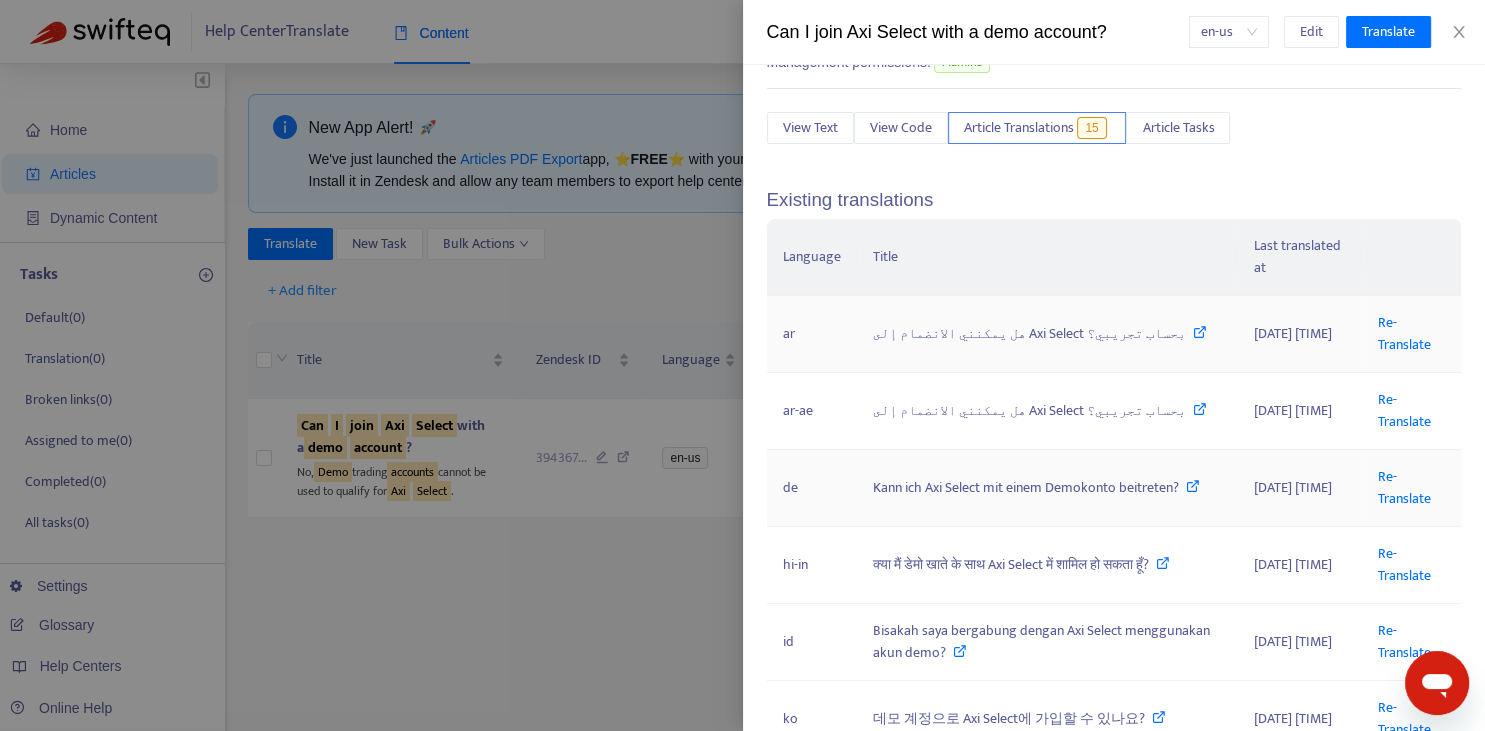 scroll, scrollTop: 147, scrollLeft: 0, axis: vertical 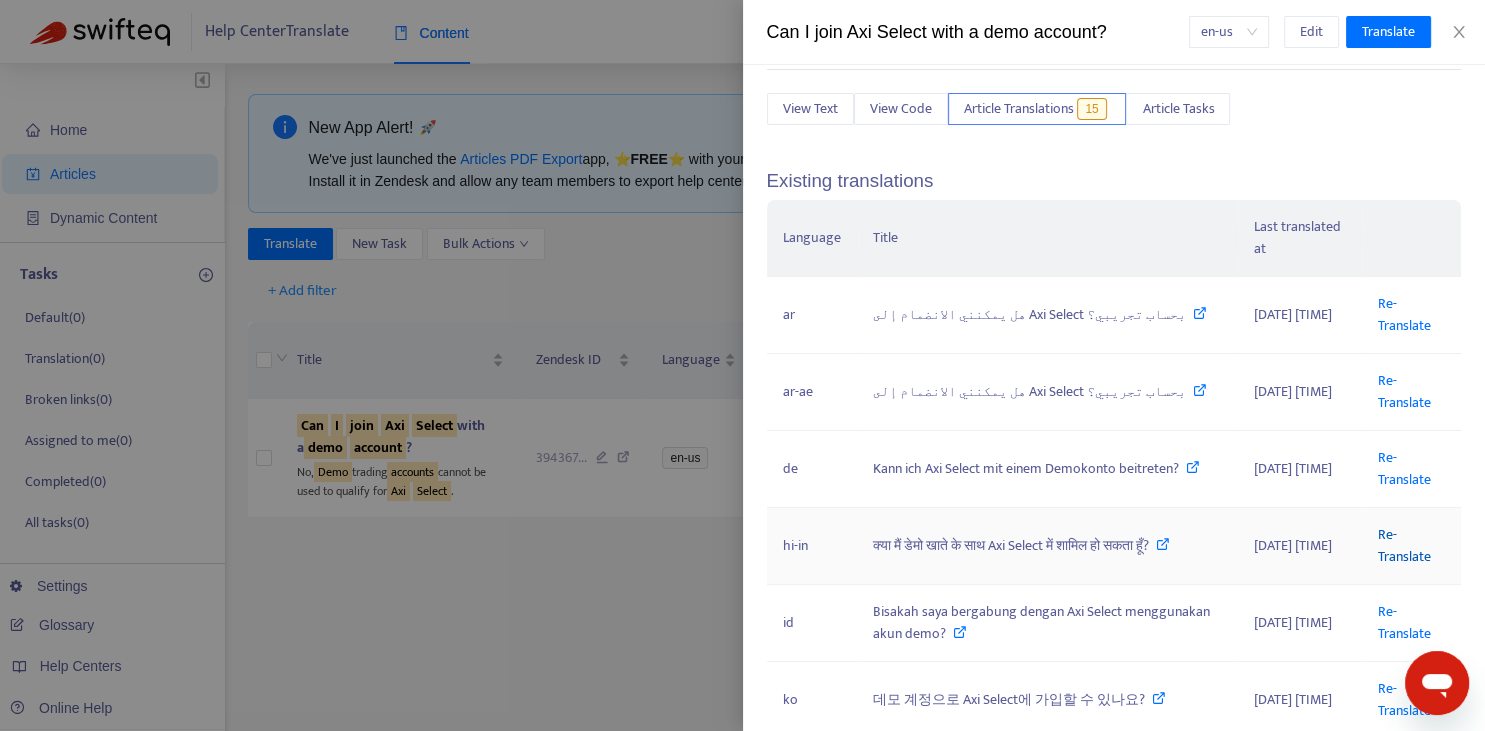 click on "Re-Translate" at bounding box center [1404, 545] 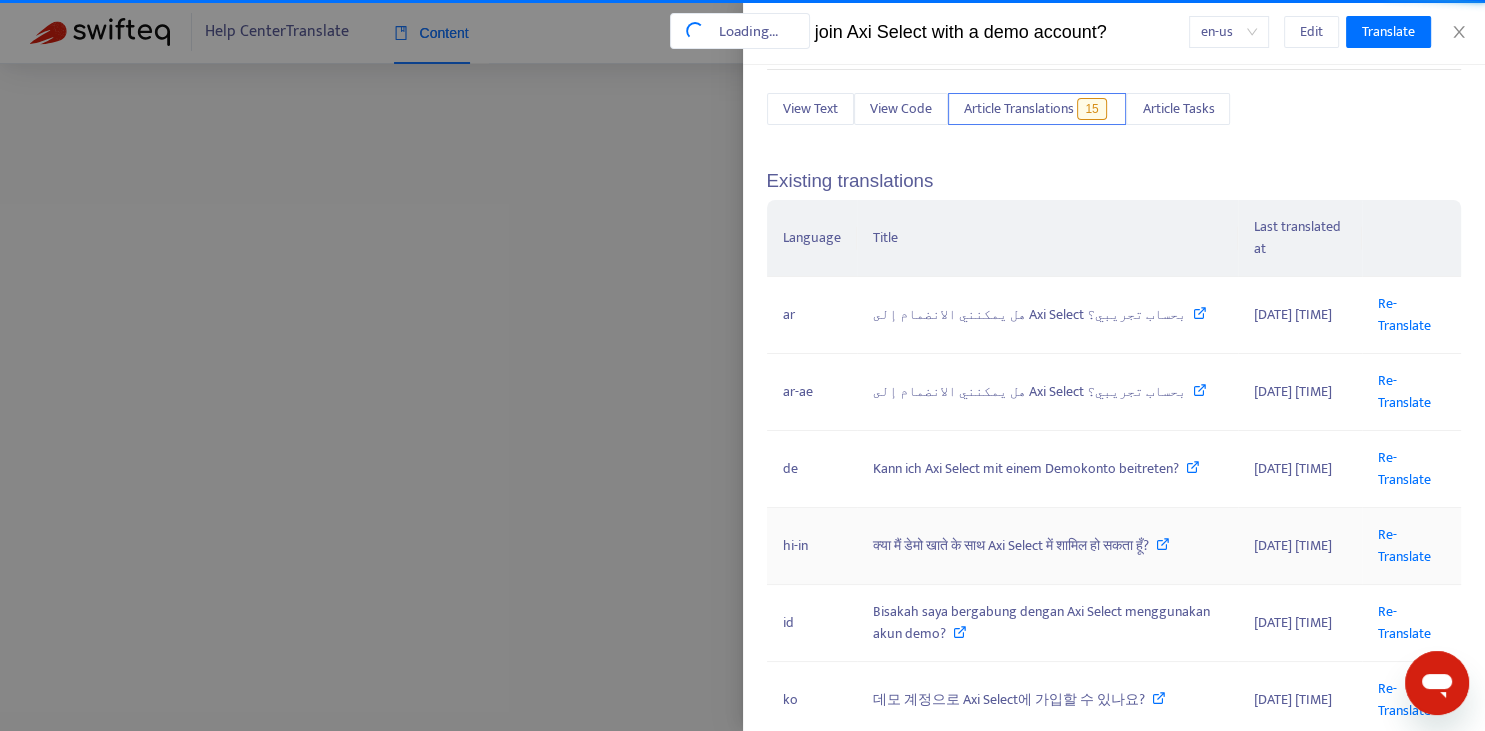 scroll, scrollTop: 0, scrollLeft: 68, axis: horizontal 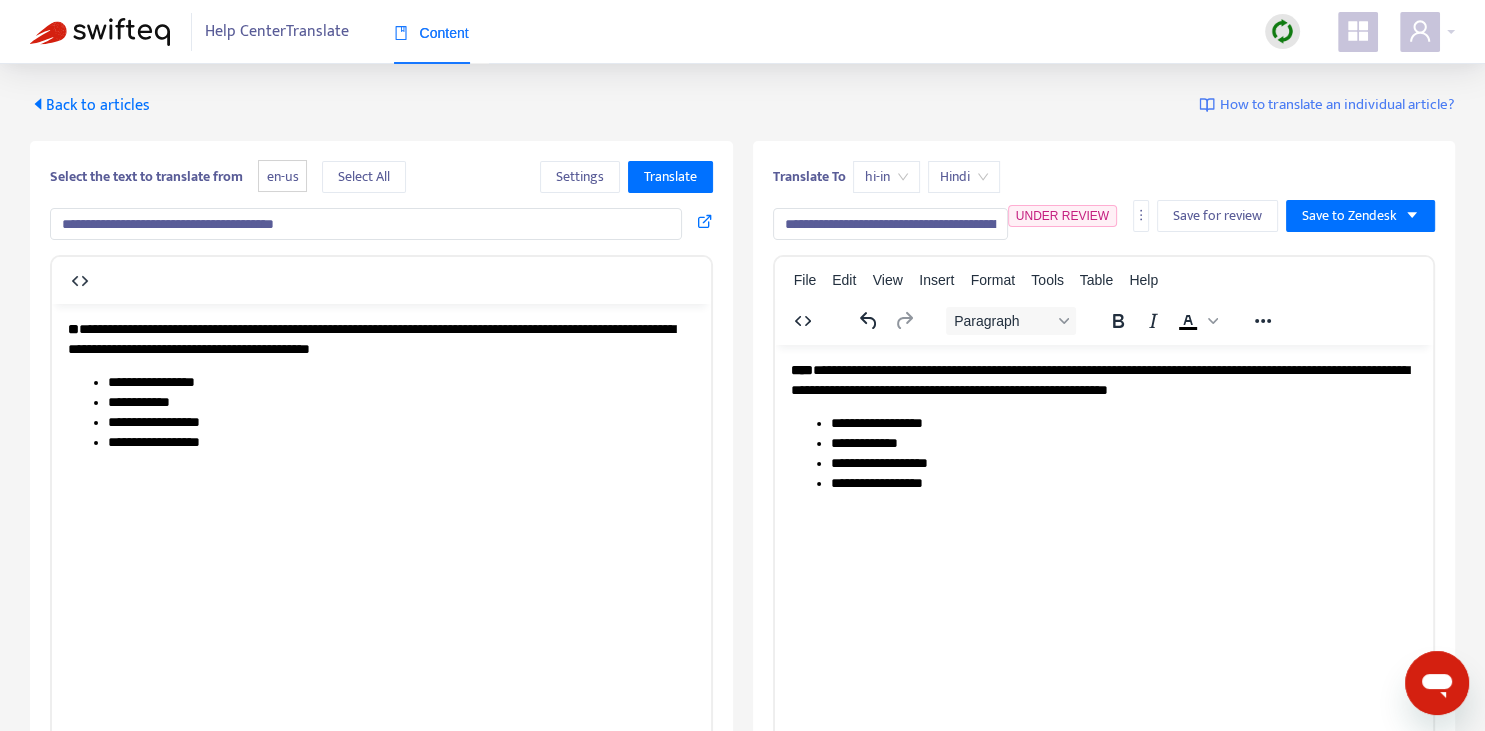 click on "**********" at bounding box center [1104, 608] 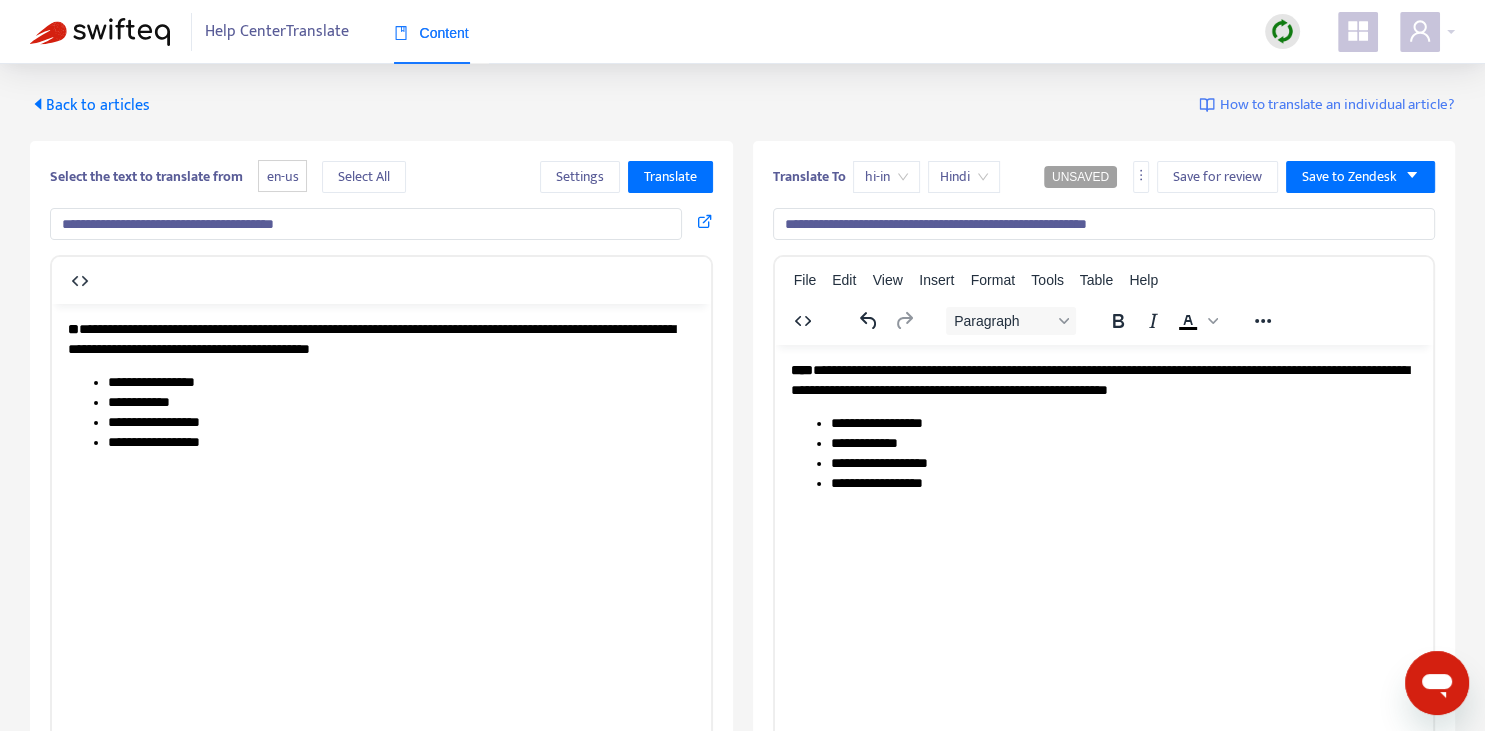 type on "**********" 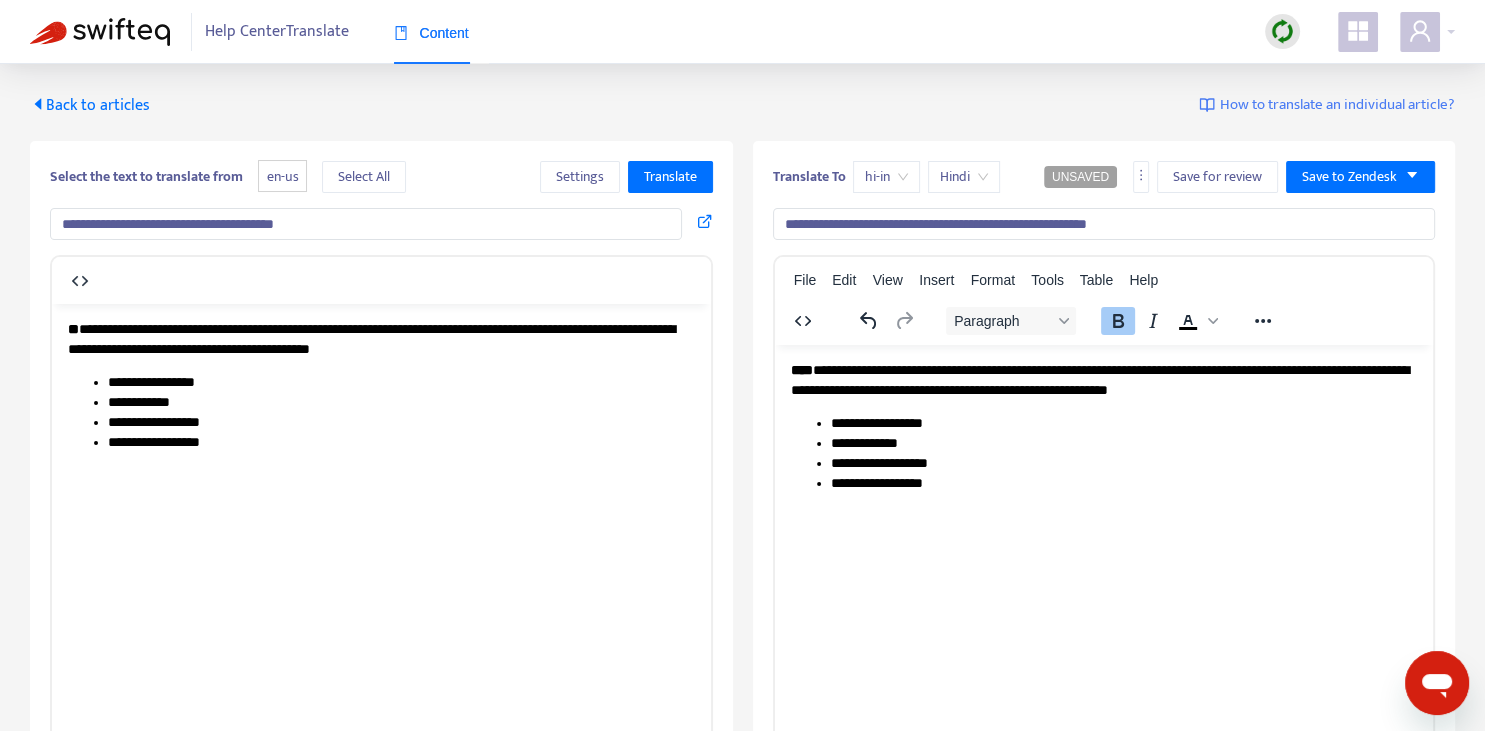 type 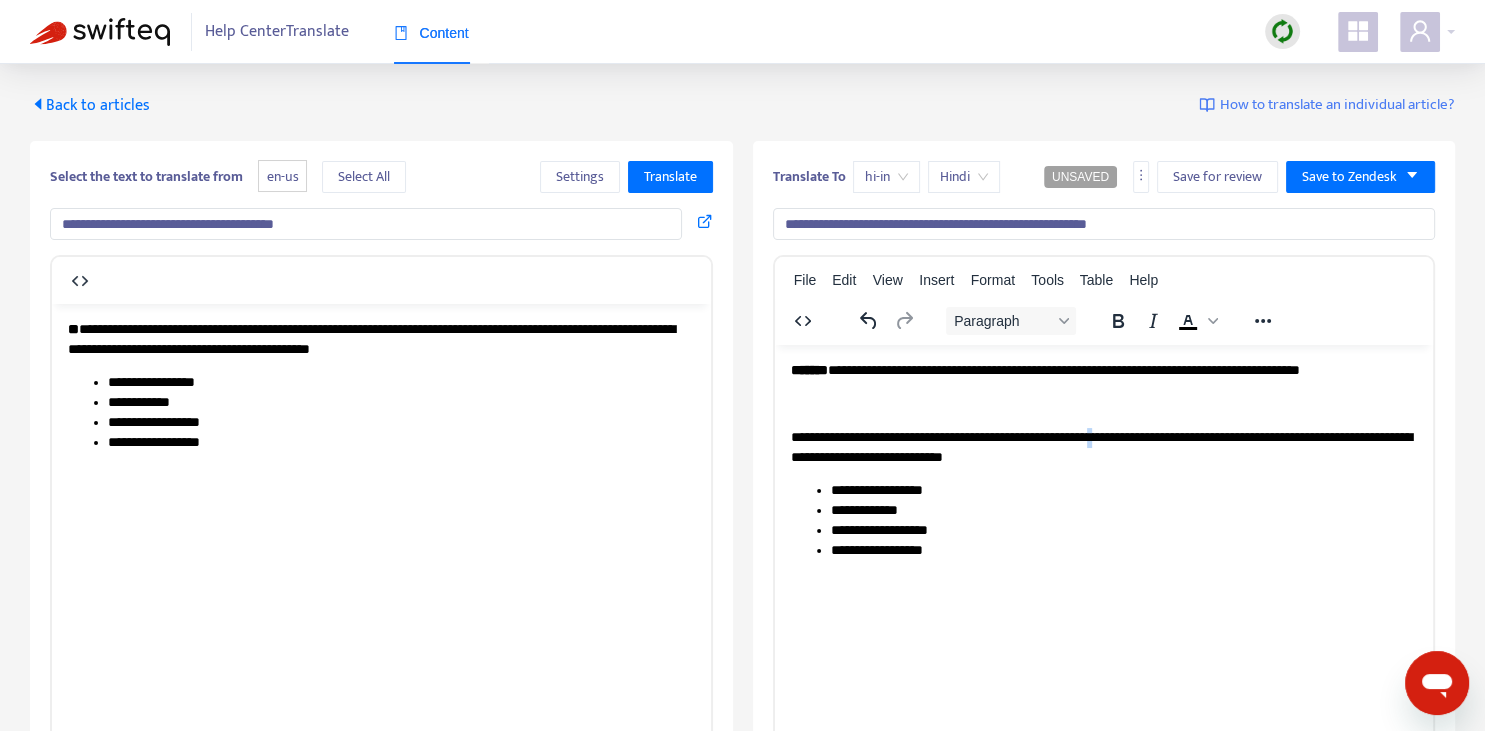 copy on "*" 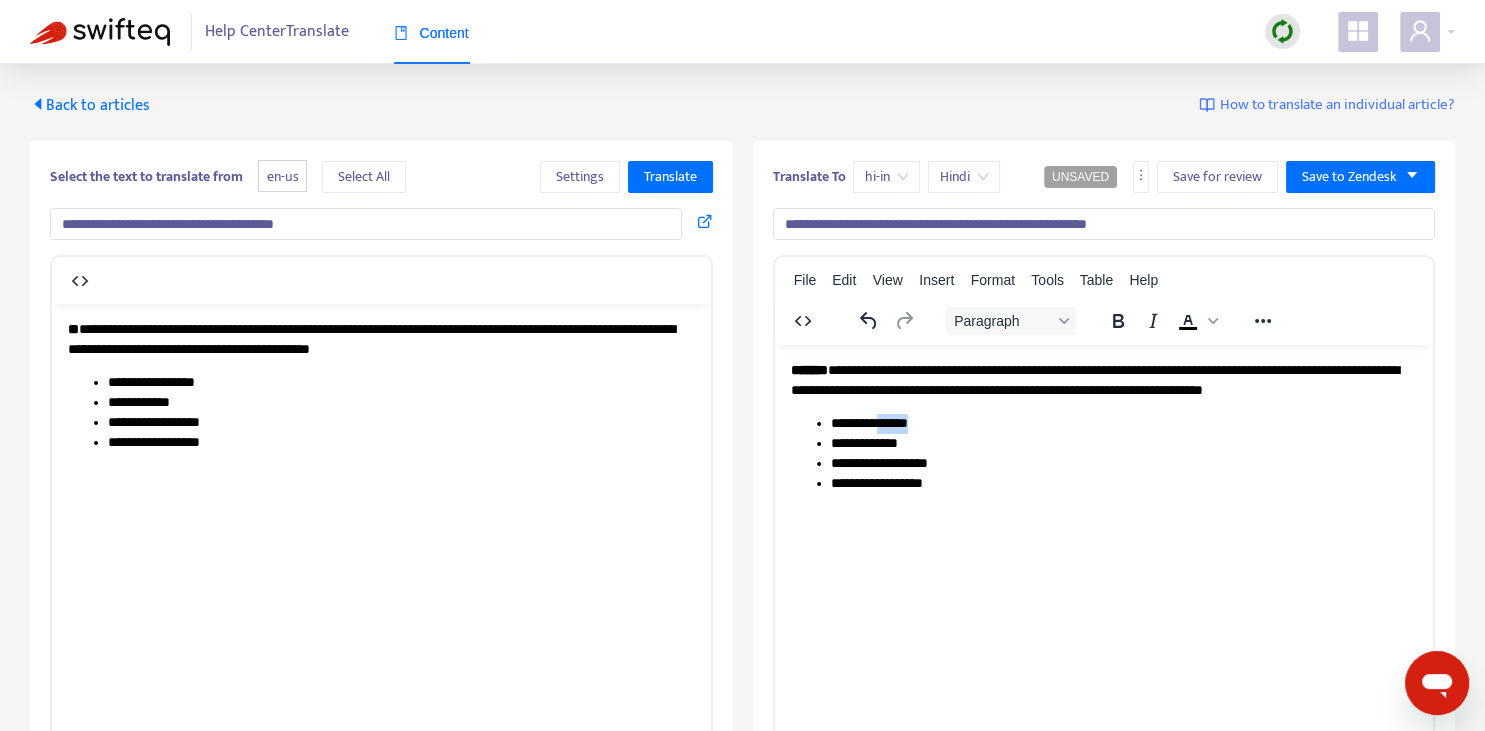 copy on "******" 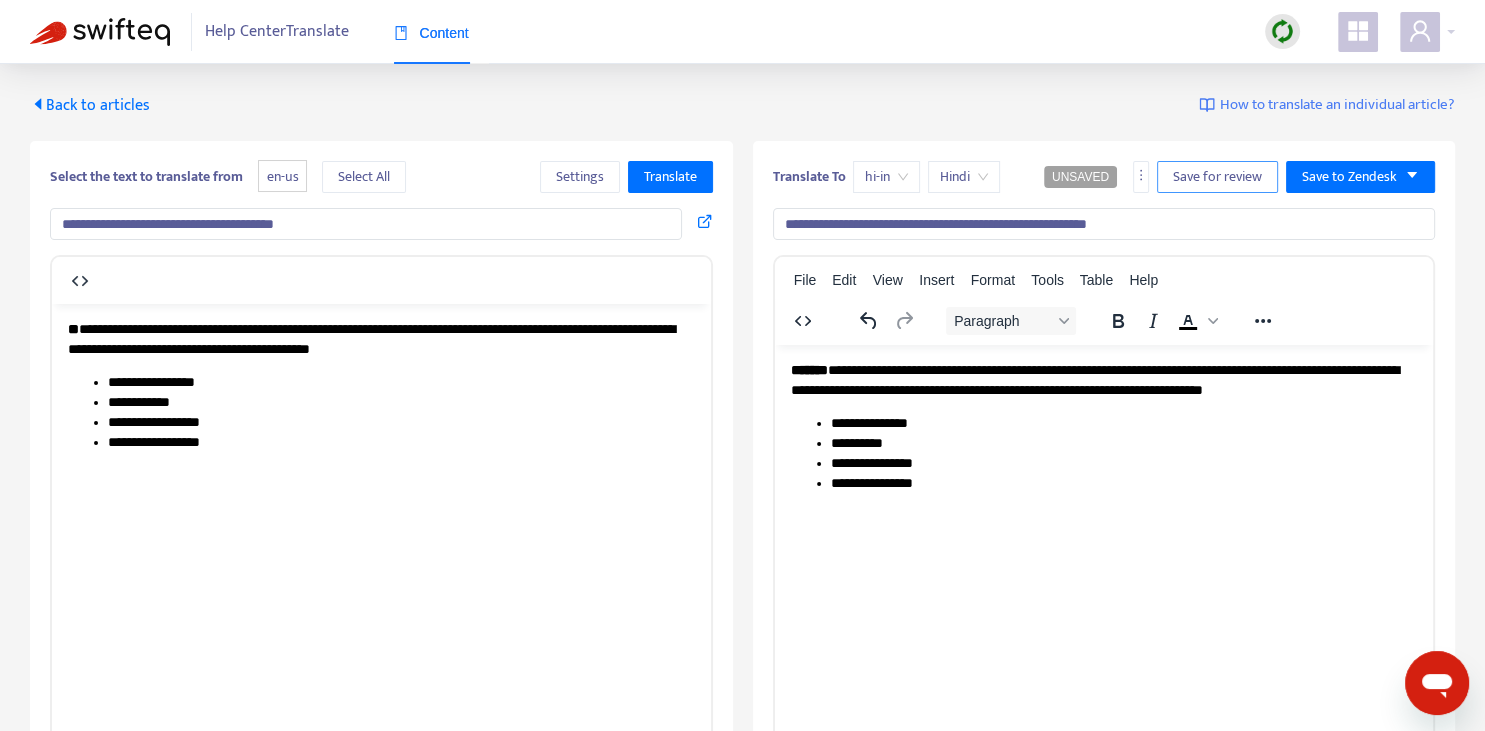 click on "Save for review" at bounding box center (1217, 177) 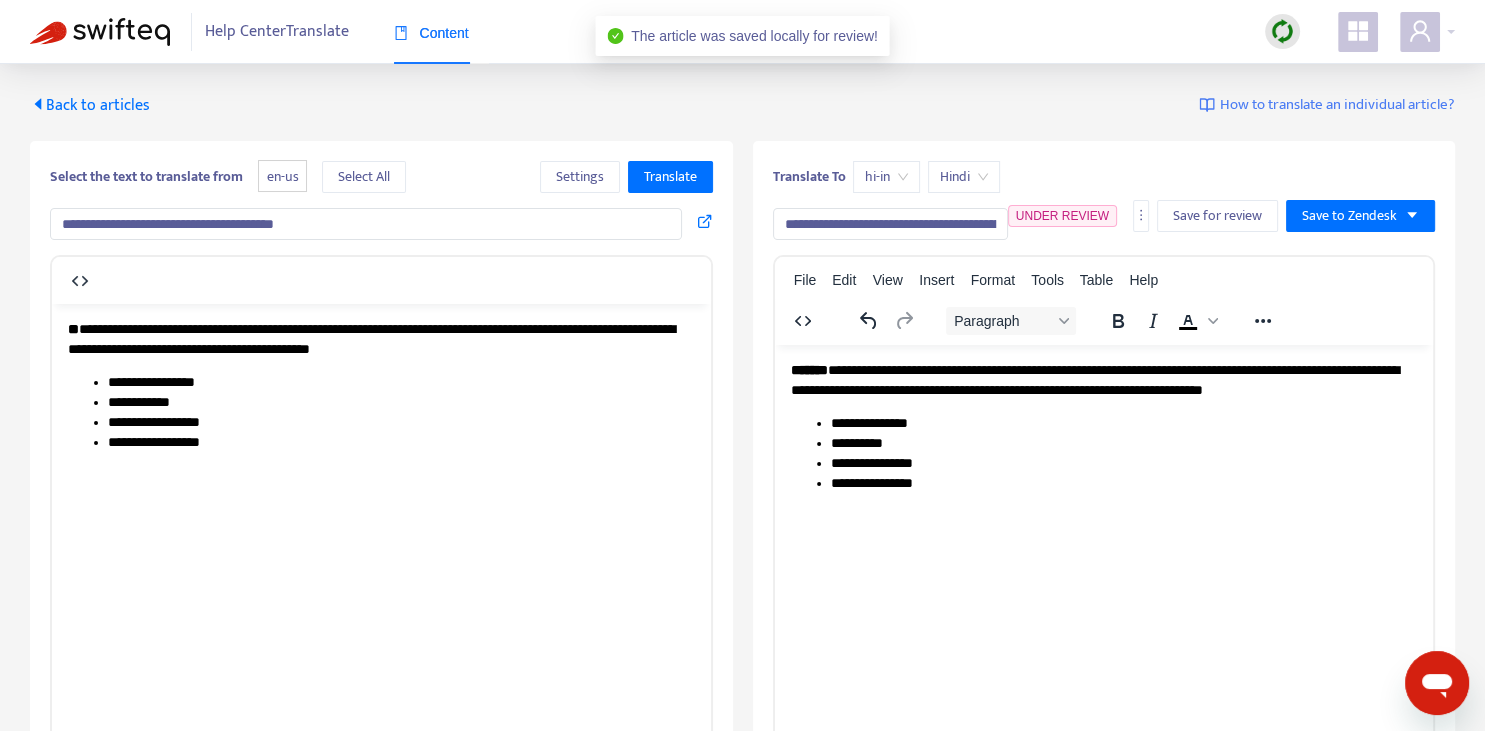 click on "Back to articles" at bounding box center (90, 105) 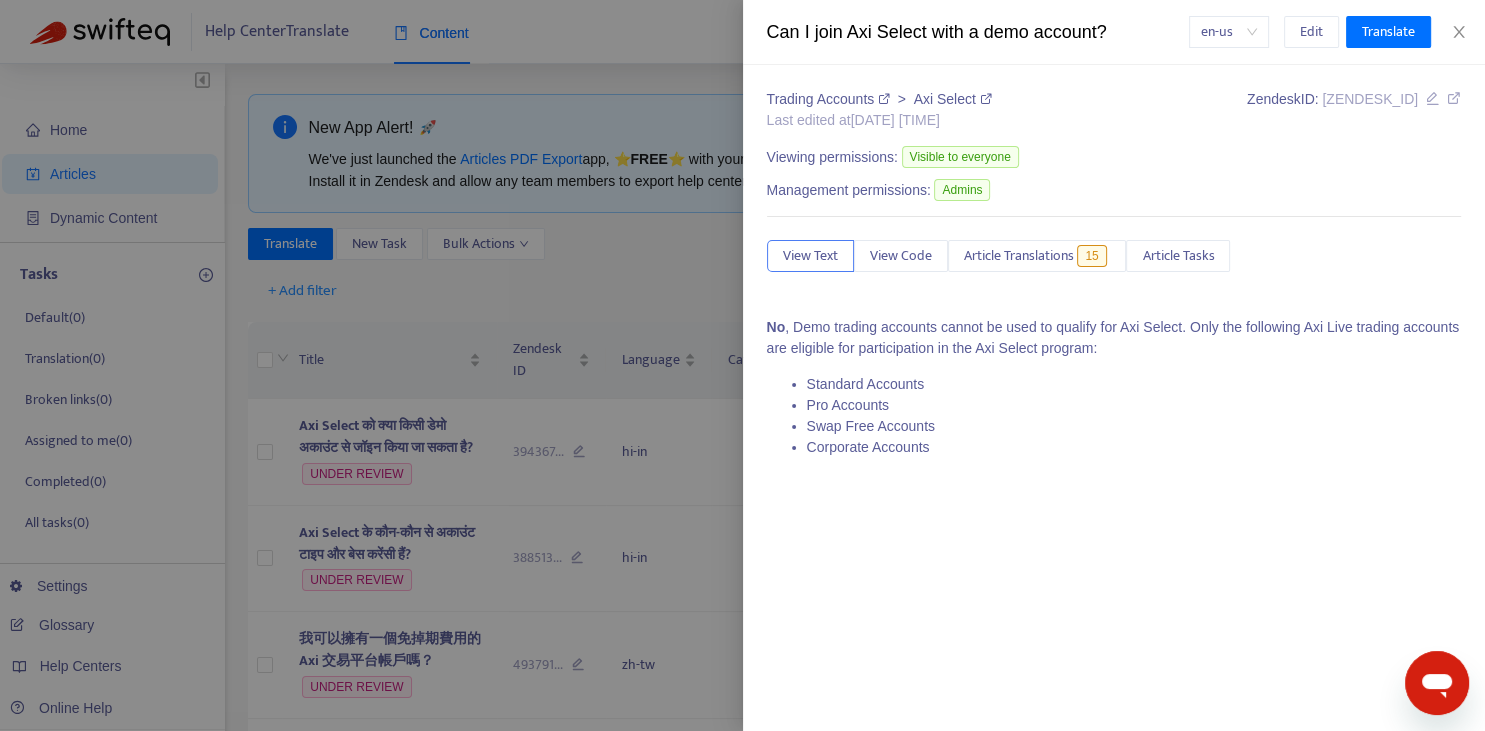 click at bounding box center [742, 365] 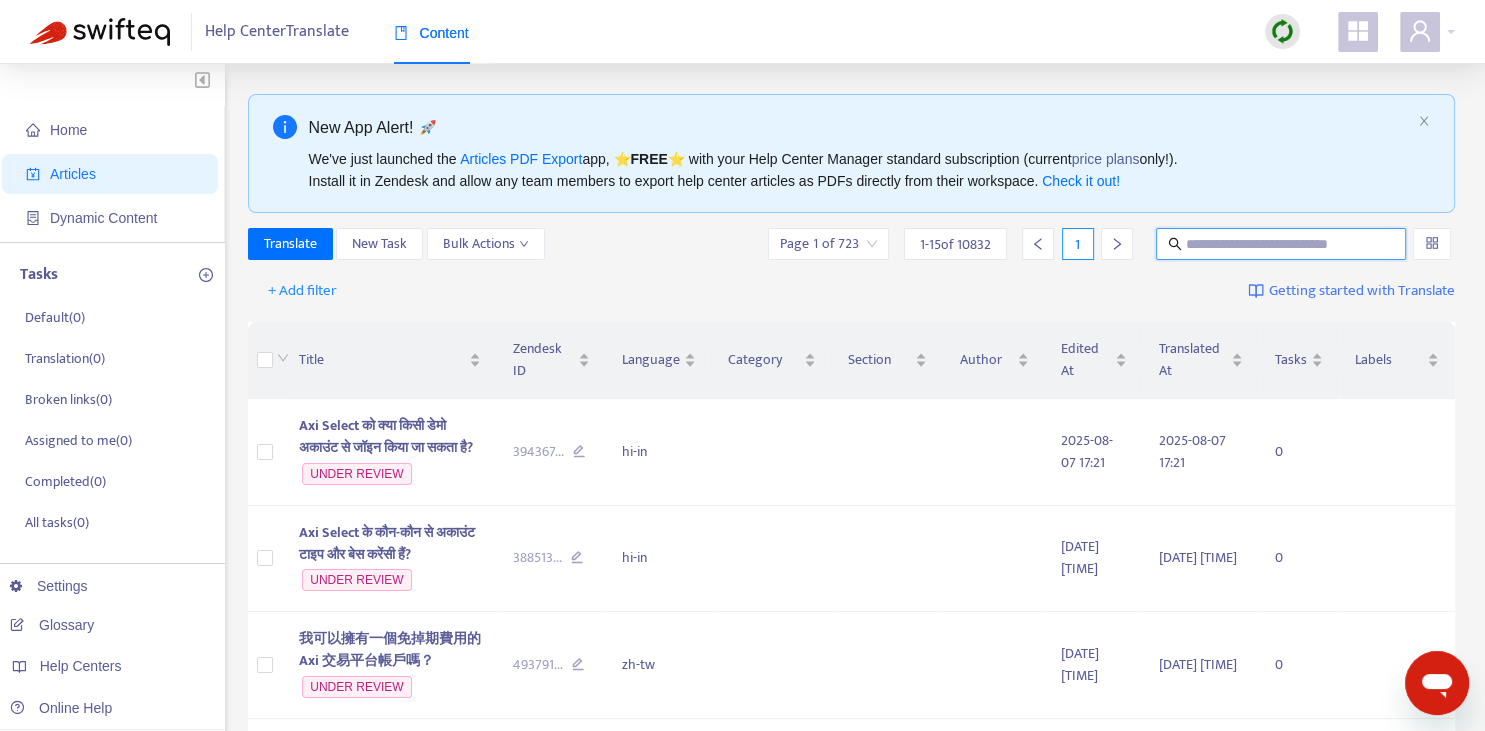 click at bounding box center (1282, 244) 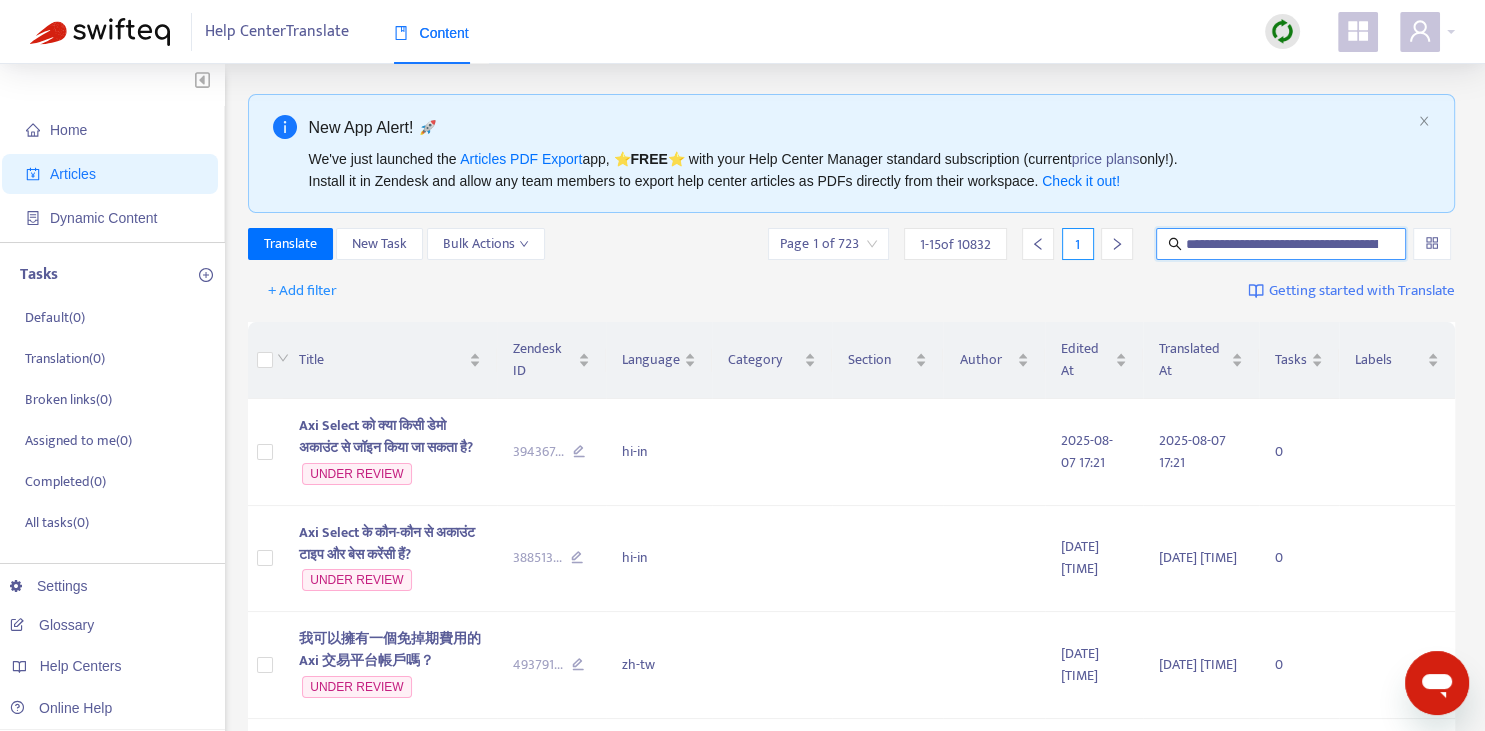 scroll, scrollTop: 0, scrollLeft: 99, axis: horizontal 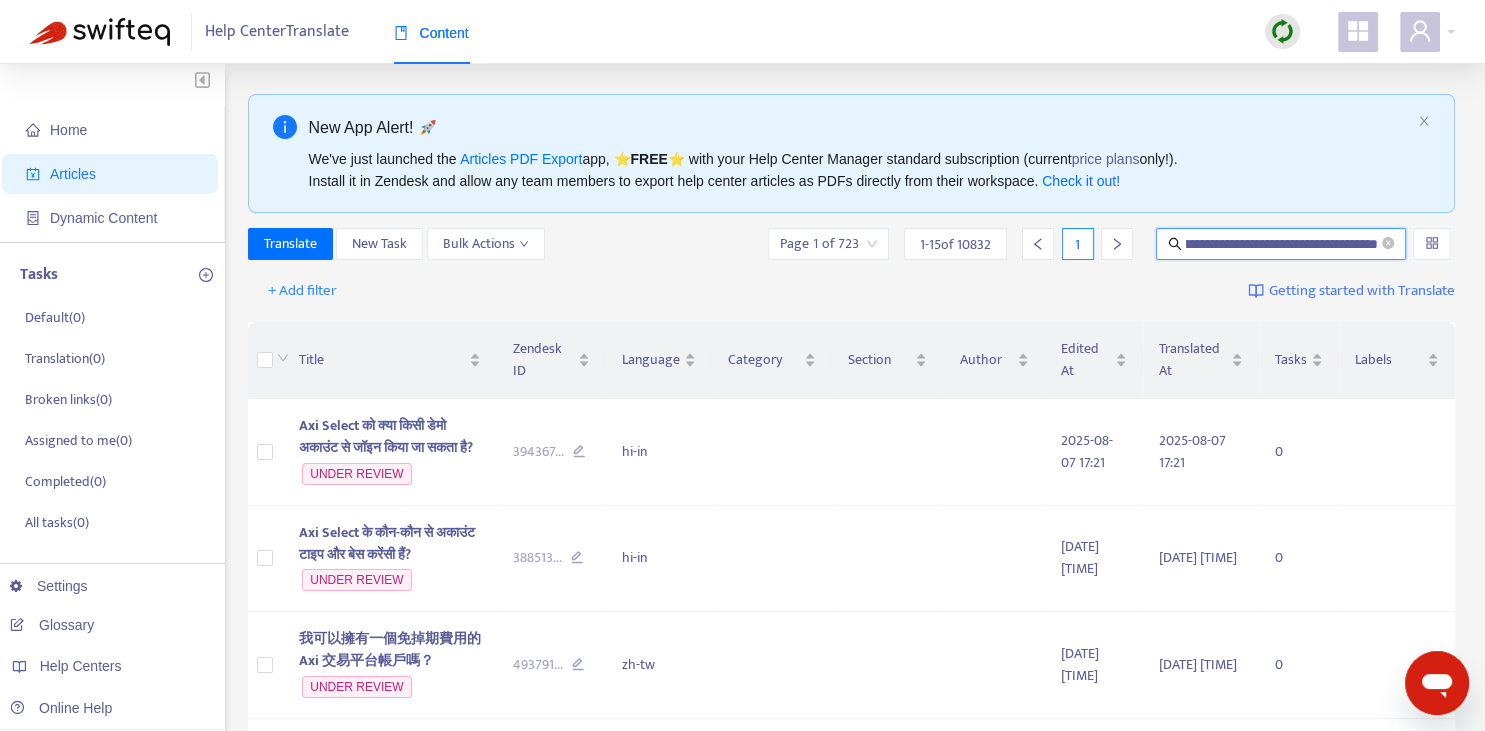 type on "**********" 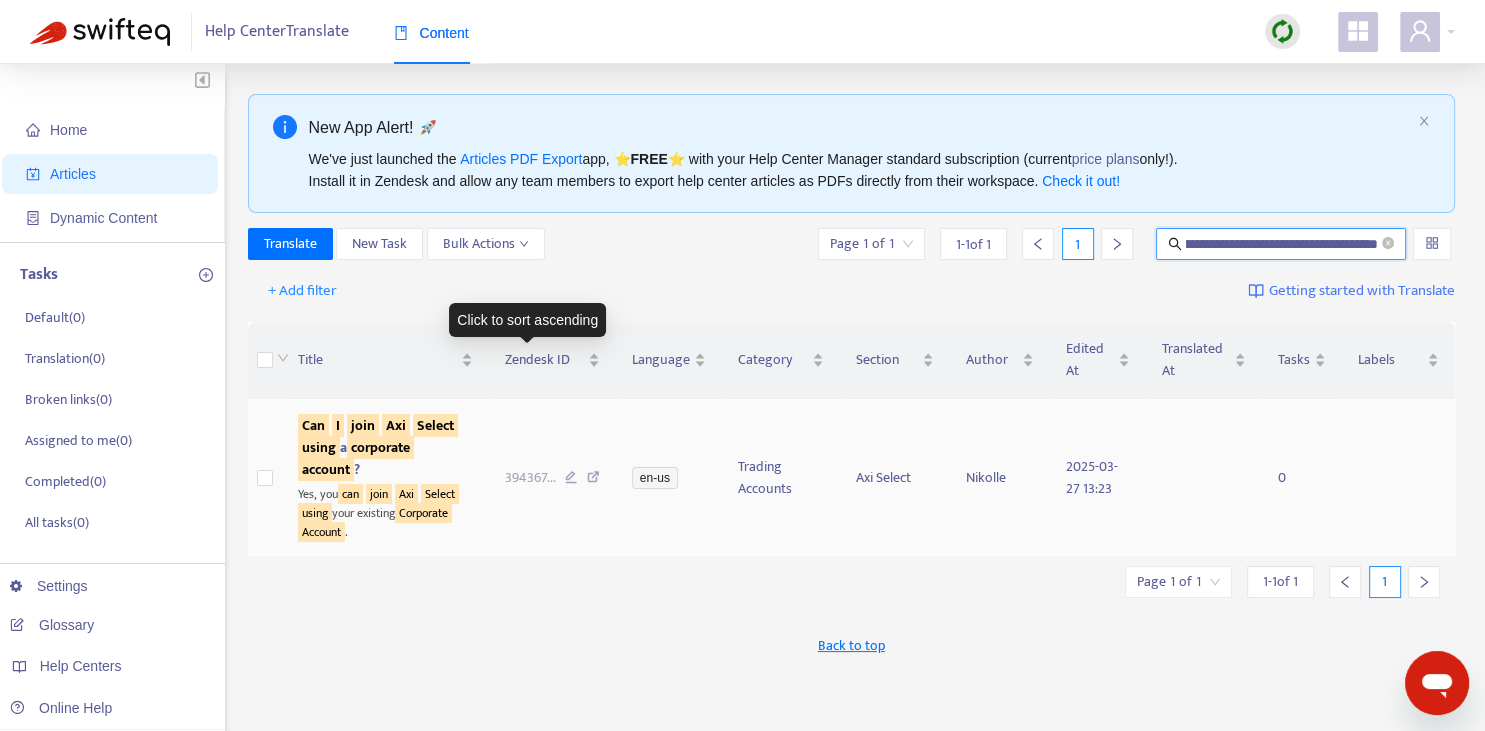 click on "using" at bounding box center (319, 447) 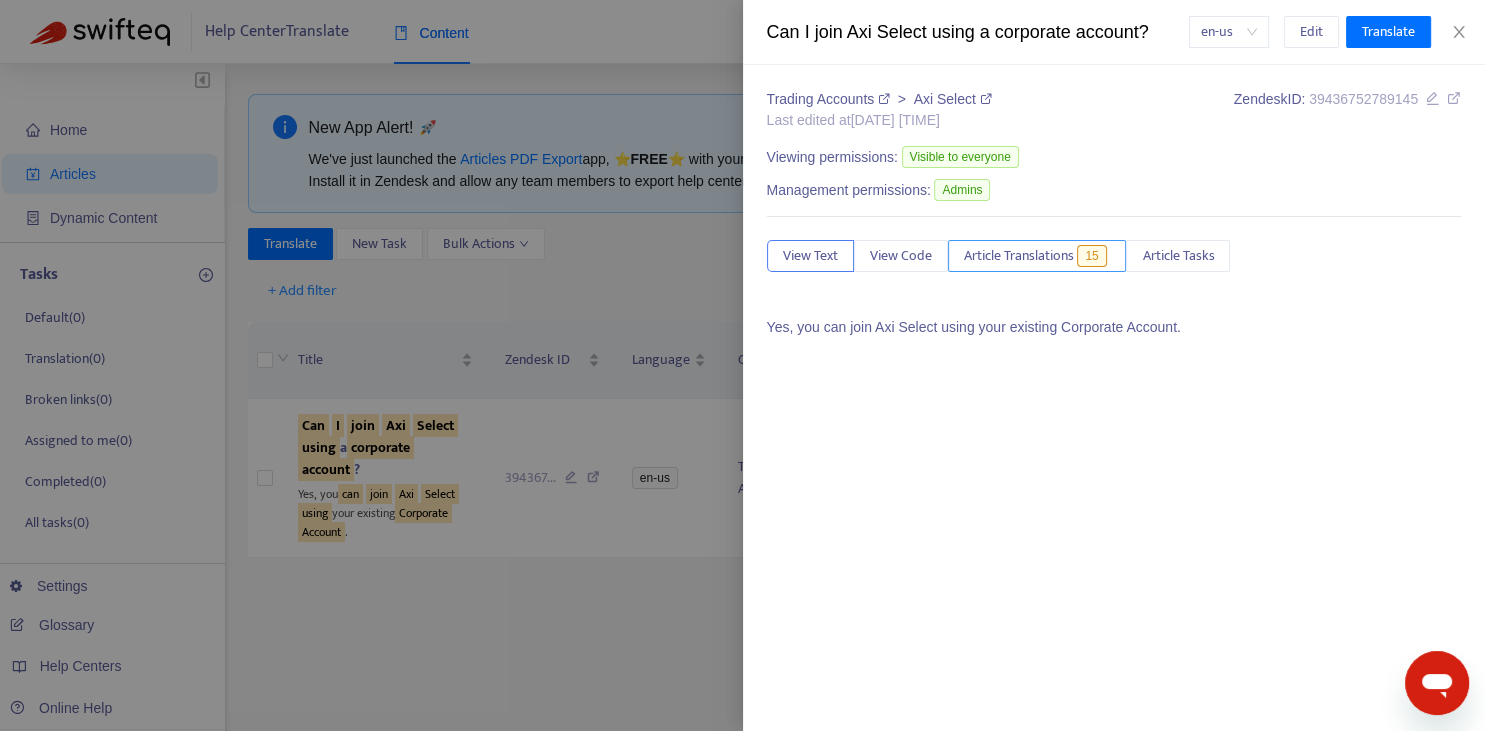click on "Article Translations" at bounding box center [1019, 256] 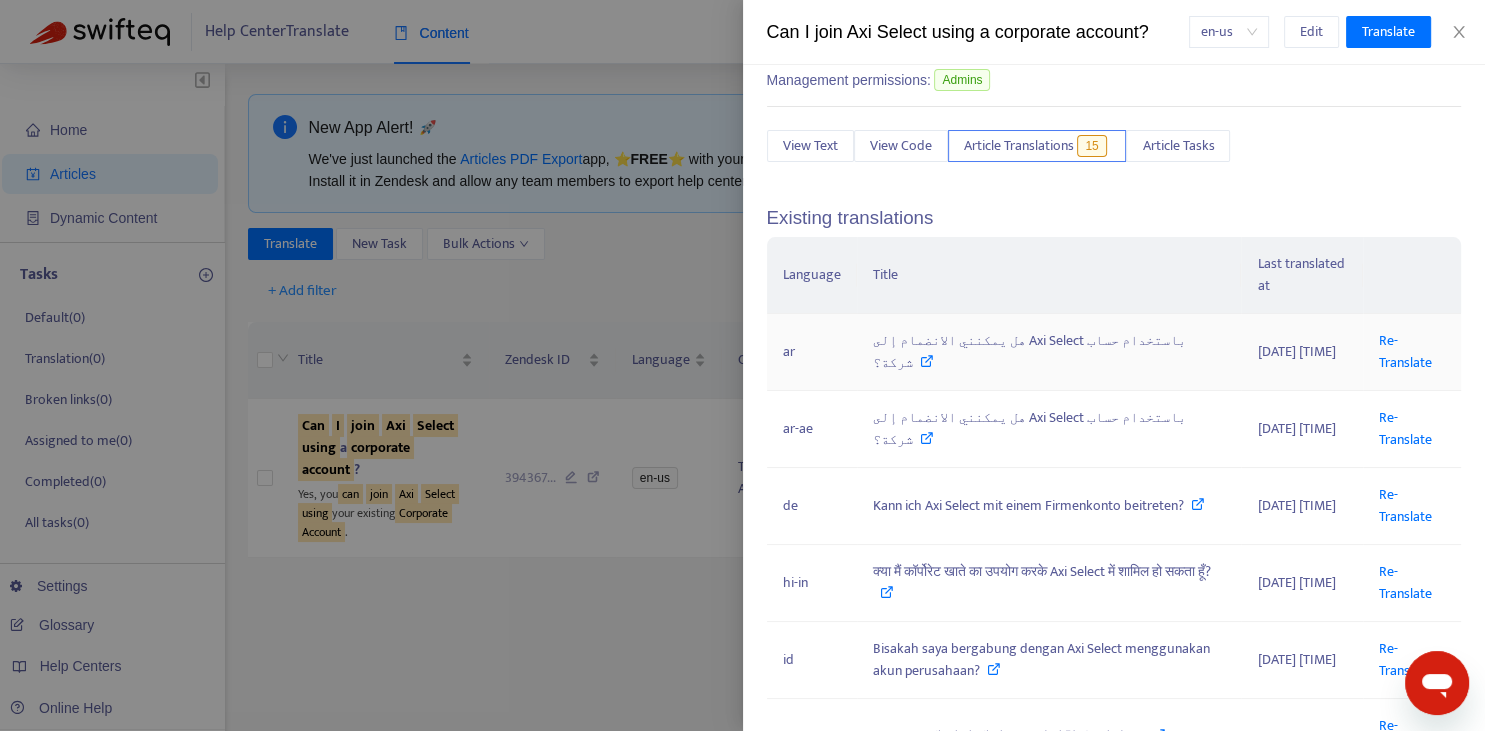 scroll, scrollTop: 147, scrollLeft: 0, axis: vertical 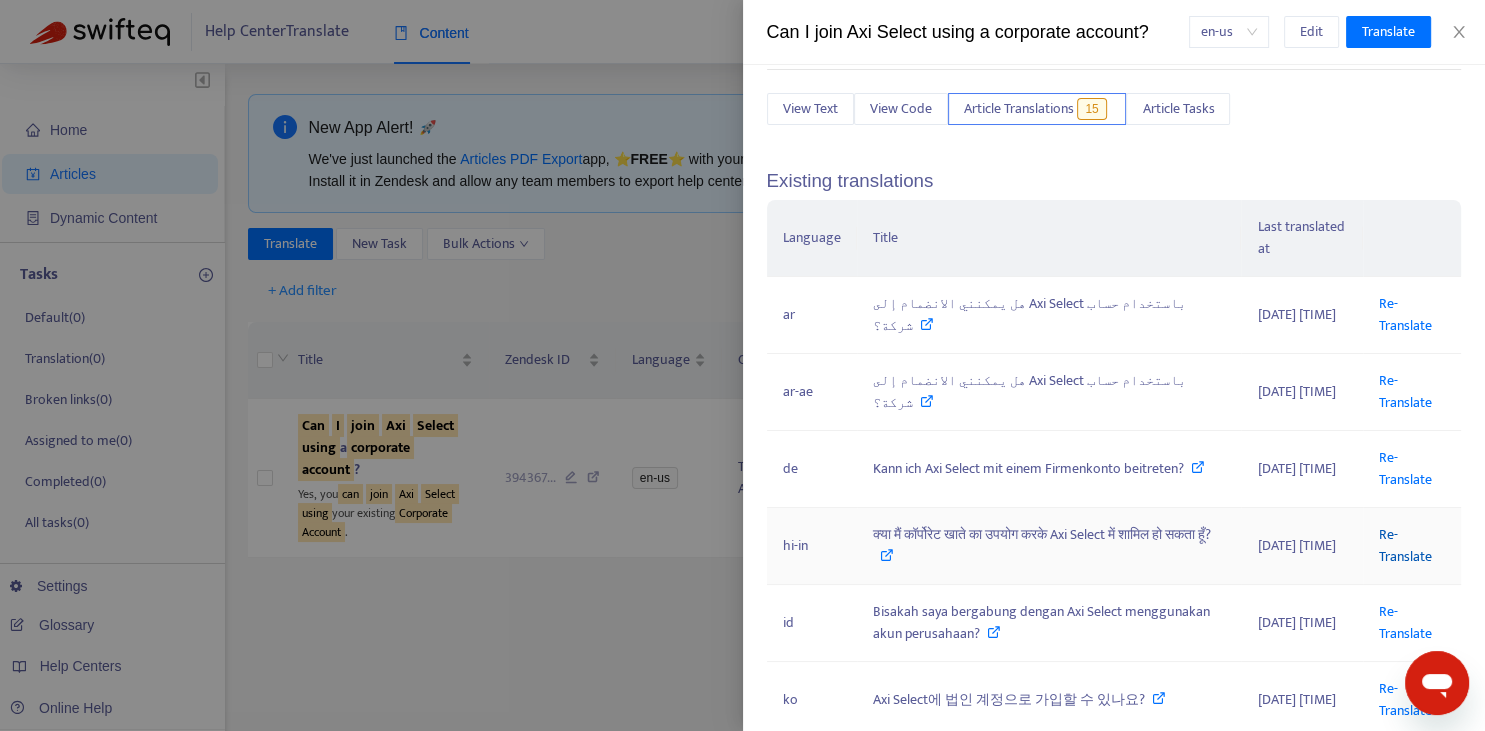click on "Re-Translate" at bounding box center [1405, 545] 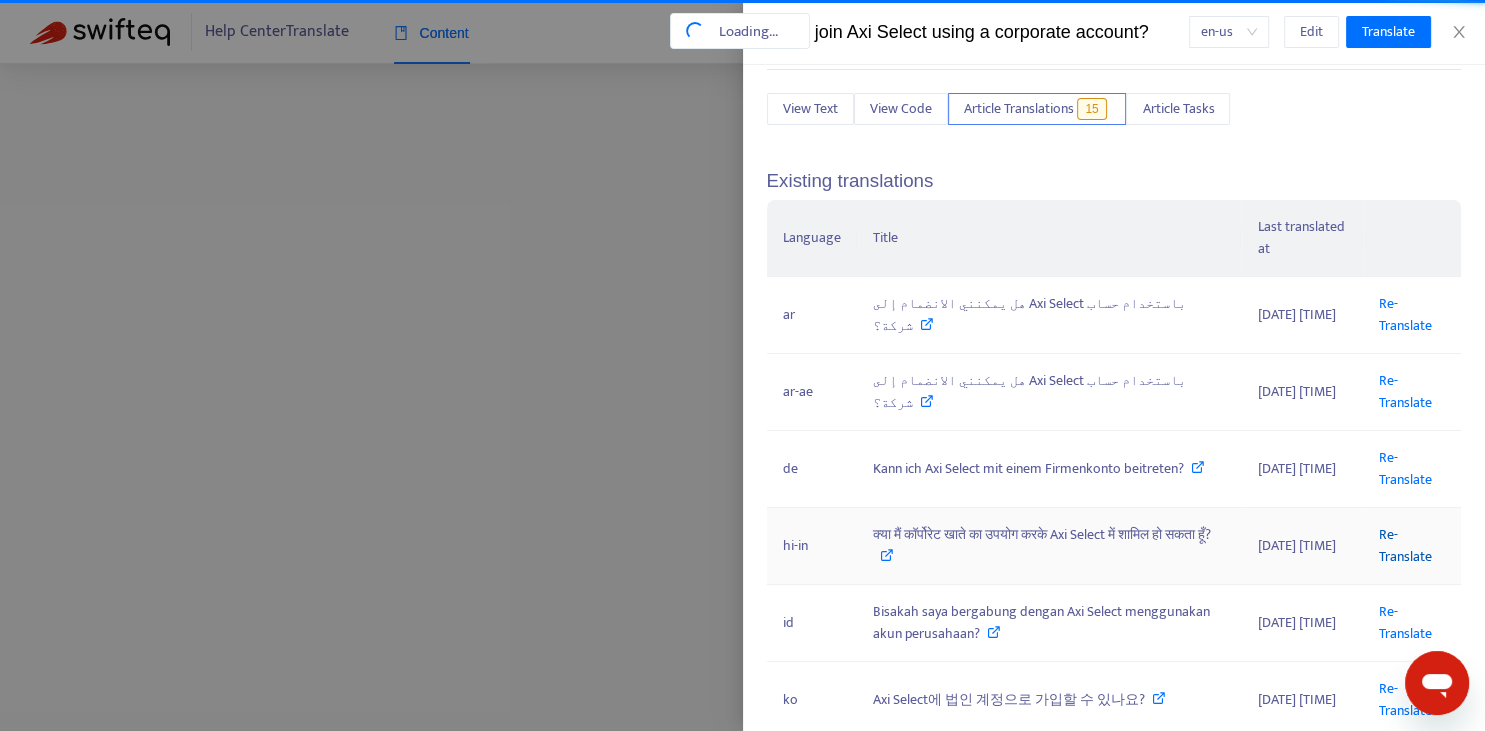 scroll, scrollTop: 0, scrollLeft: 99, axis: horizontal 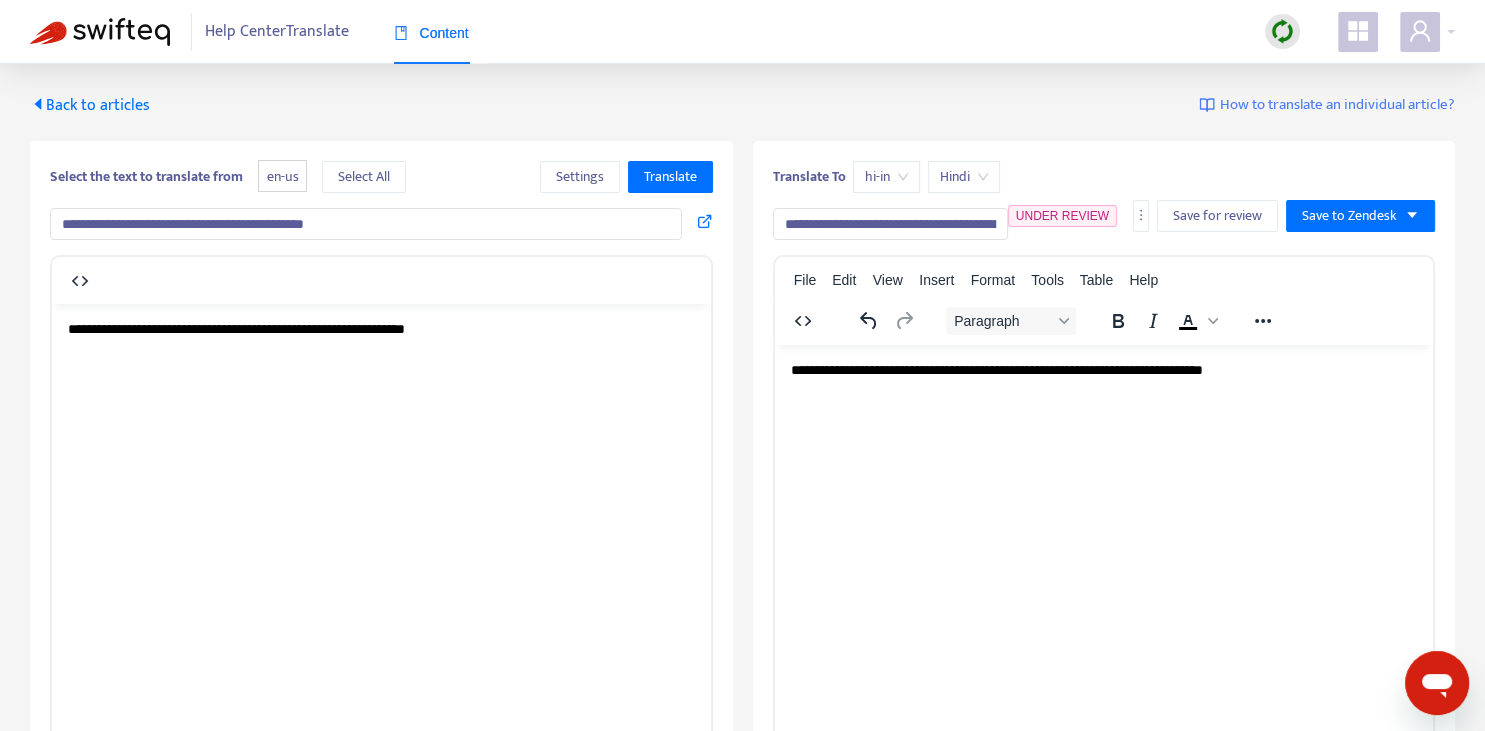 click on "**********" at bounding box center [890, 224] 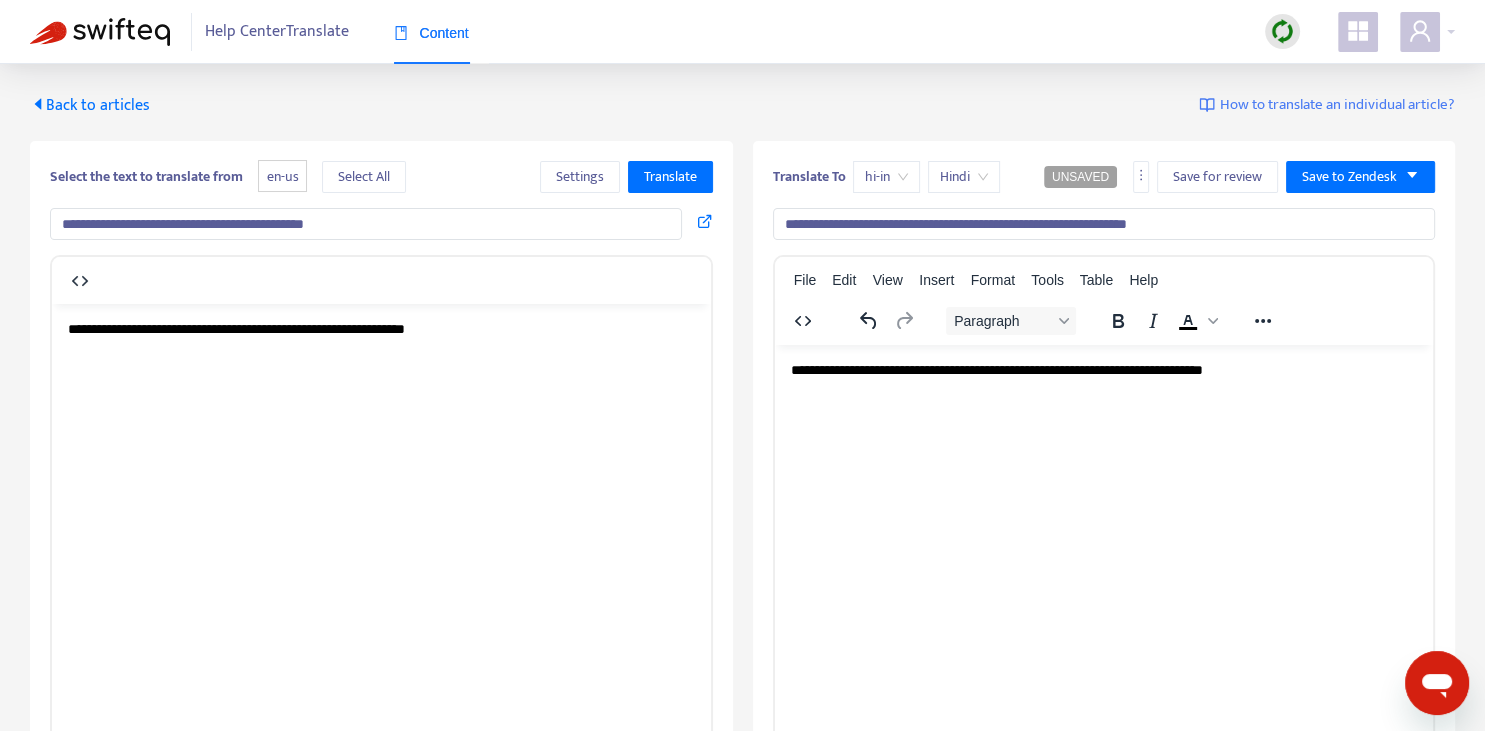 type on "**********" 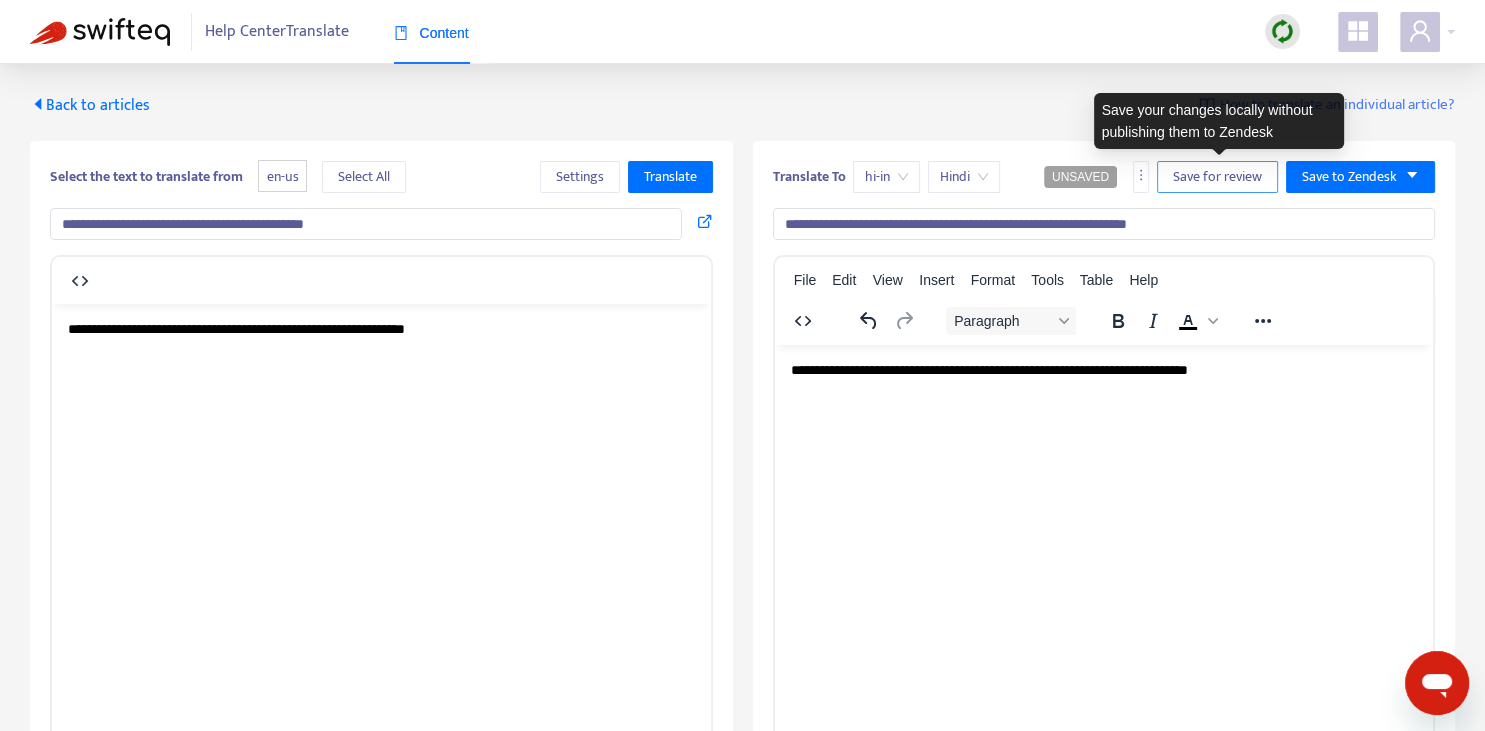 click on "Save for review" at bounding box center (1217, 177) 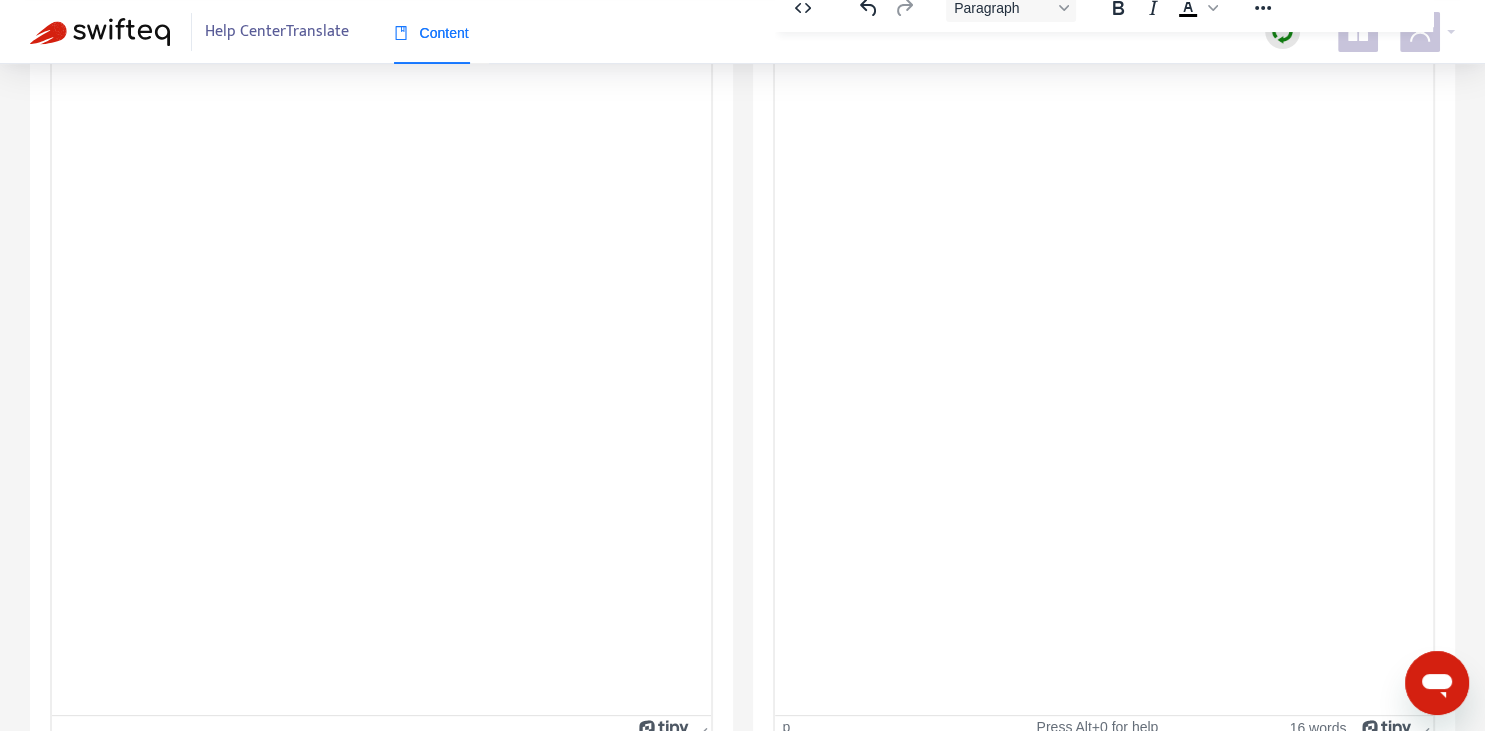 scroll, scrollTop: 343, scrollLeft: 0, axis: vertical 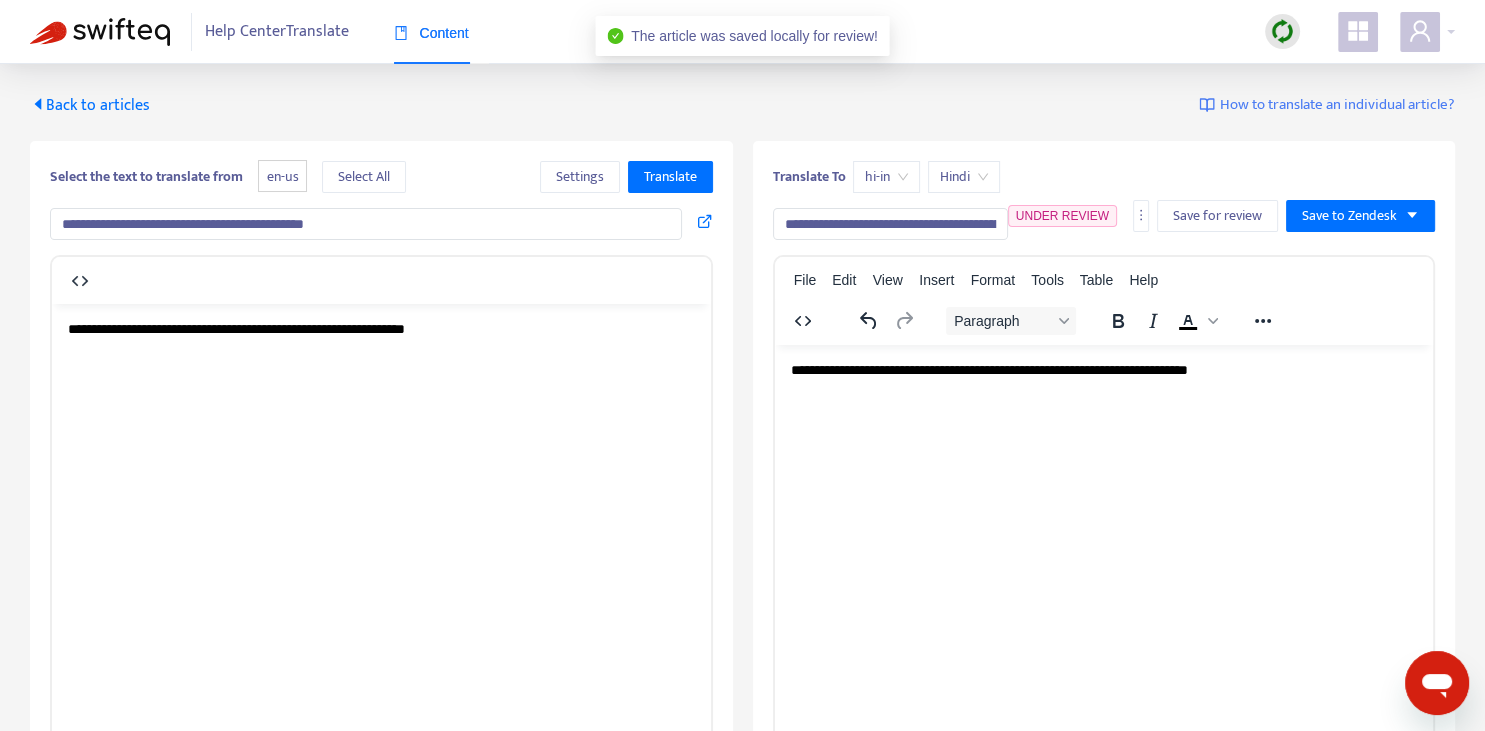 click on "Back to articles" at bounding box center (90, 105) 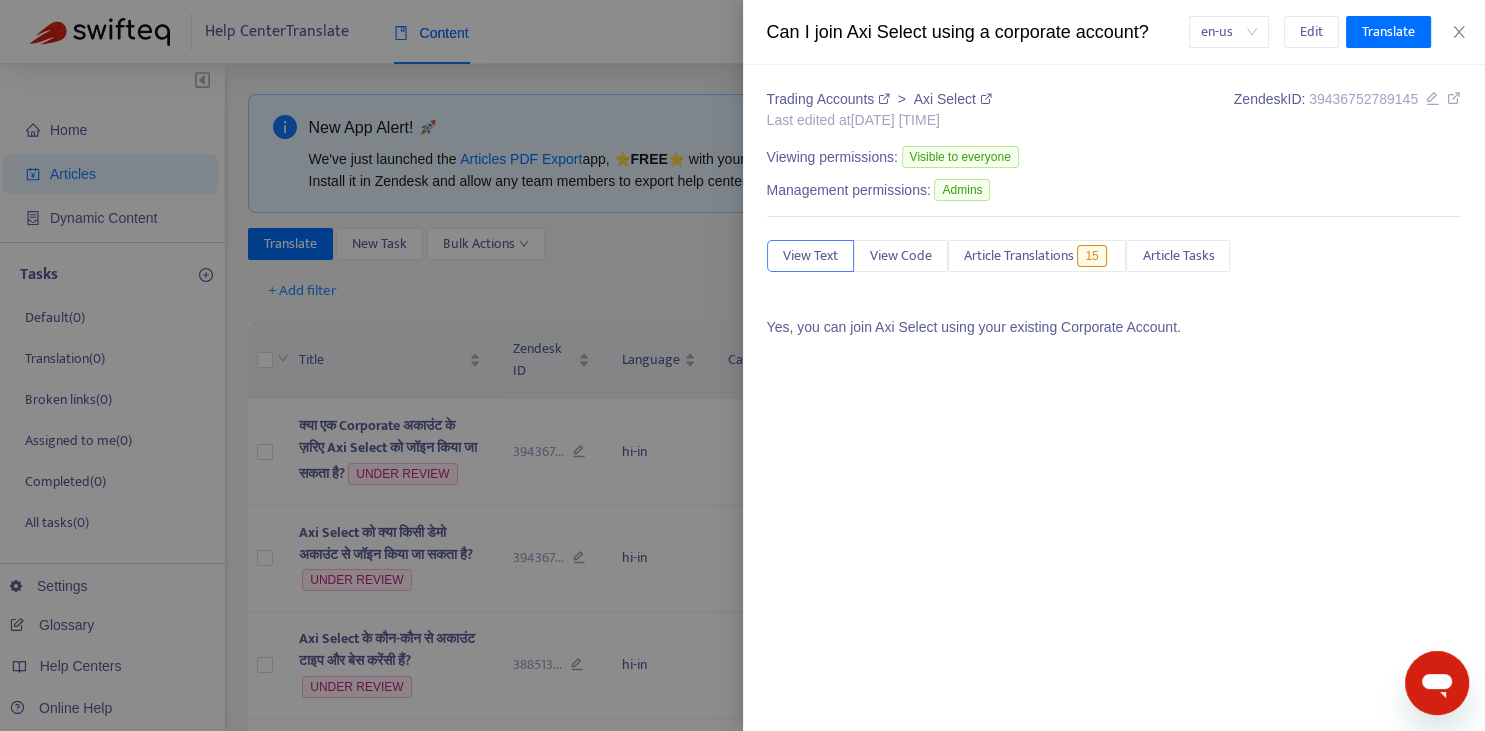 click at bounding box center [742, 365] 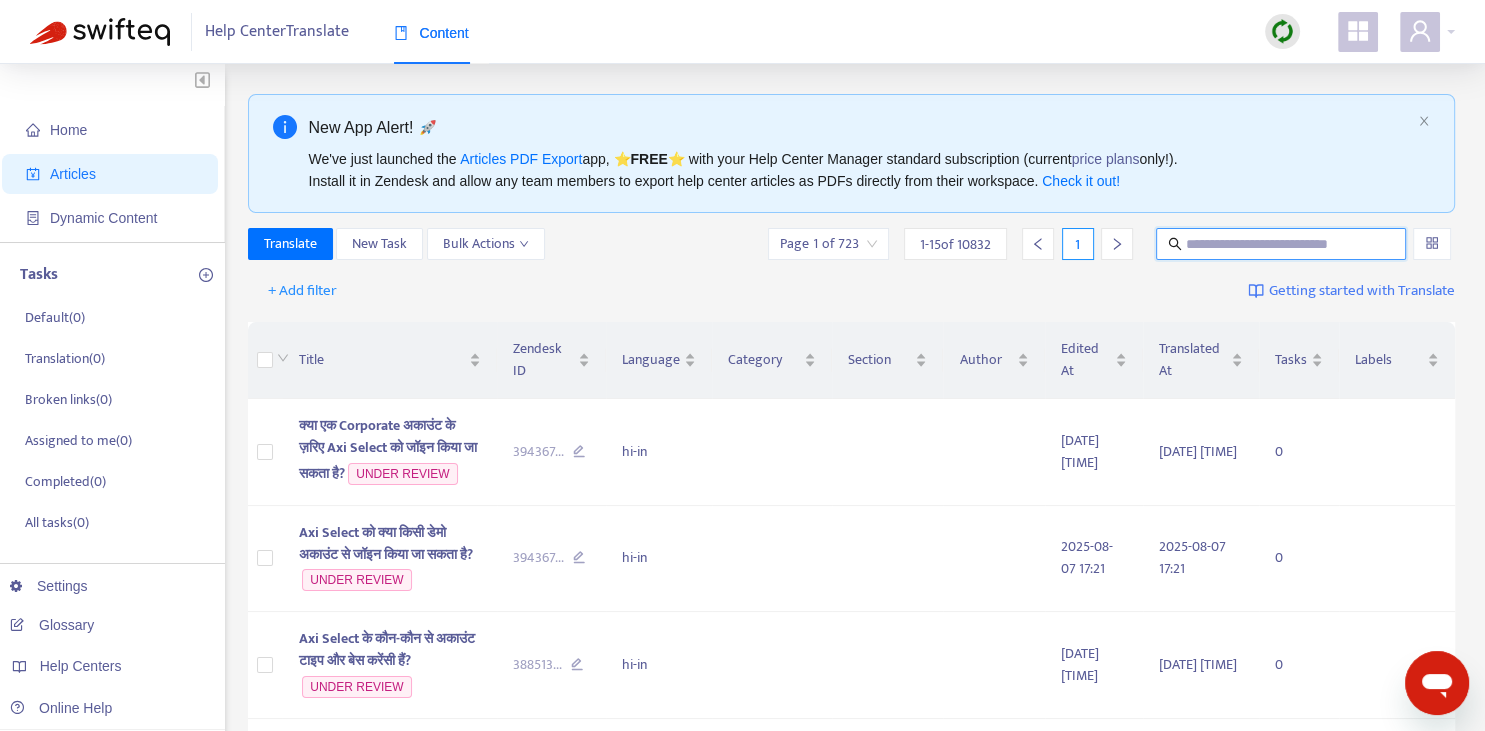 click at bounding box center [1282, 244] 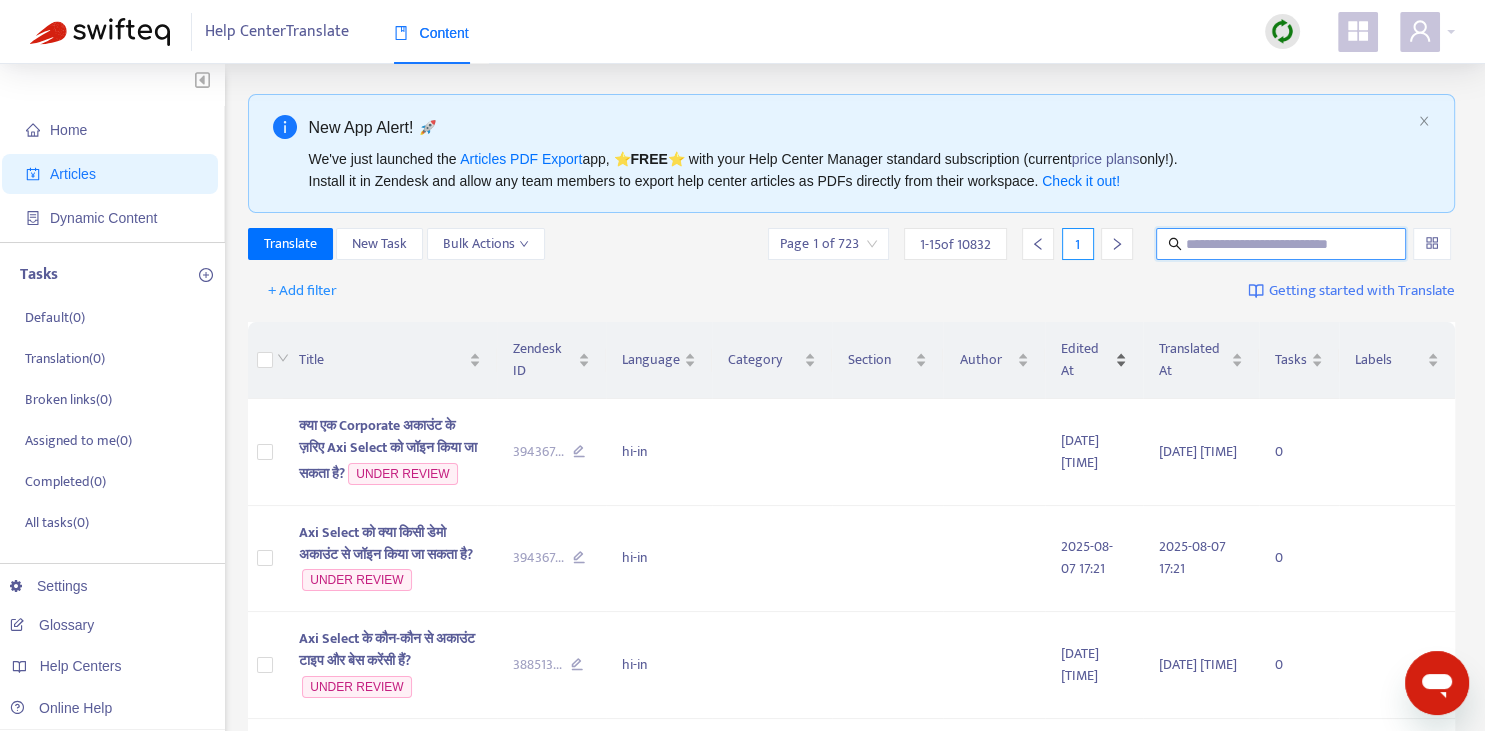 paste on "**********" 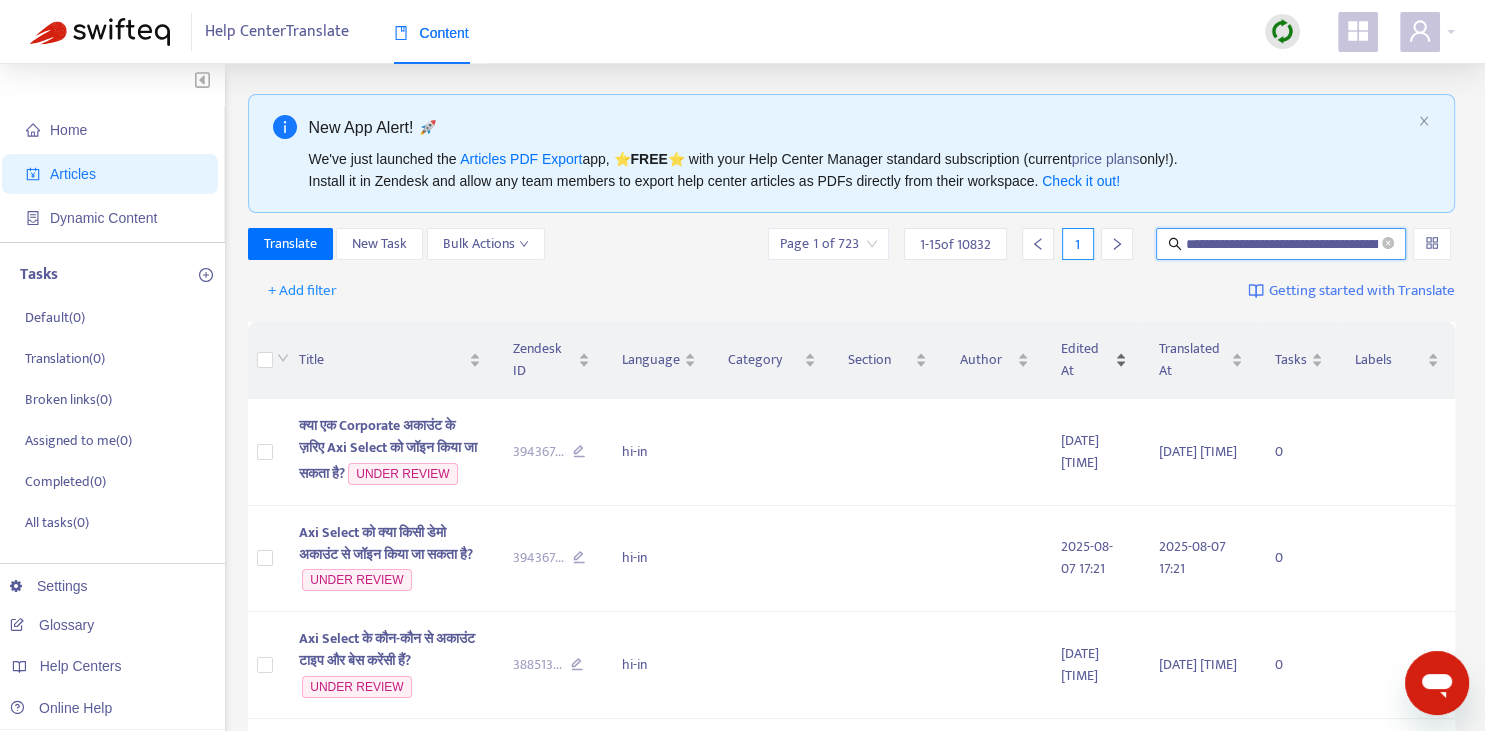 scroll, scrollTop: 0, scrollLeft: 350, axis: horizontal 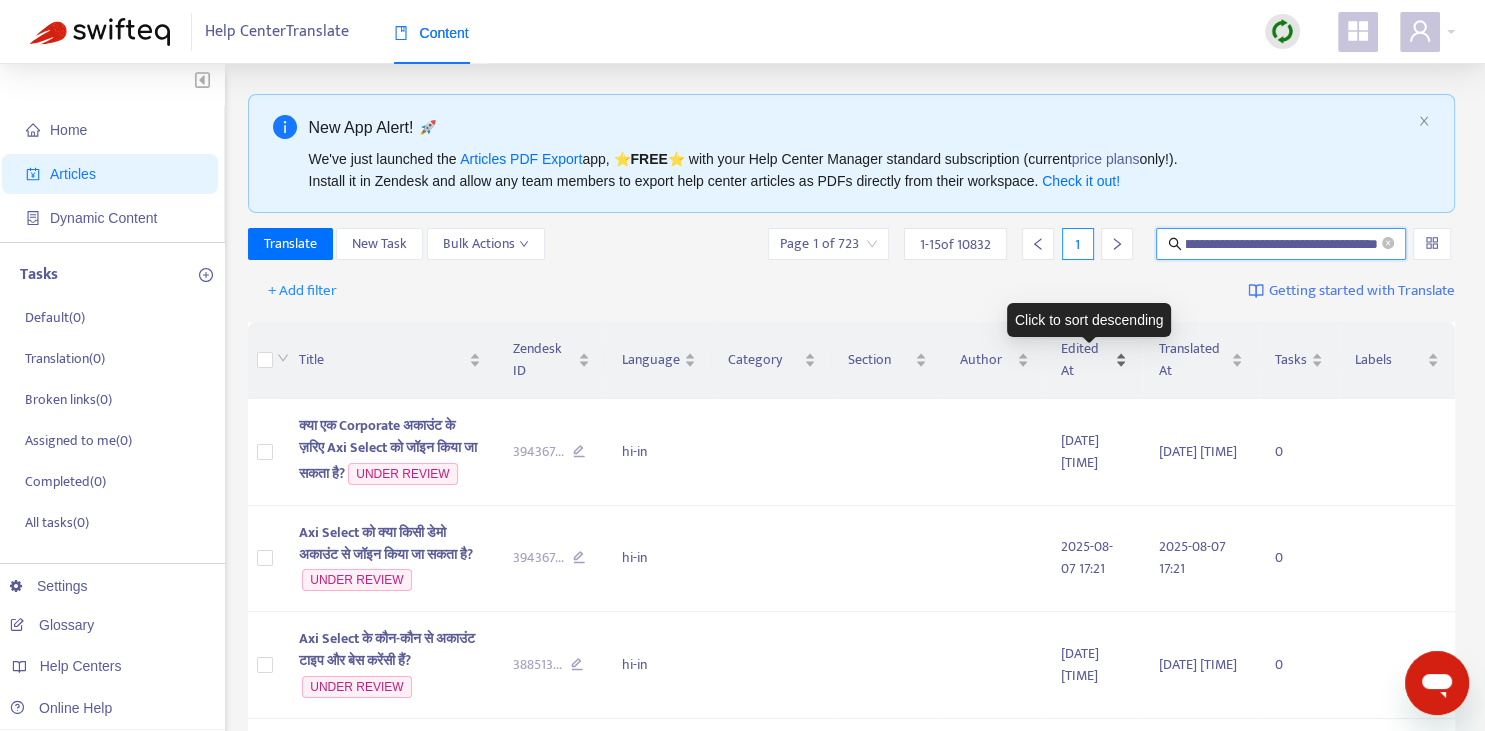 type on "**********" 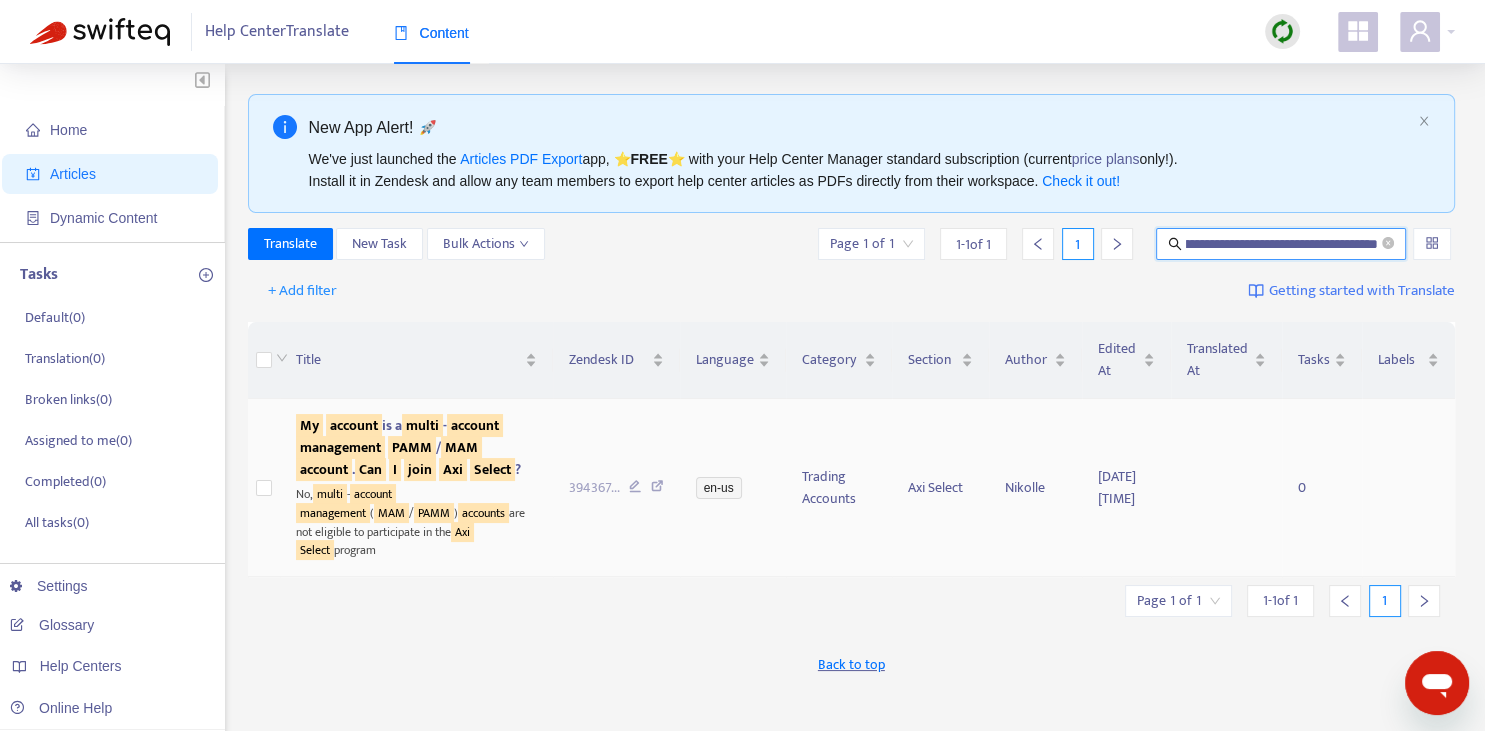 click on "MAM" at bounding box center [461, 447] 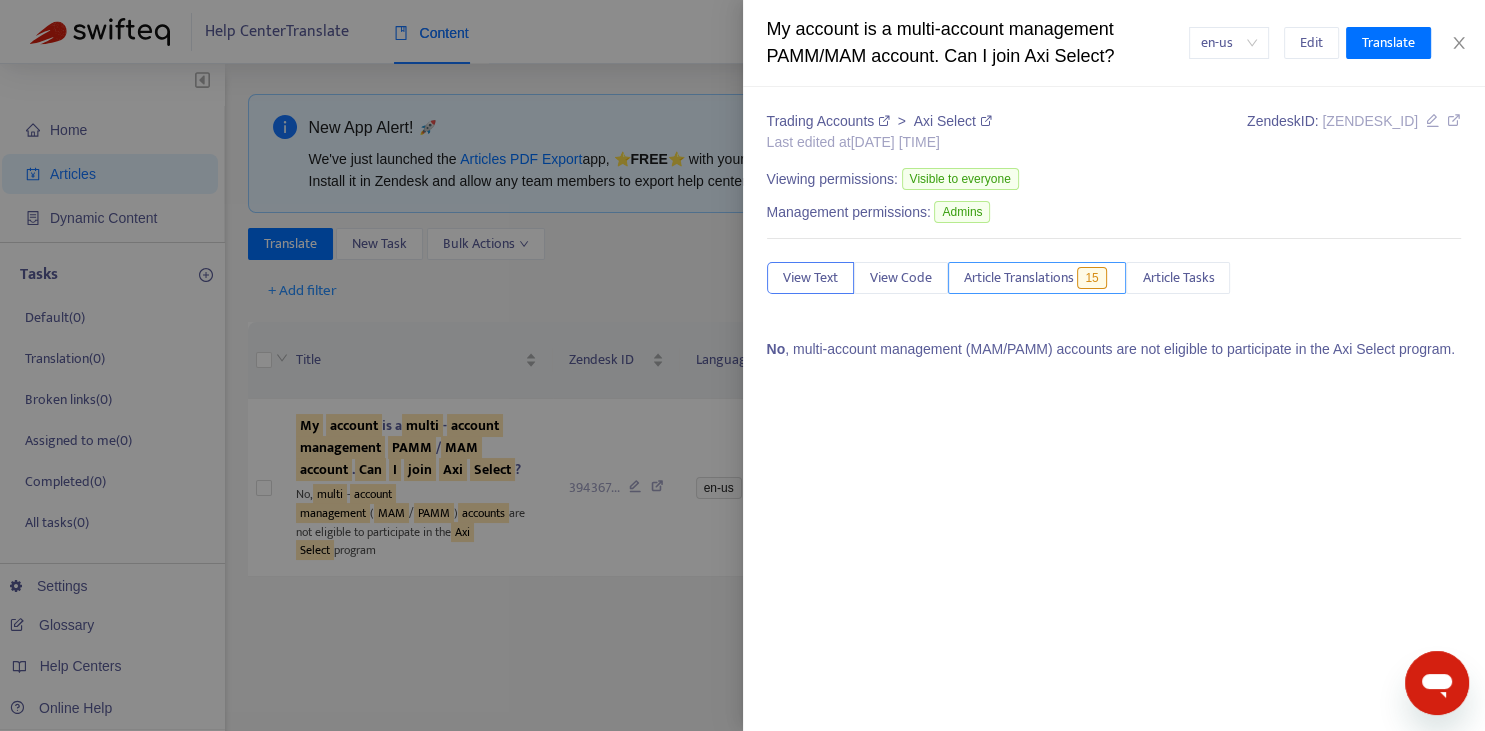 click on "Article Translations" at bounding box center [1019, 278] 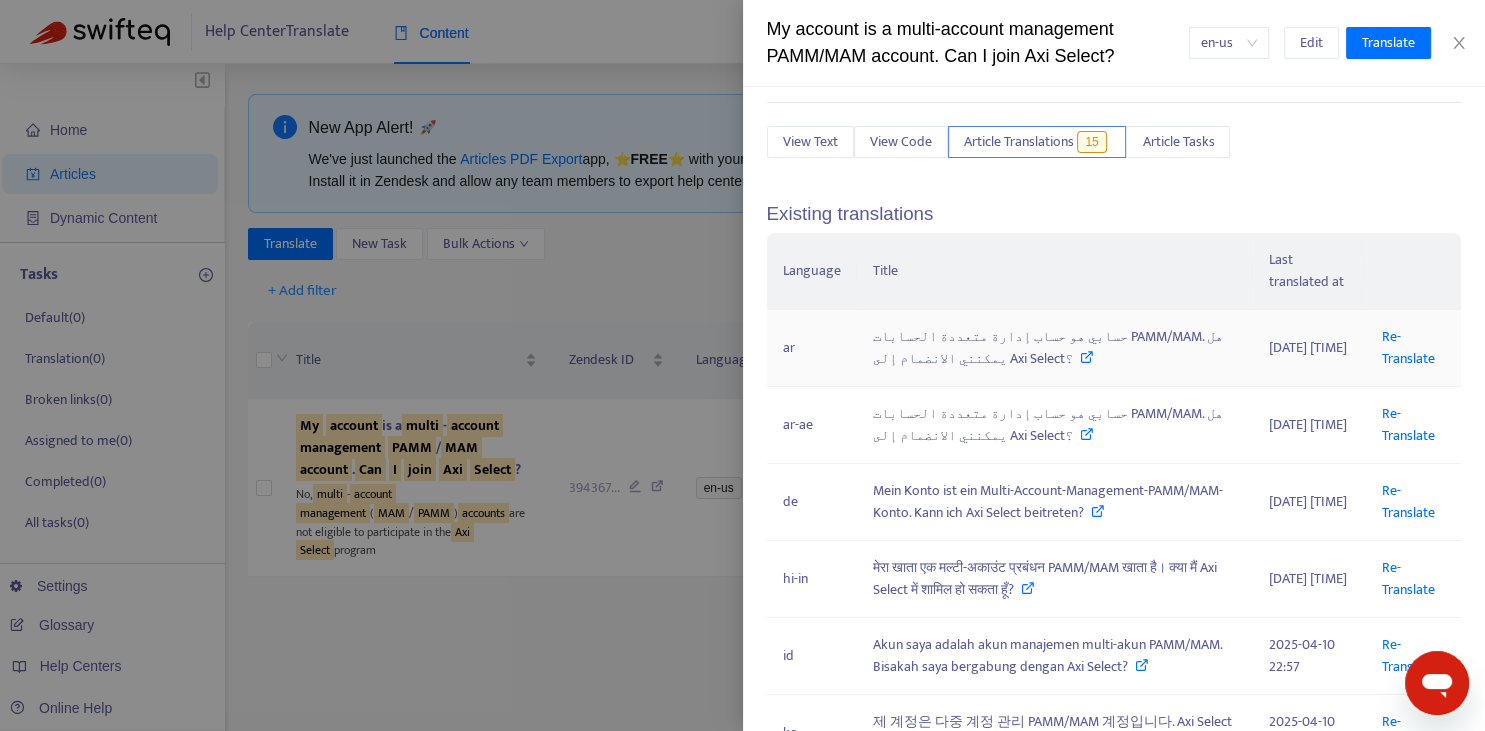 scroll, scrollTop: 220, scrollLeft: 0, axis: vertical 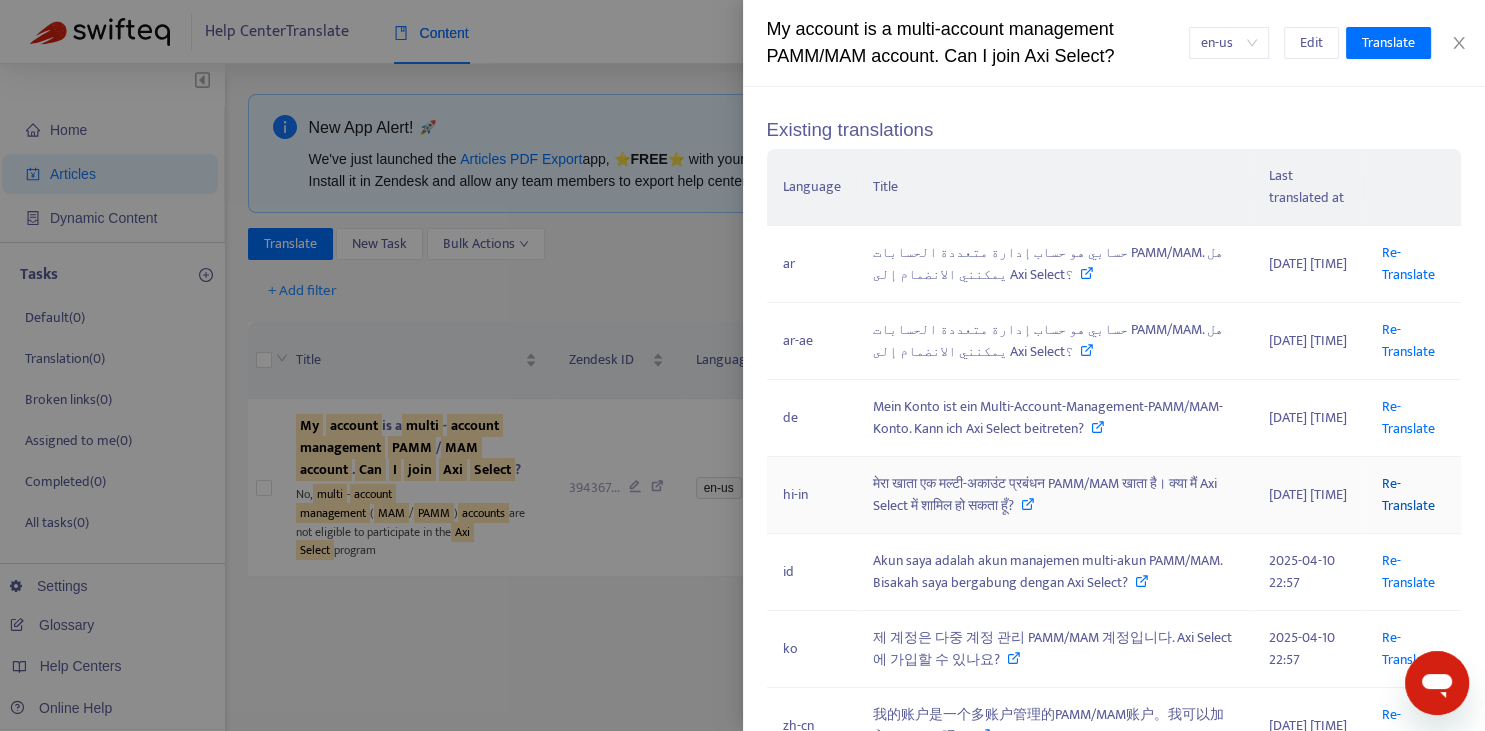 click on "Re-Translate" at bounding box center (1408, 494) 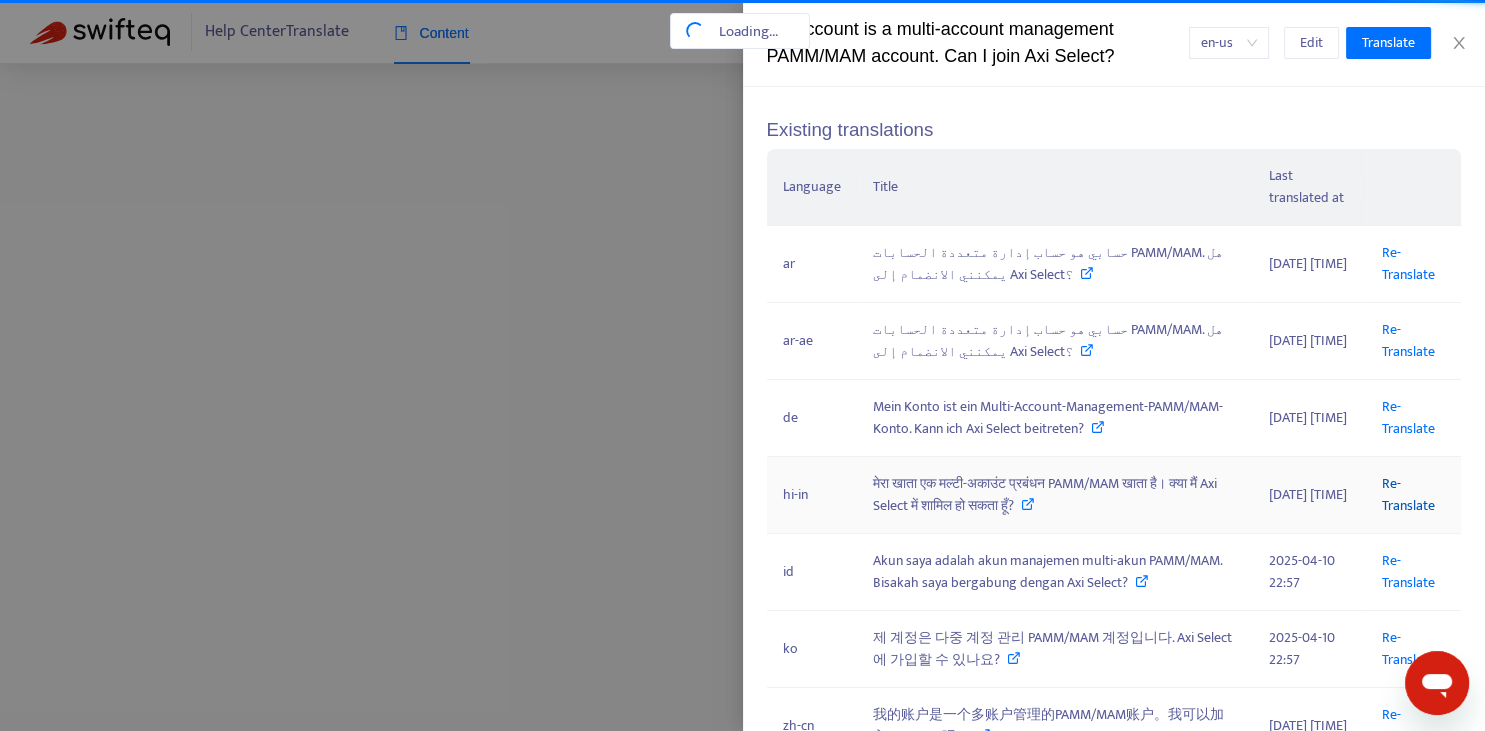 scroll, scrollTop: 0, scrollLeft: 350, axis: horizontal 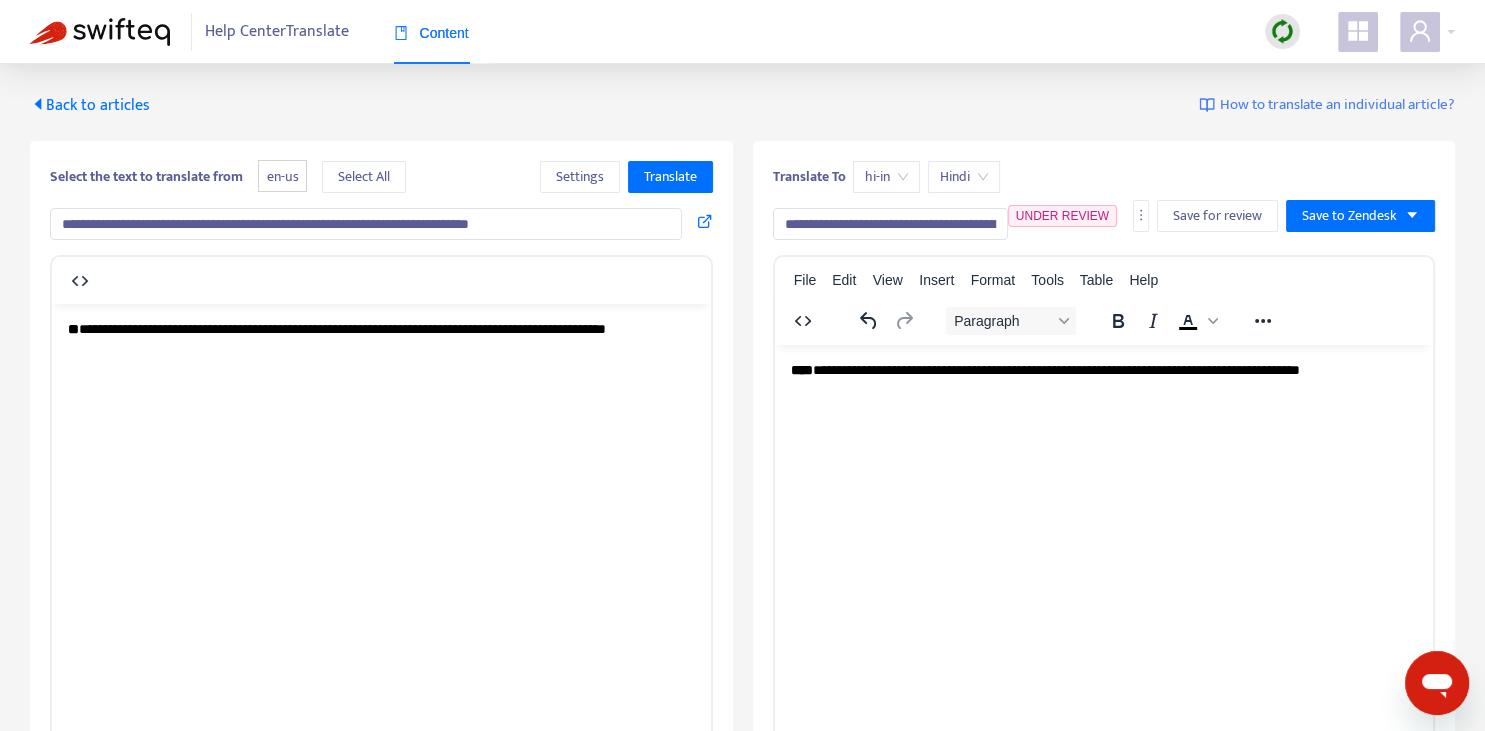 click on "**********" at bounding box center (1104, 608) 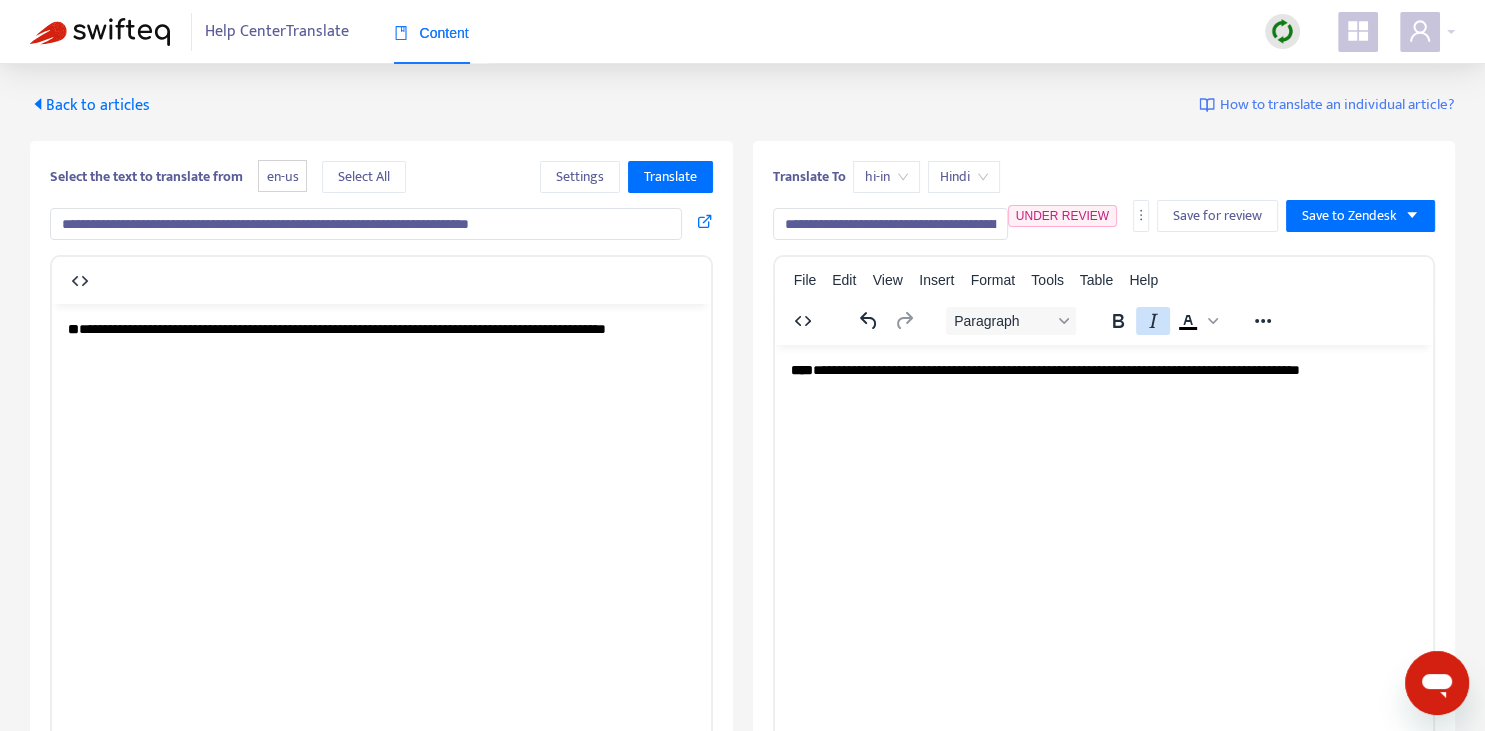 drag, startPoint x: 1107, startPoint y: 233, endPoint x: 1144, endPoint y: 308, distance: 83.630135 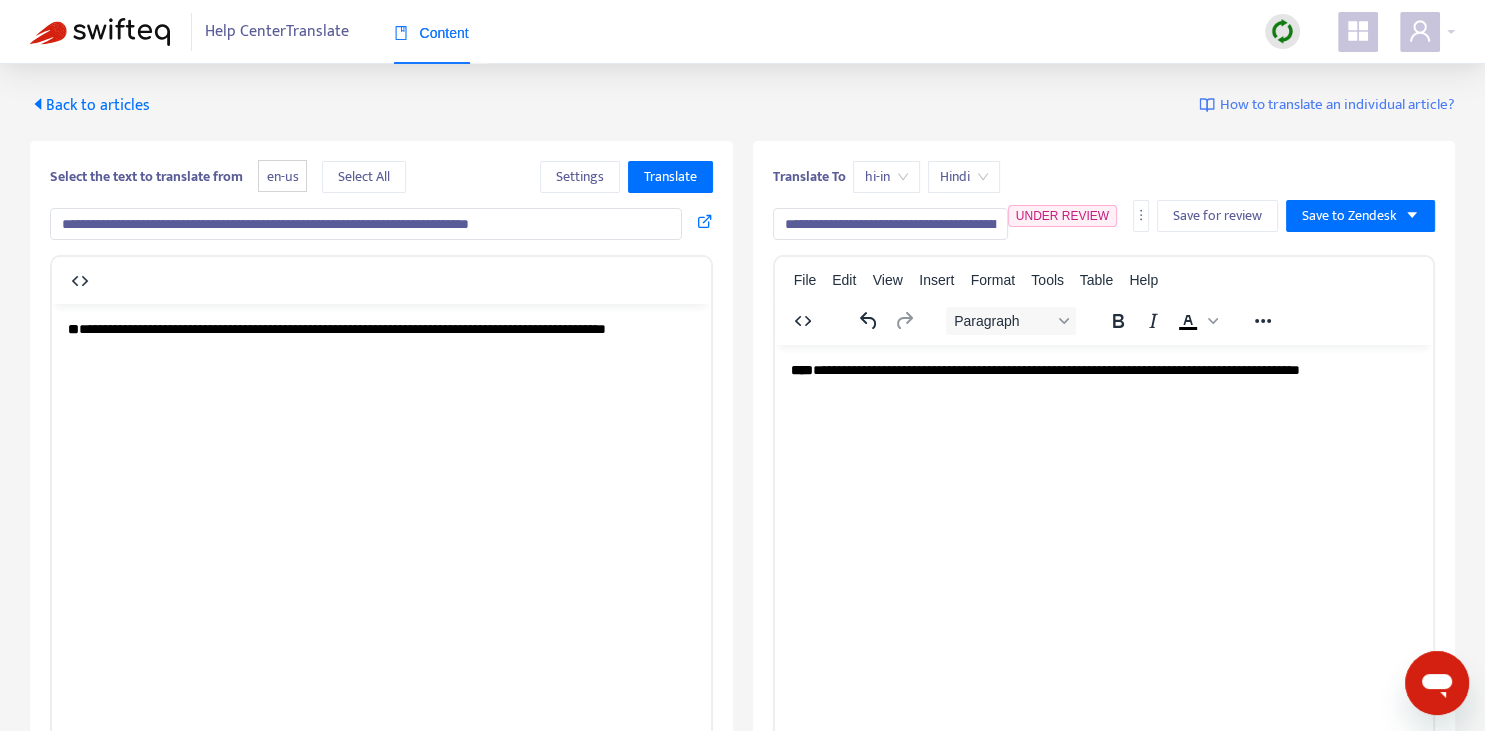 click on "**********" at bounding box center (890, 224) 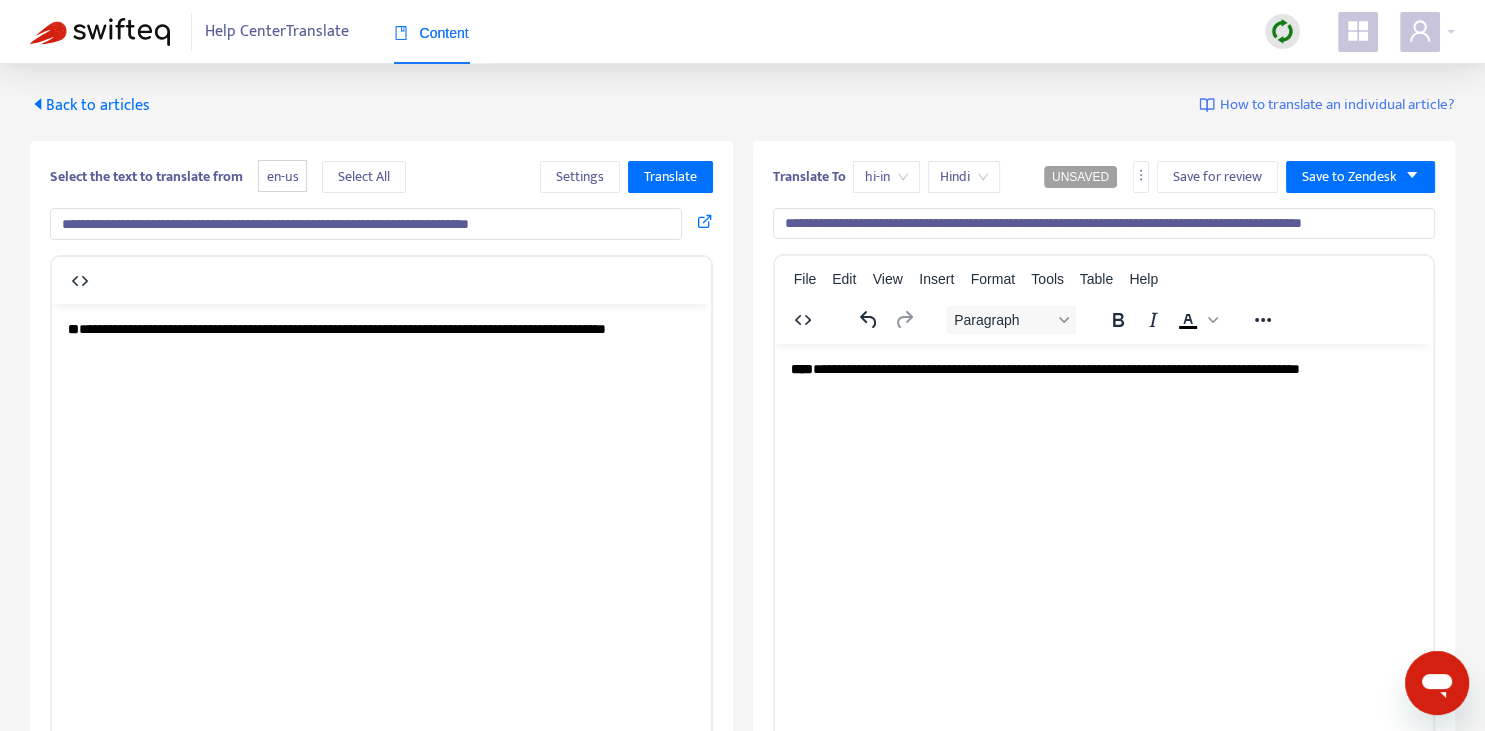 type on "**********" 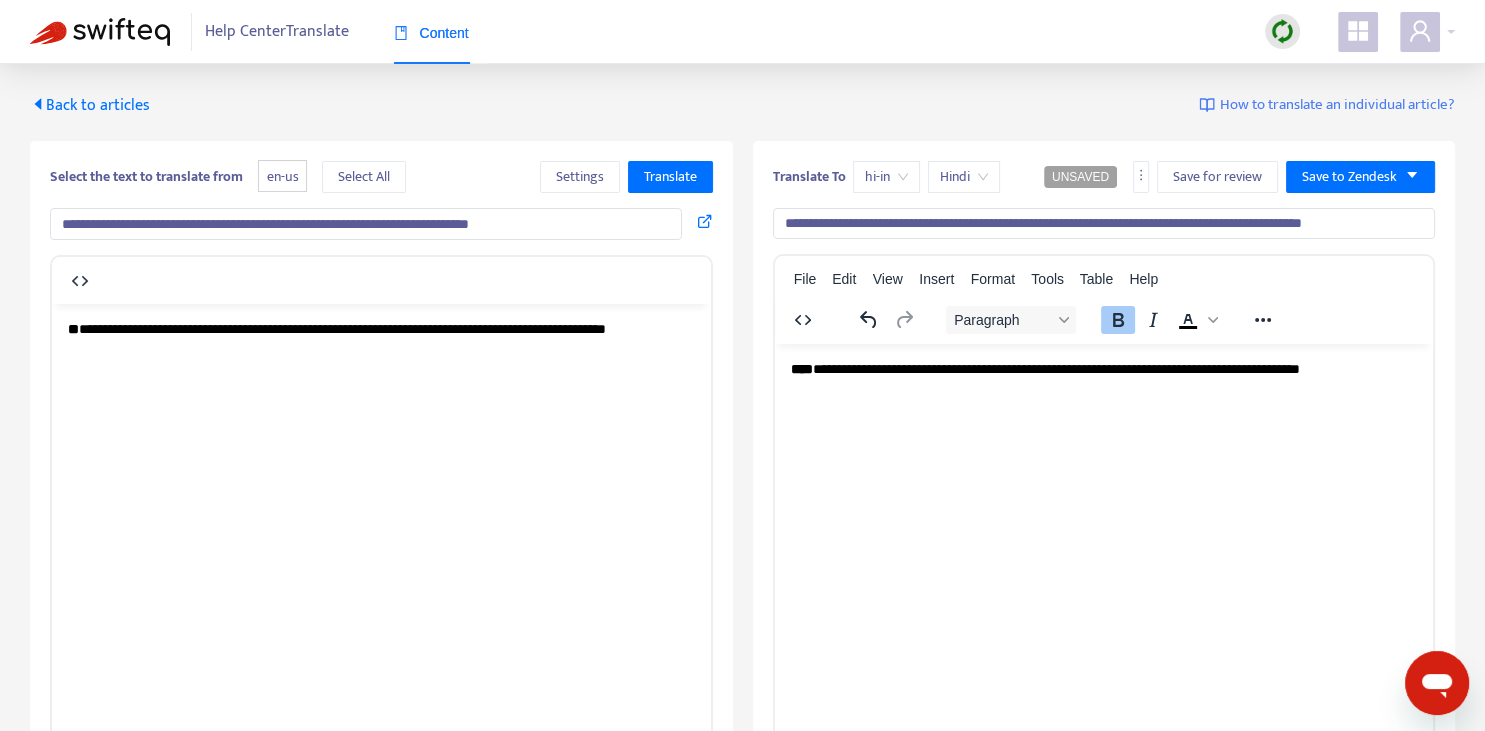 type 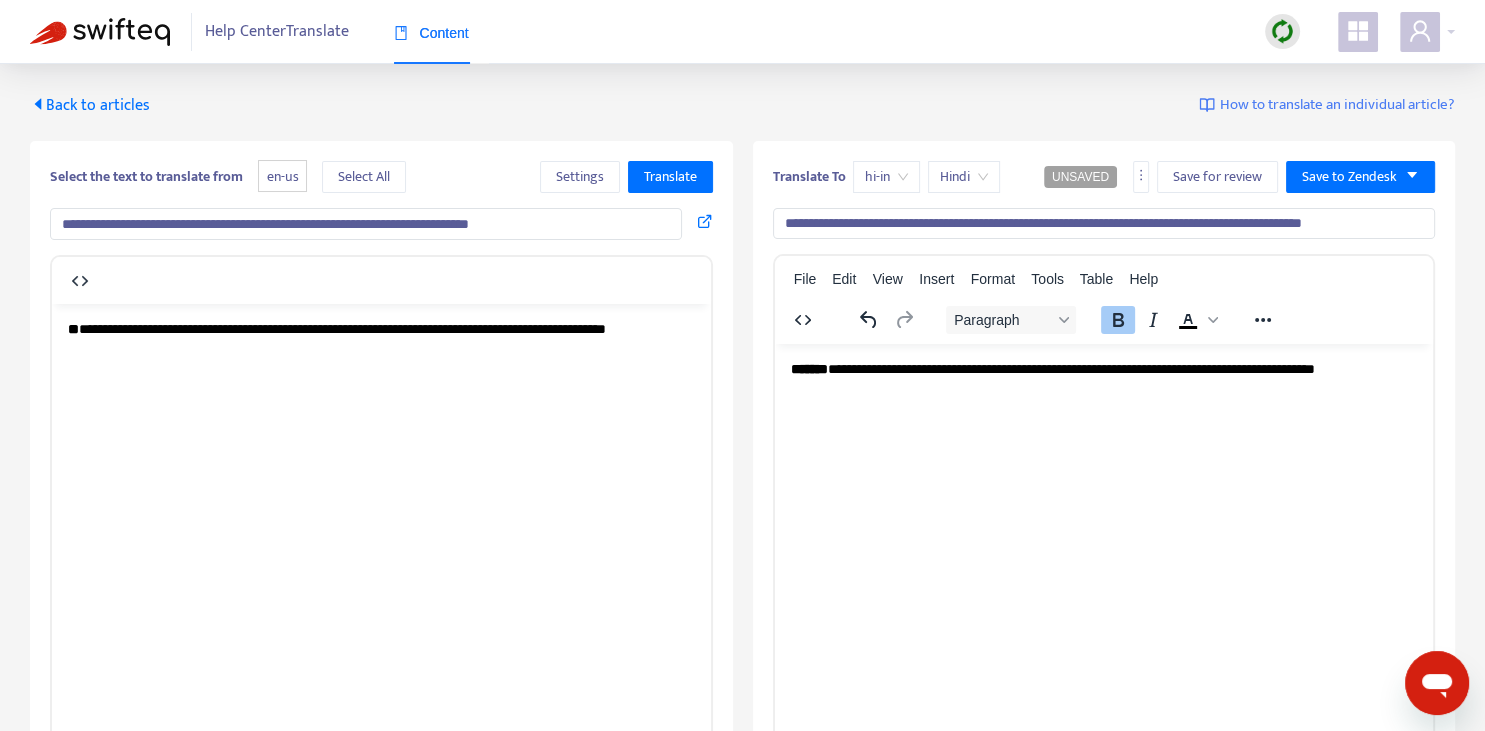 click on "**********" at bounding box center (1103, 370) 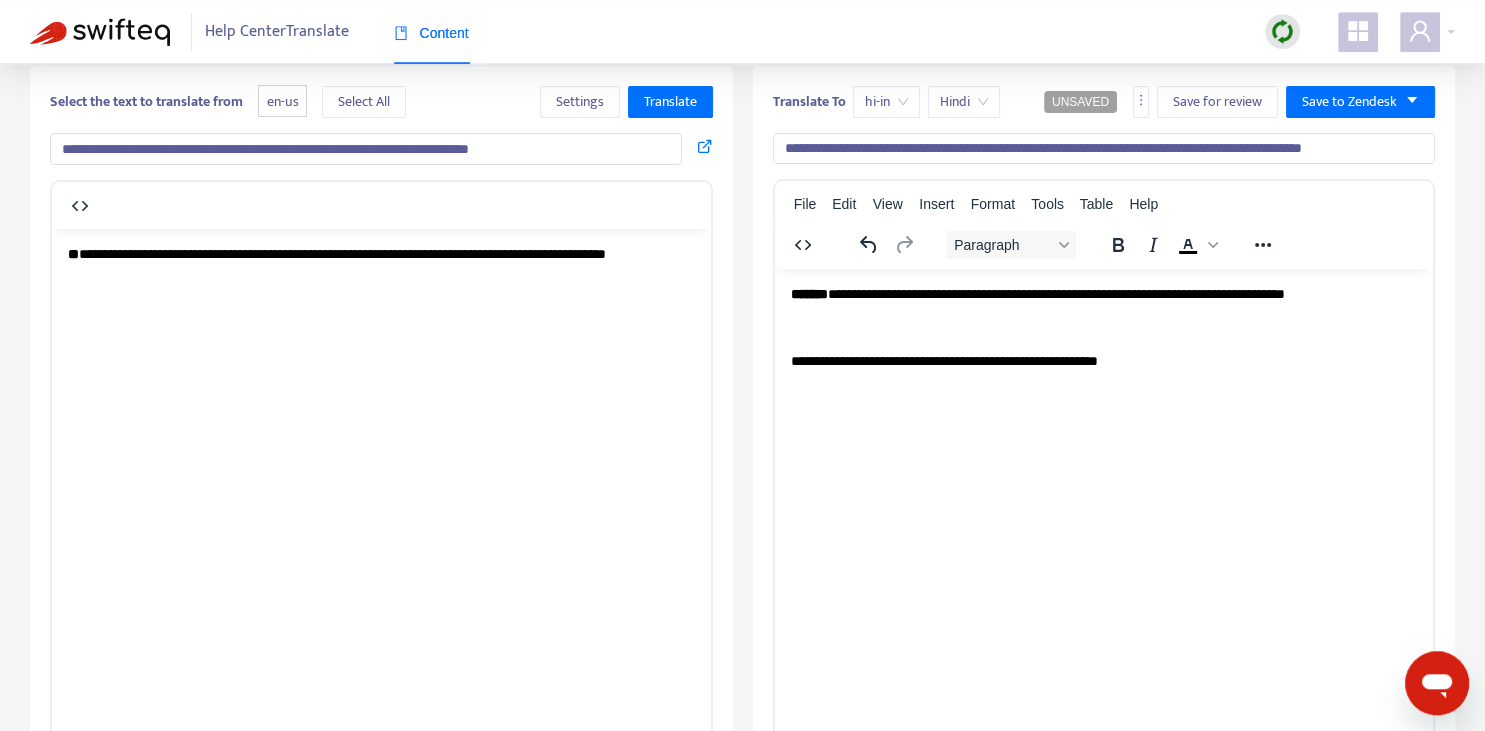 scroll, scrollTop: 343, scrollLeft: 0, axis: vertical 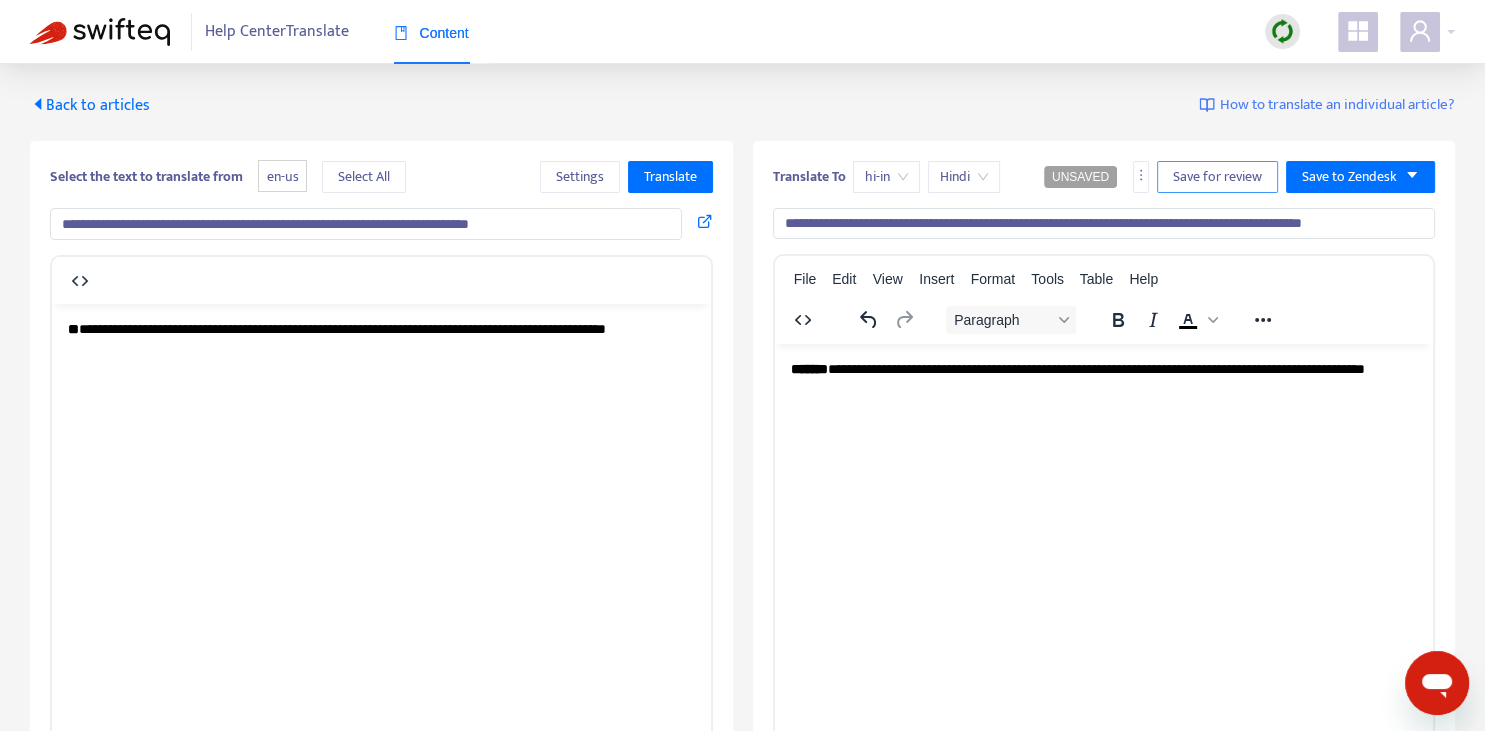 click on "Save for review" at bounding box center [1217, 177] 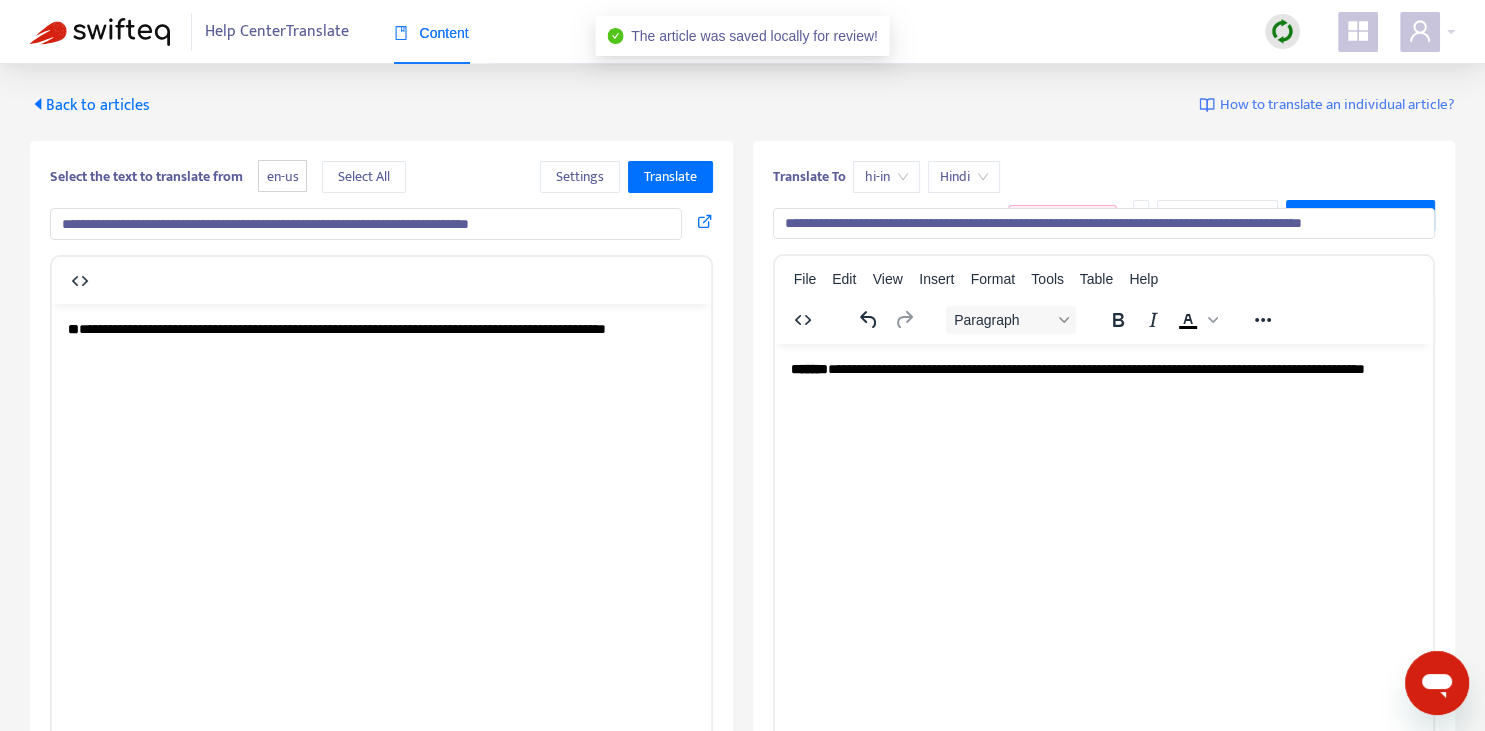 click on "Back to articles" at bounding box center (90, 105) 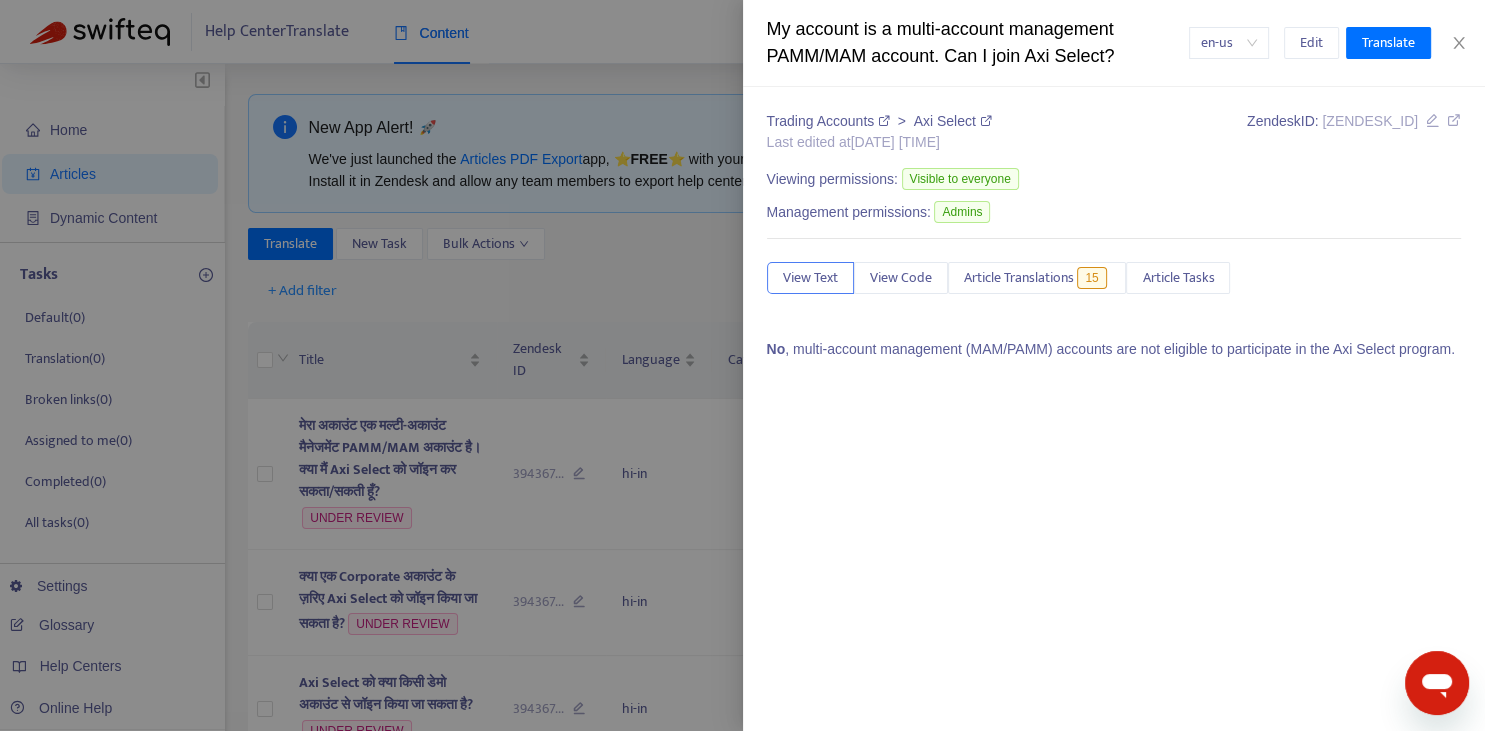 click at bounding box center (742, 365) 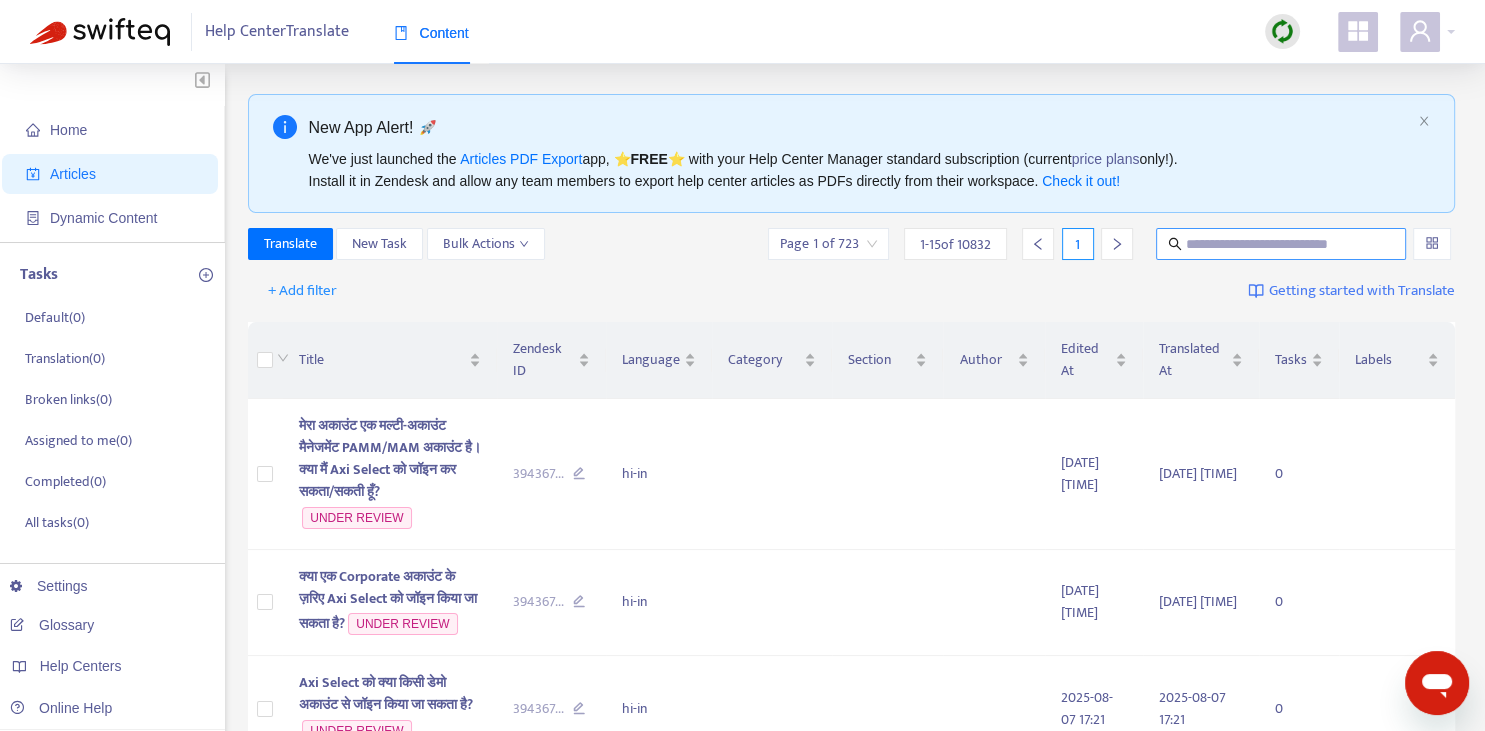 click at bounding box center (1282, 244) 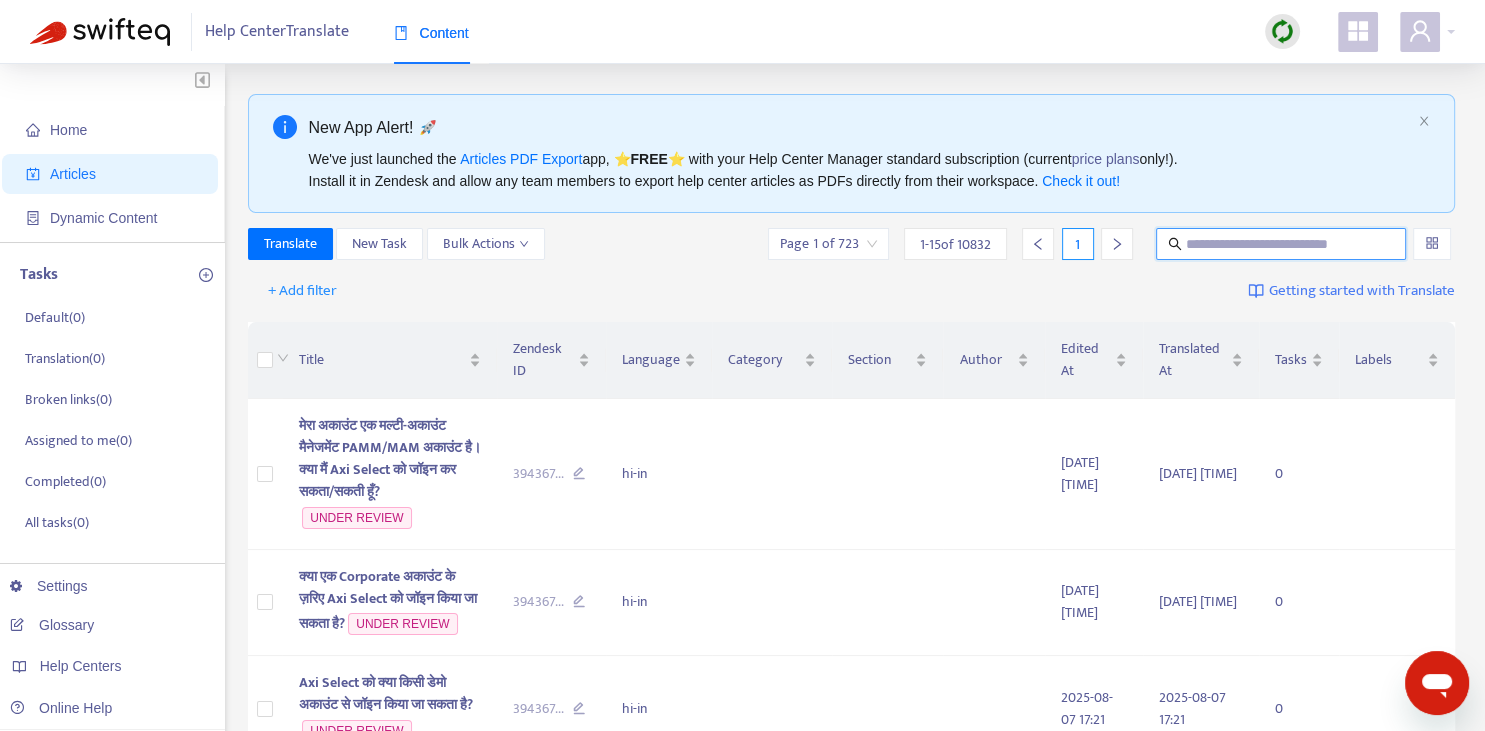 paste on "**********" 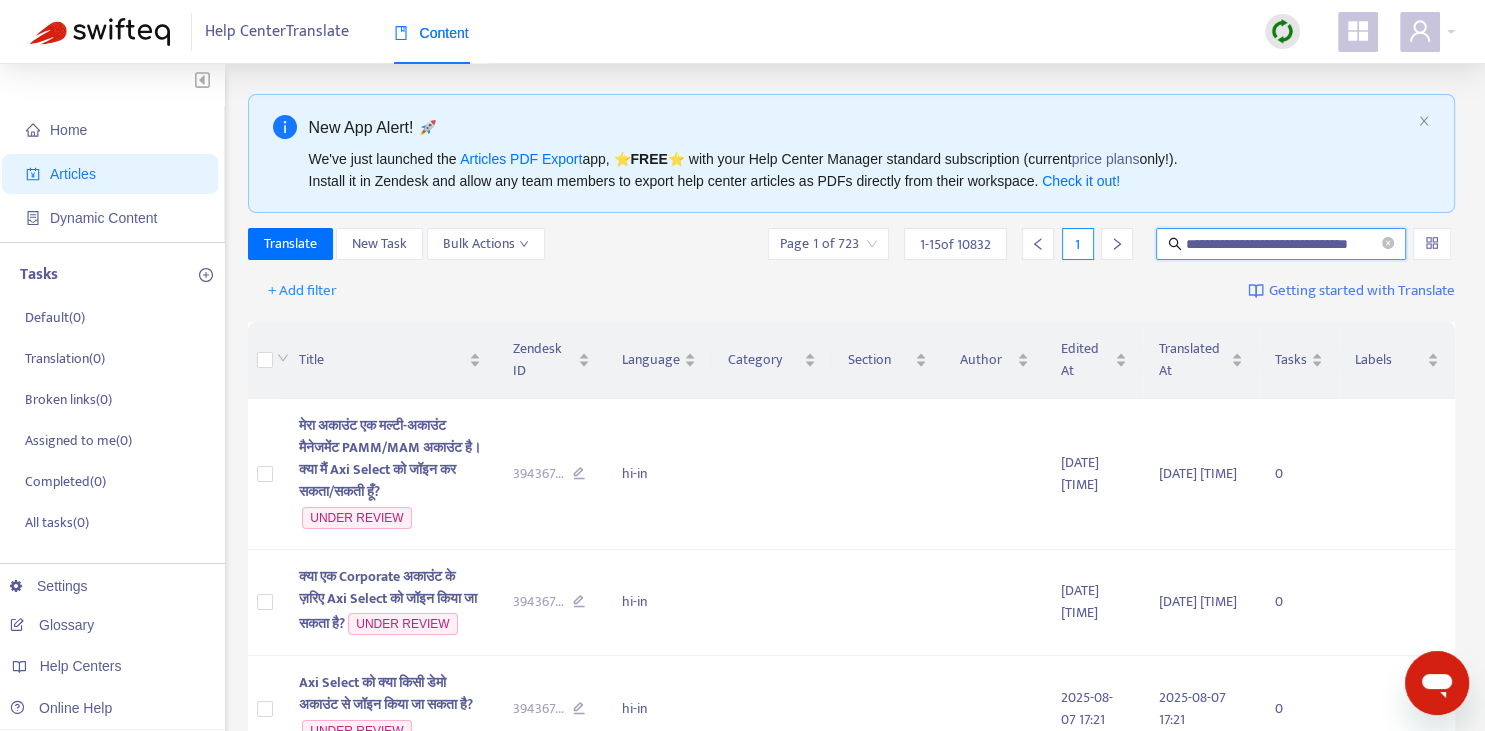 type on "**********" 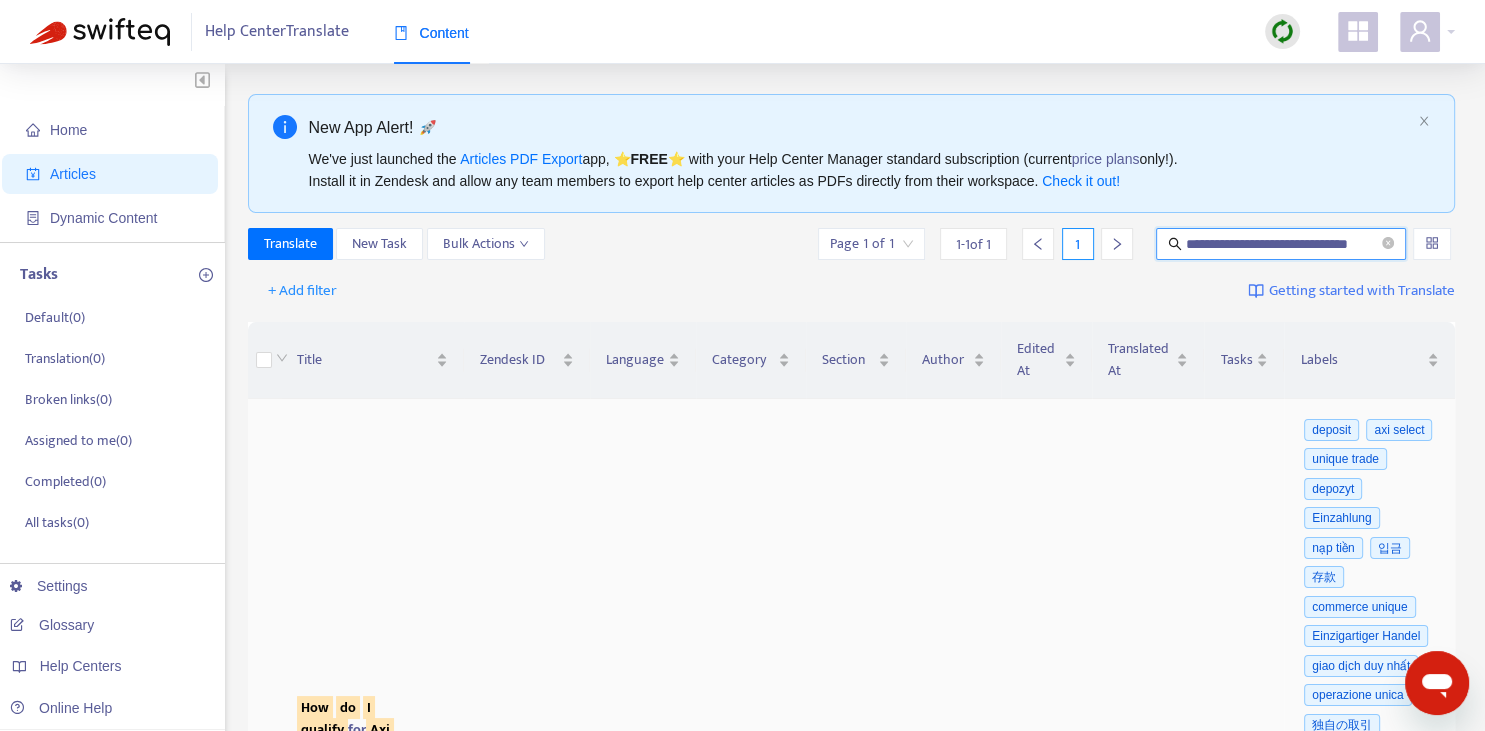 scroll, scrollTop: 281, scrollLeft: 0, axis: vertical 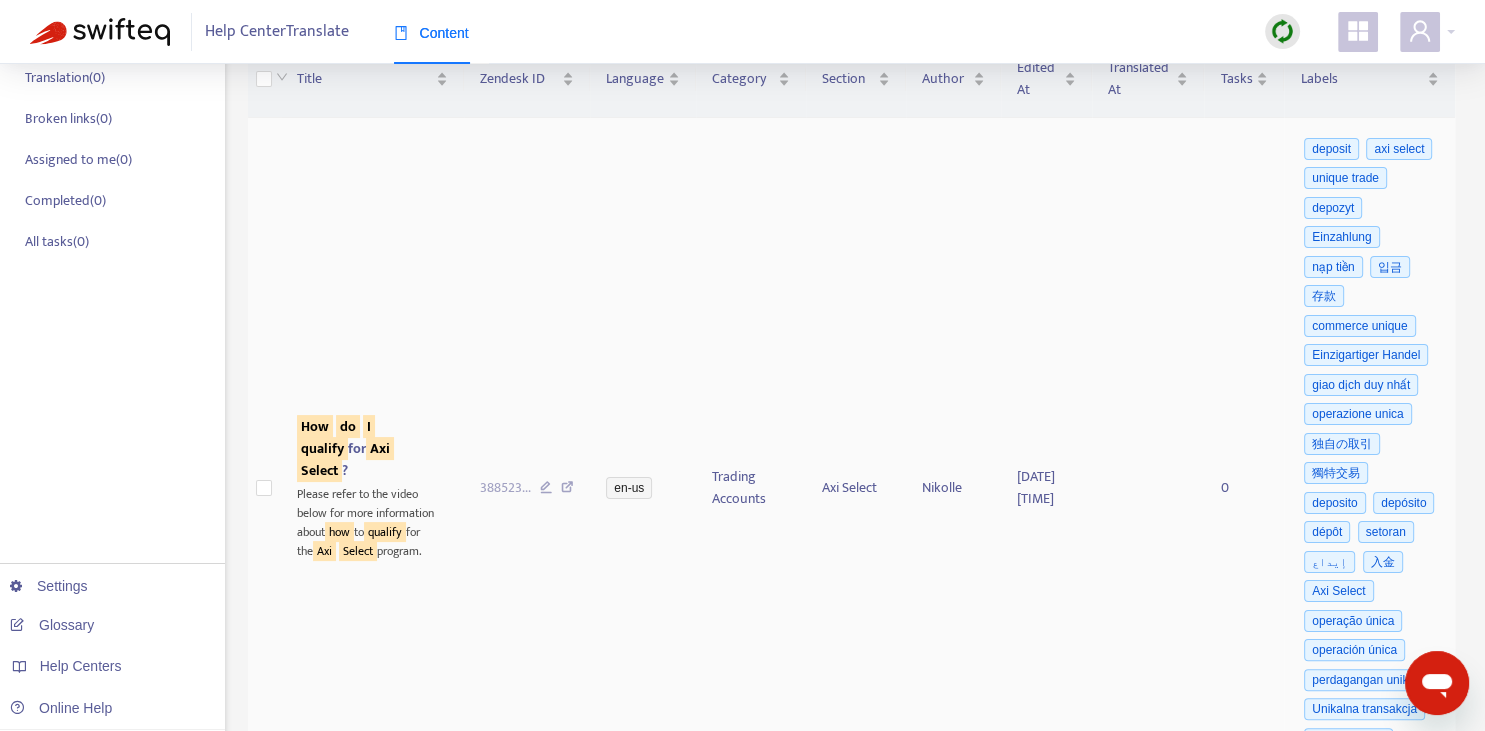 click on "How   do   I   qualify  for  Axi   Select ?" at bounding box center [345, 448] 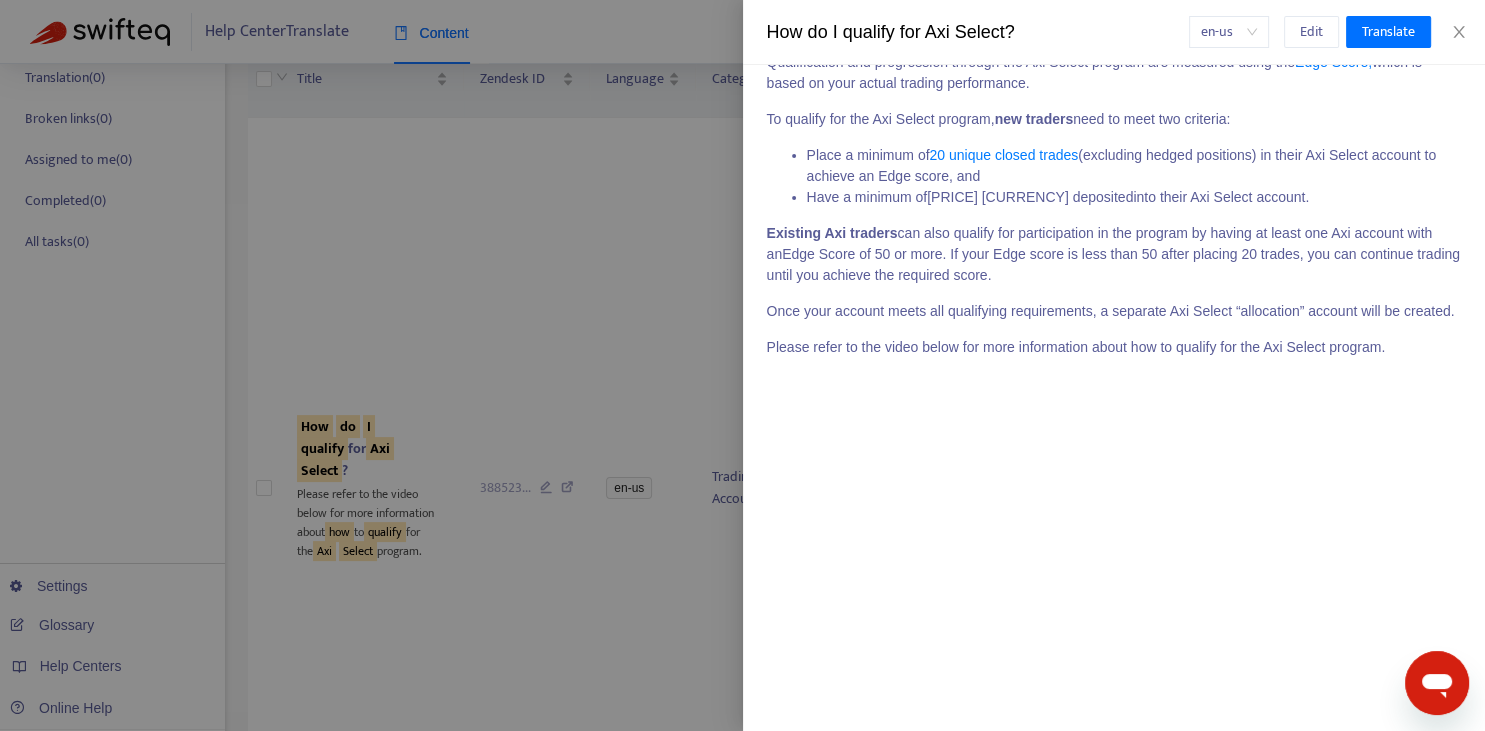 scroll, scrollTop: 0, scrollLeft: 0, axis: both 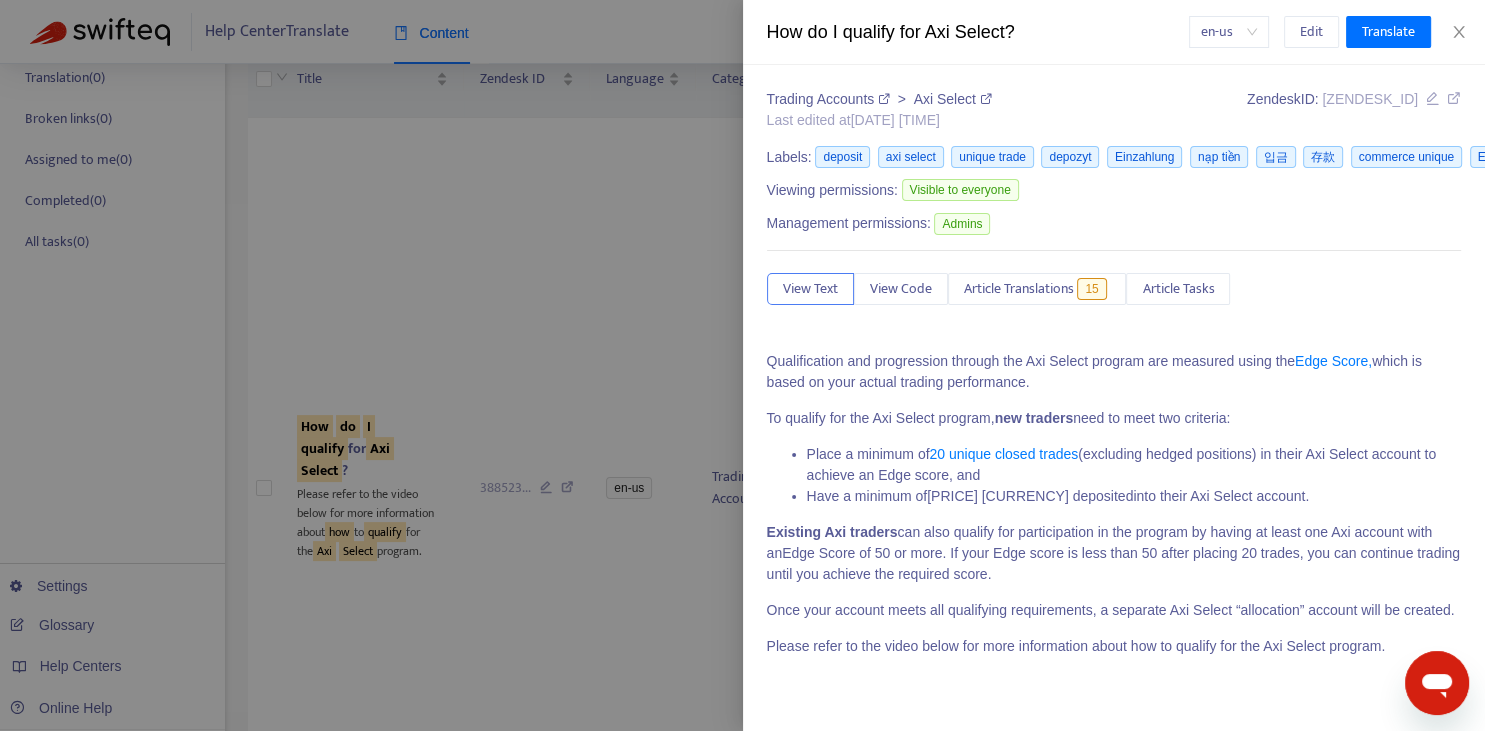 click on "Trading Accounts      >    Axi Select   Last edited at  2025-03-27 18:52 Zendesk  ID: [ZENDESK_ID] Labels:  deposit axi select unique trade depozyt Einzahlung nạp tiền 입금 存款 commerce unique Einzigartiger Handel giao dịch duy nhất operazione unica 独自の取引 獨特交易 deposito depósito dépôt setoran إيداع 入金 Axi Select operação única operación única perdagangan unik Unikalna transakcja اكسي سيليكت صفقة فريدة 고유 거래 独特交易 Viewing permissions:  Visible to everyone Management permissions:  Admins View Text View Code Article Translations 15 Article Tasks Qualification and progression through the Axi Select program are measured using the  Edge Score,  which is based on your actual trading performance.
To qualify for the Axi Select program,  new traders  need to meet two criteria:
Place a minimum of  20 unique closed trades  (excluding hedged positions) in their Axi Select account to achieve an Edge score, and
Have a minimum of" at bounding box center [1114, 548] 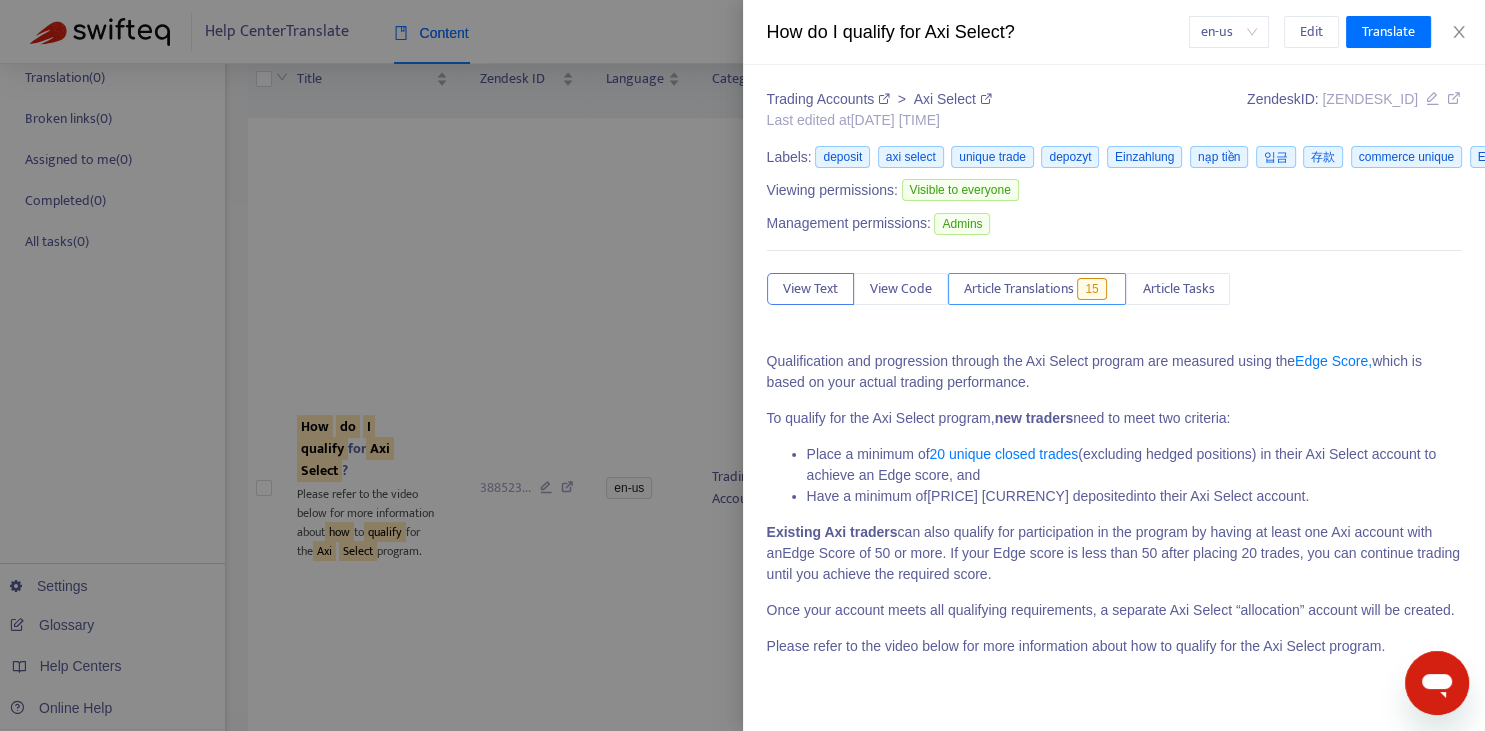 click on "Article Translations" at bounding box center [1019, 289] 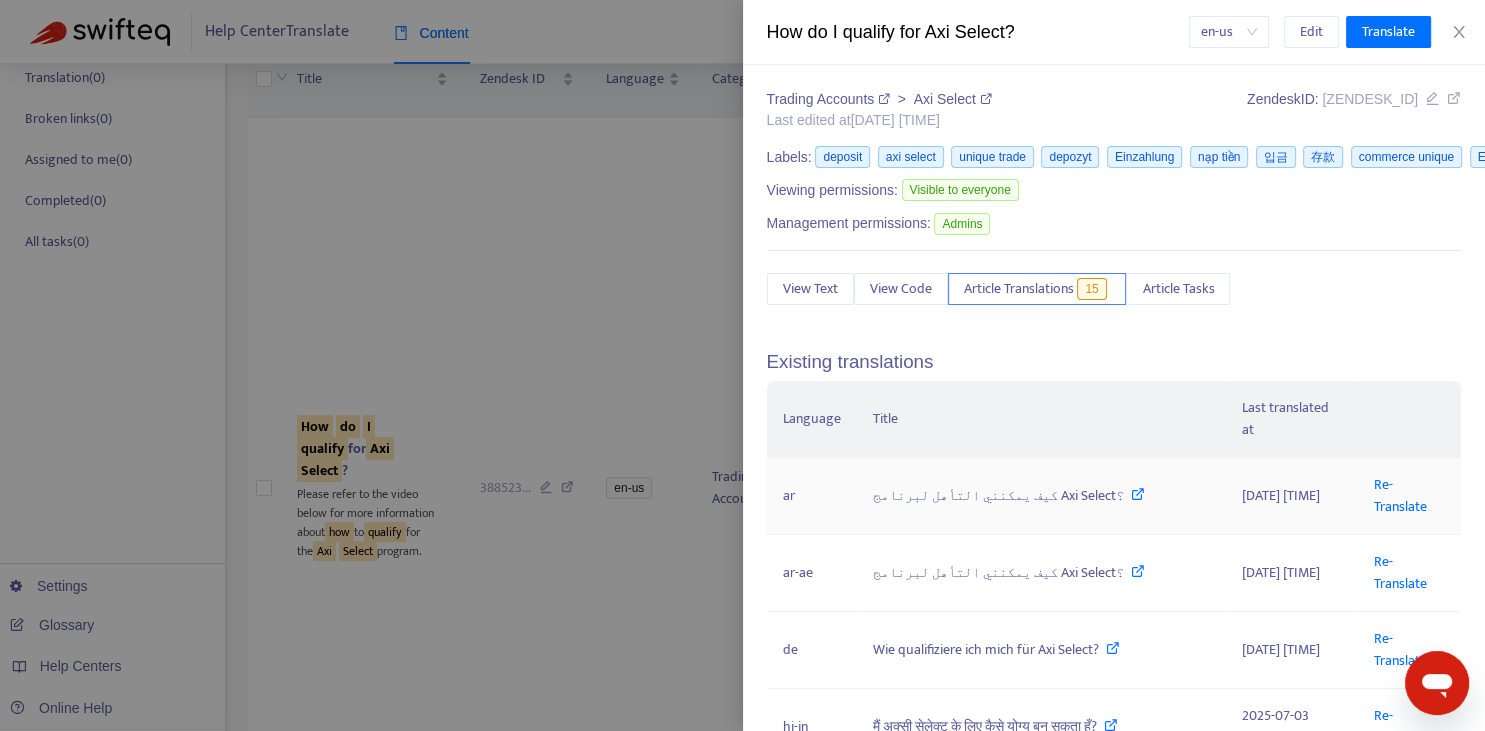 scroll, scrollTop: 294, scrollLeft: 0, axis: vertical 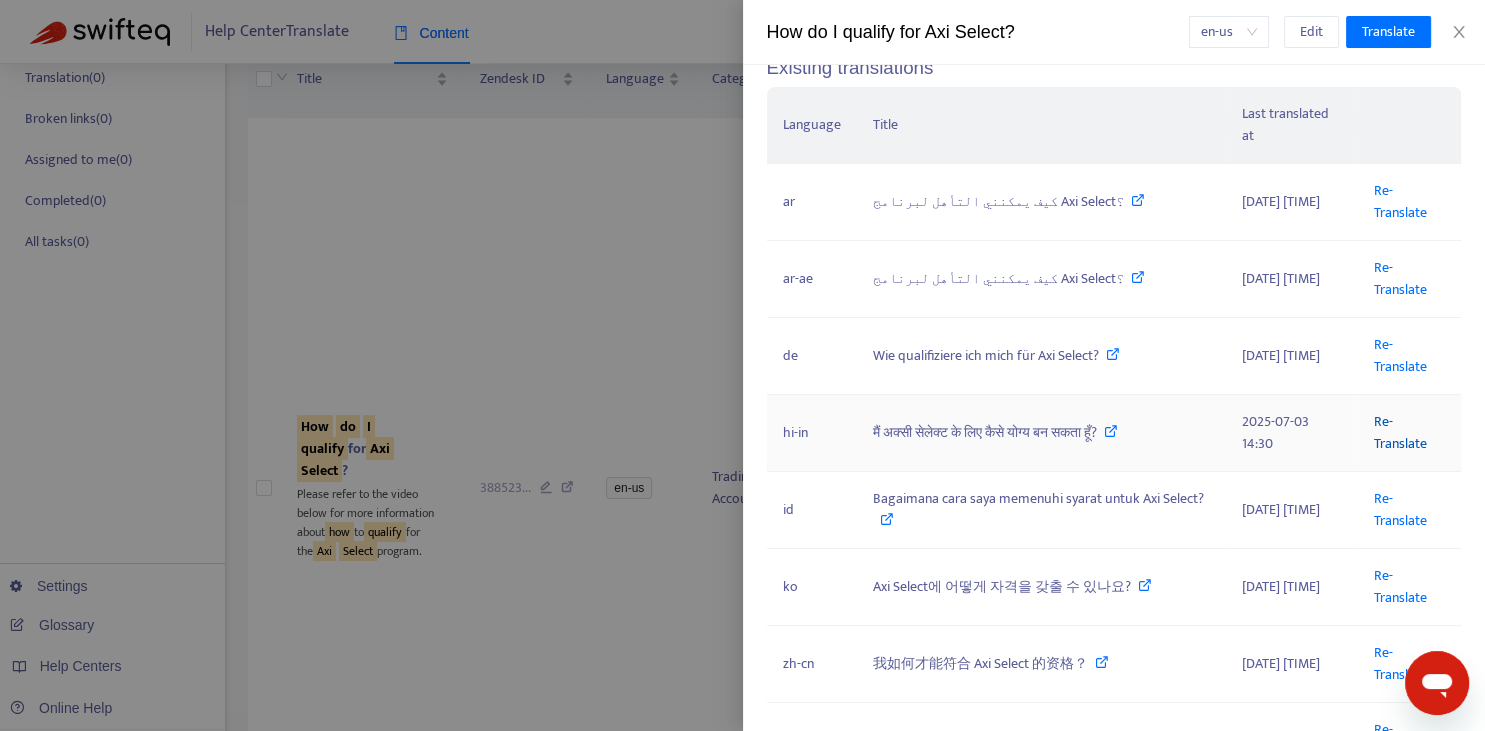click on "Re-Translate" at bounding box center (1400, 432) 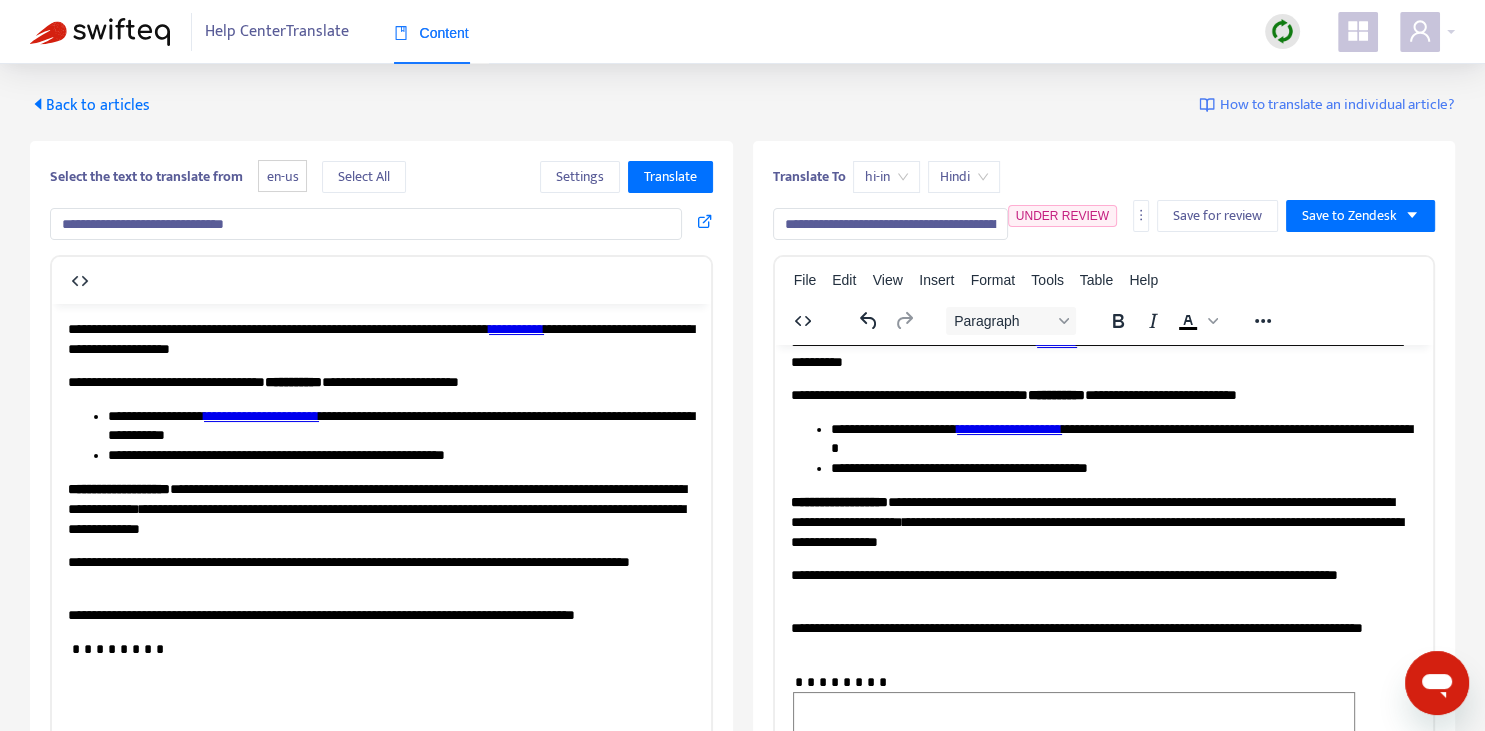 scroll, scrollTop: 343, scrollLeft: 0, axis: vertical 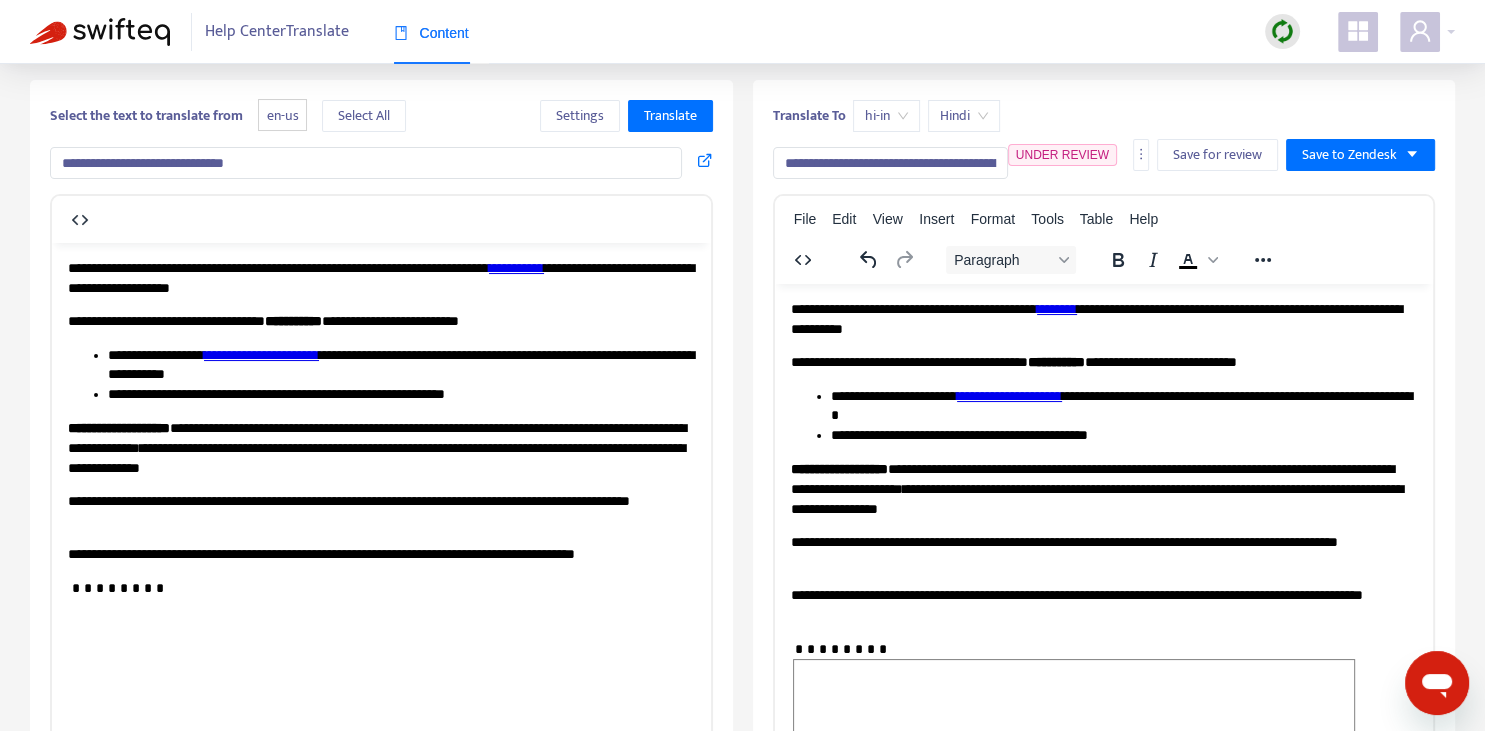 click on "**********" at bounding box center [890, 163] 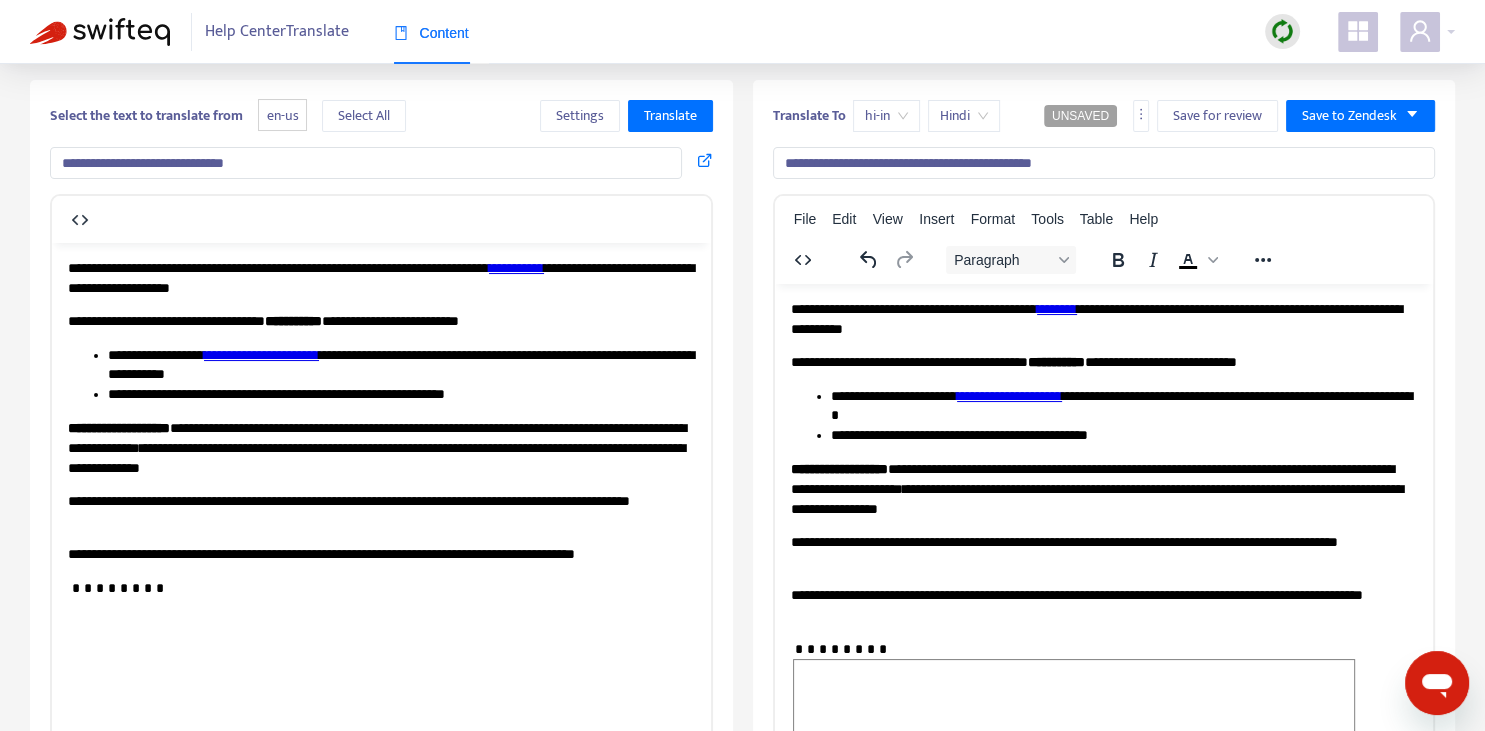 type on "**********" 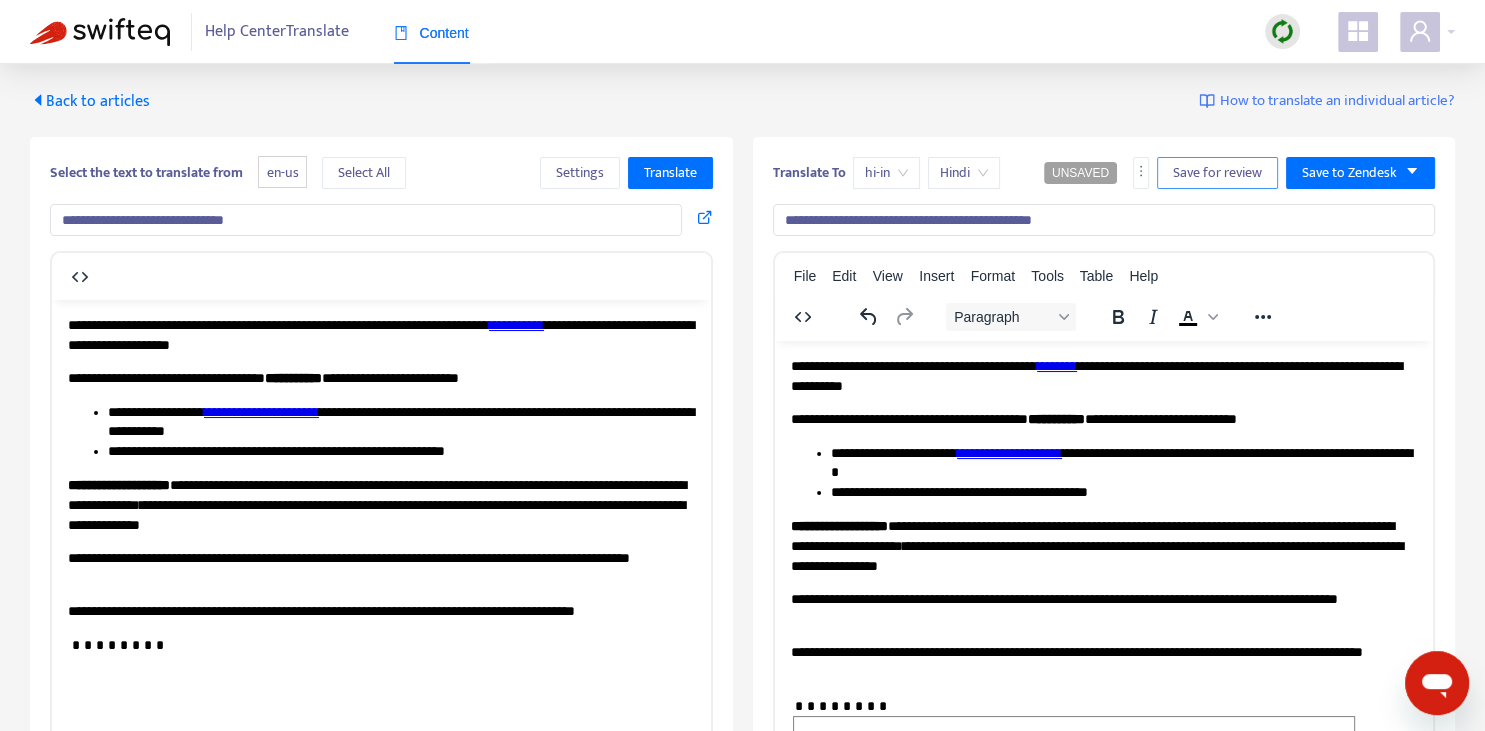 scroll, scrollTop: 0, scrollLeft: 0, axis: both 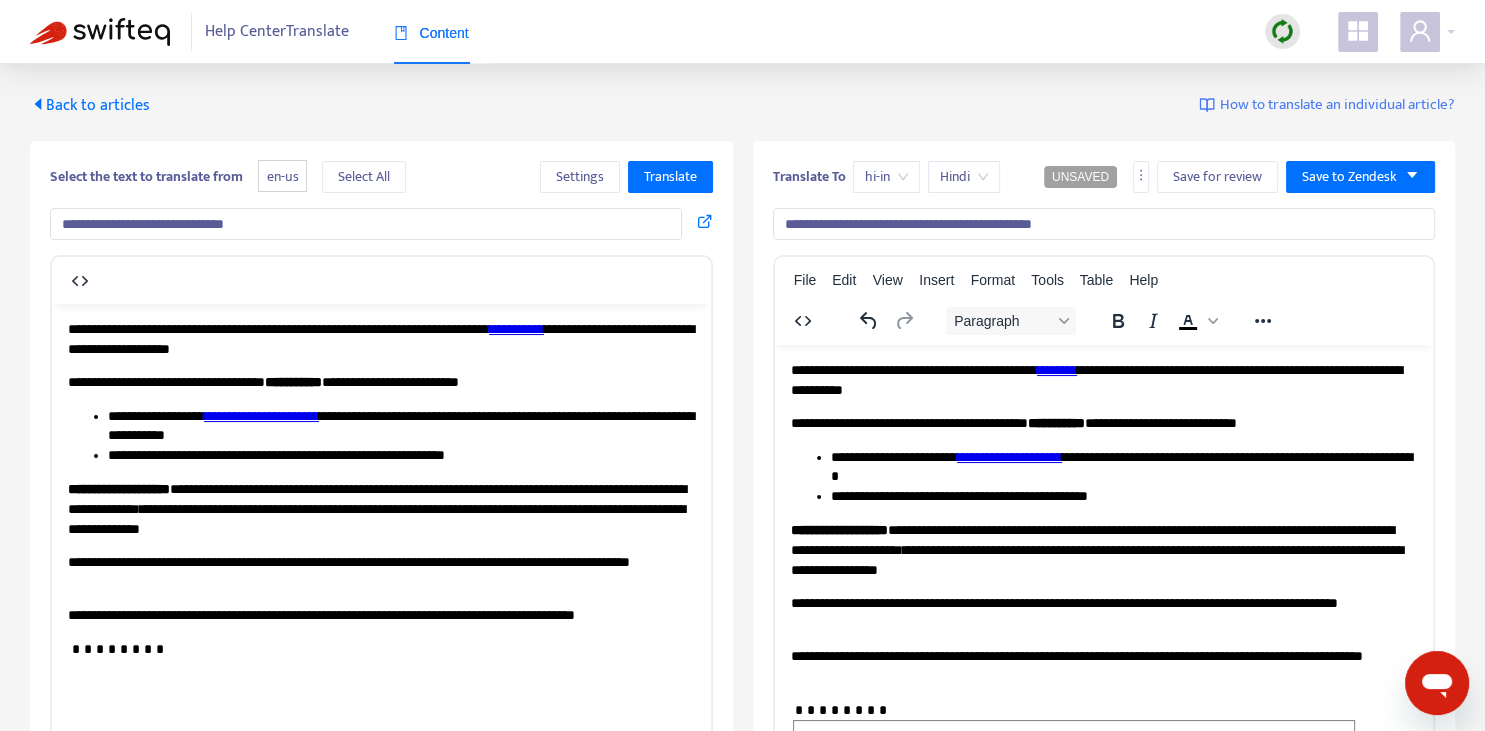 click on "**********" at bounding box center (1103, 379) 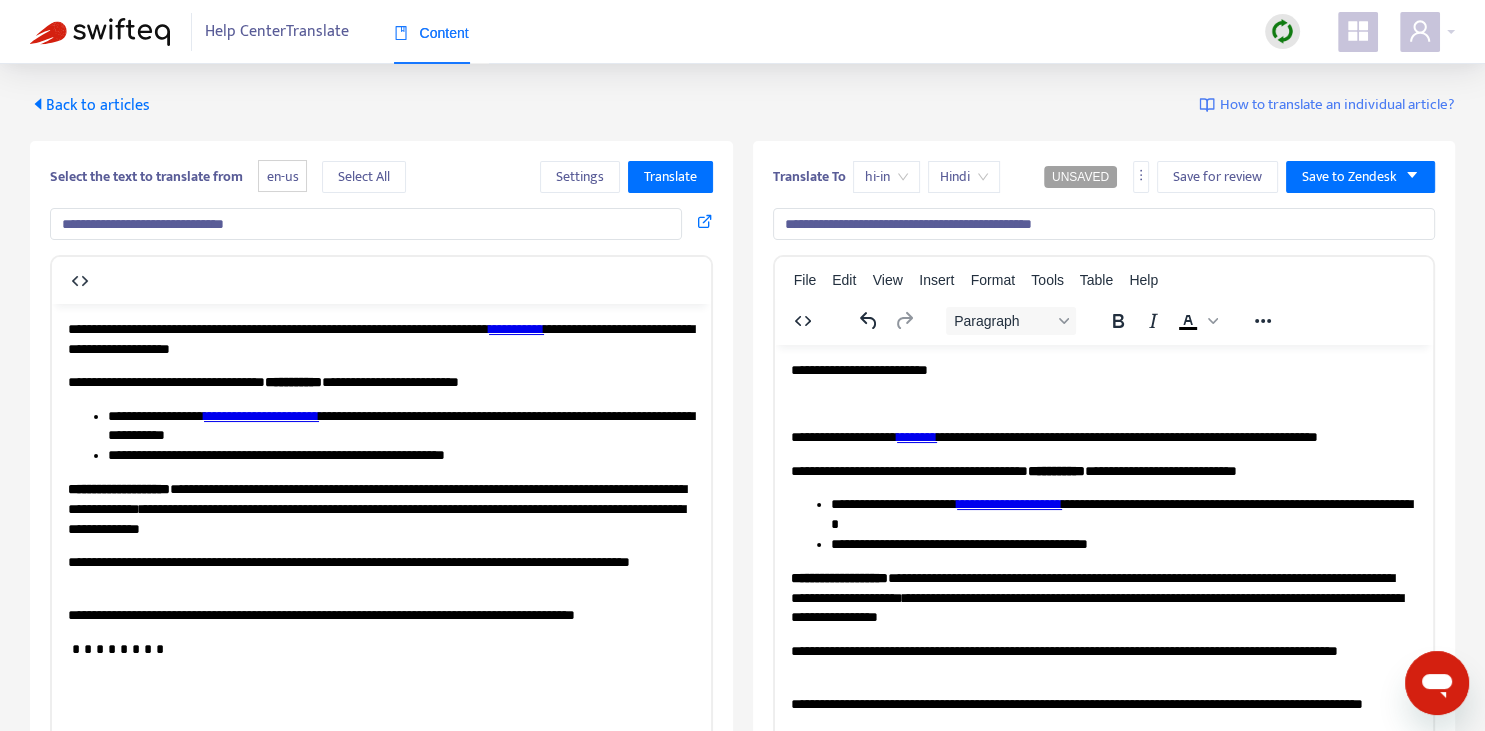 type 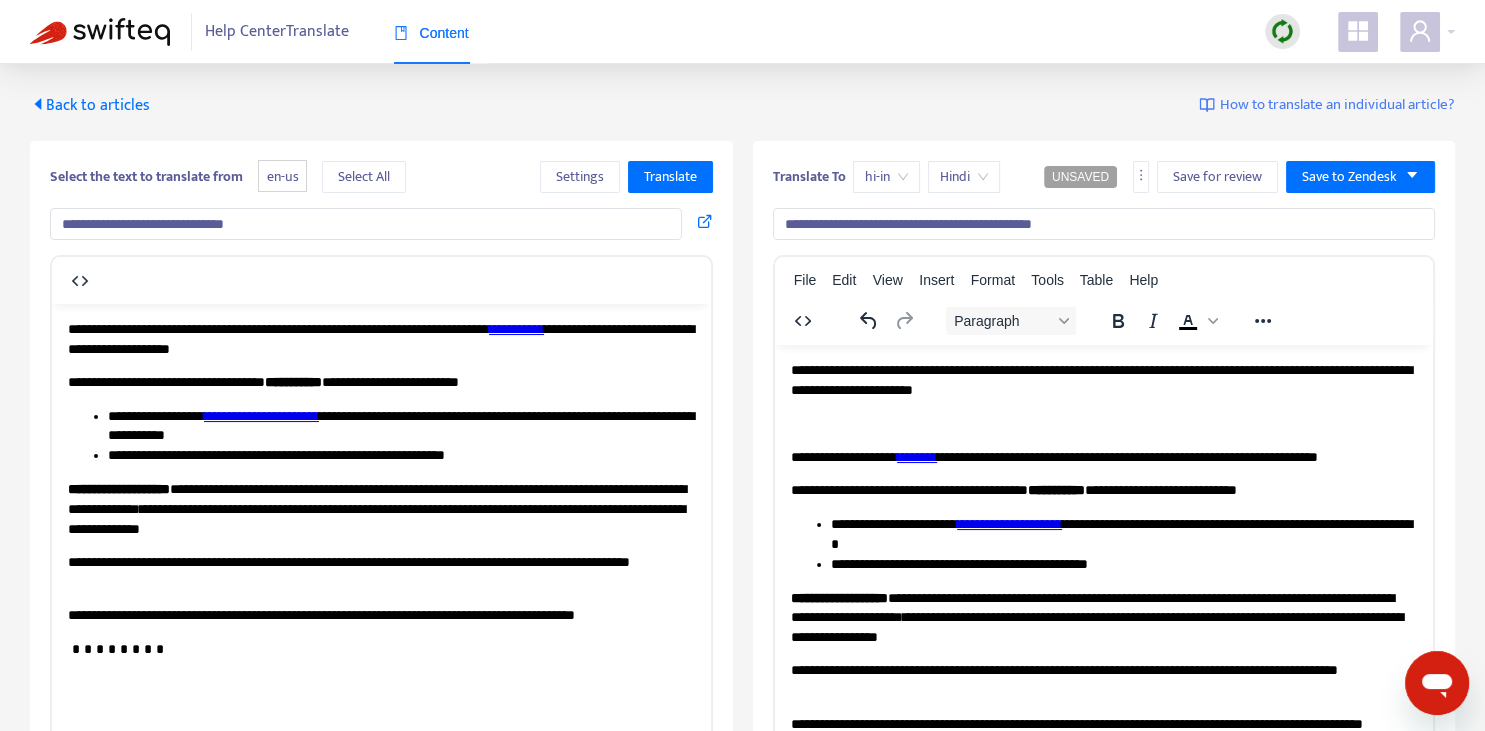 click on "**********" at bounding box center (516, 328) 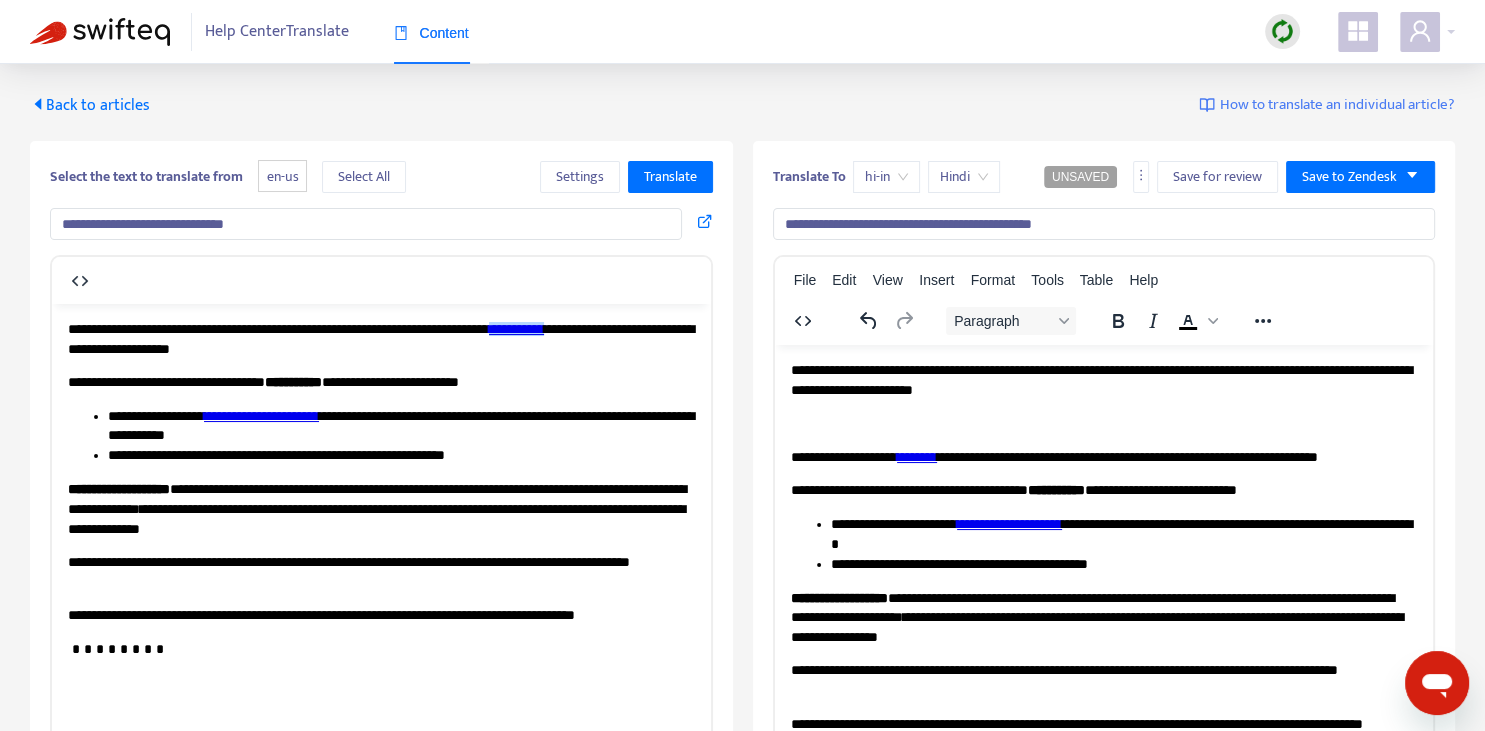 click on "**********" at bounding box center [1103, 379] 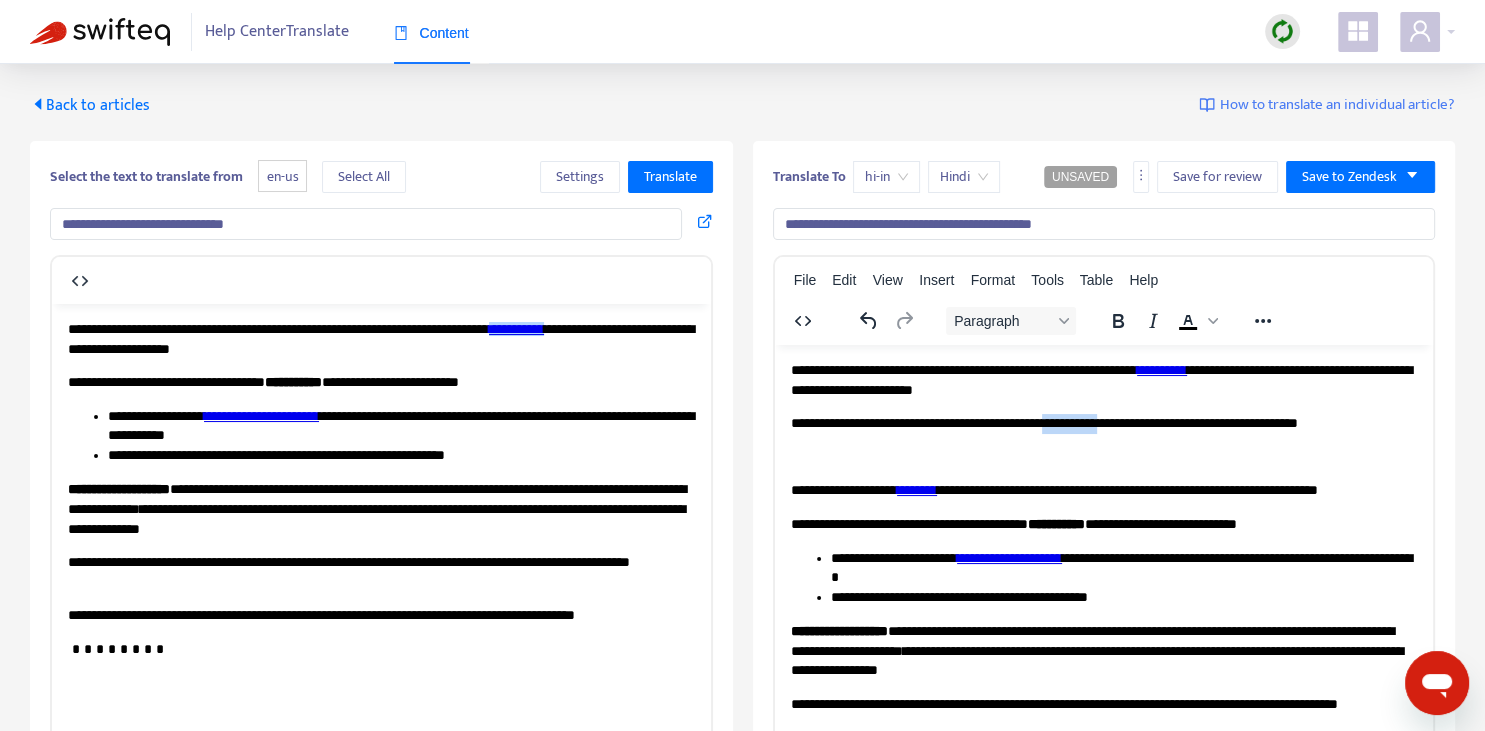 drag, startPoint x: 1067, startPoint y: 424, endPoint x: 1114, endPoint y: 424, distance: 47 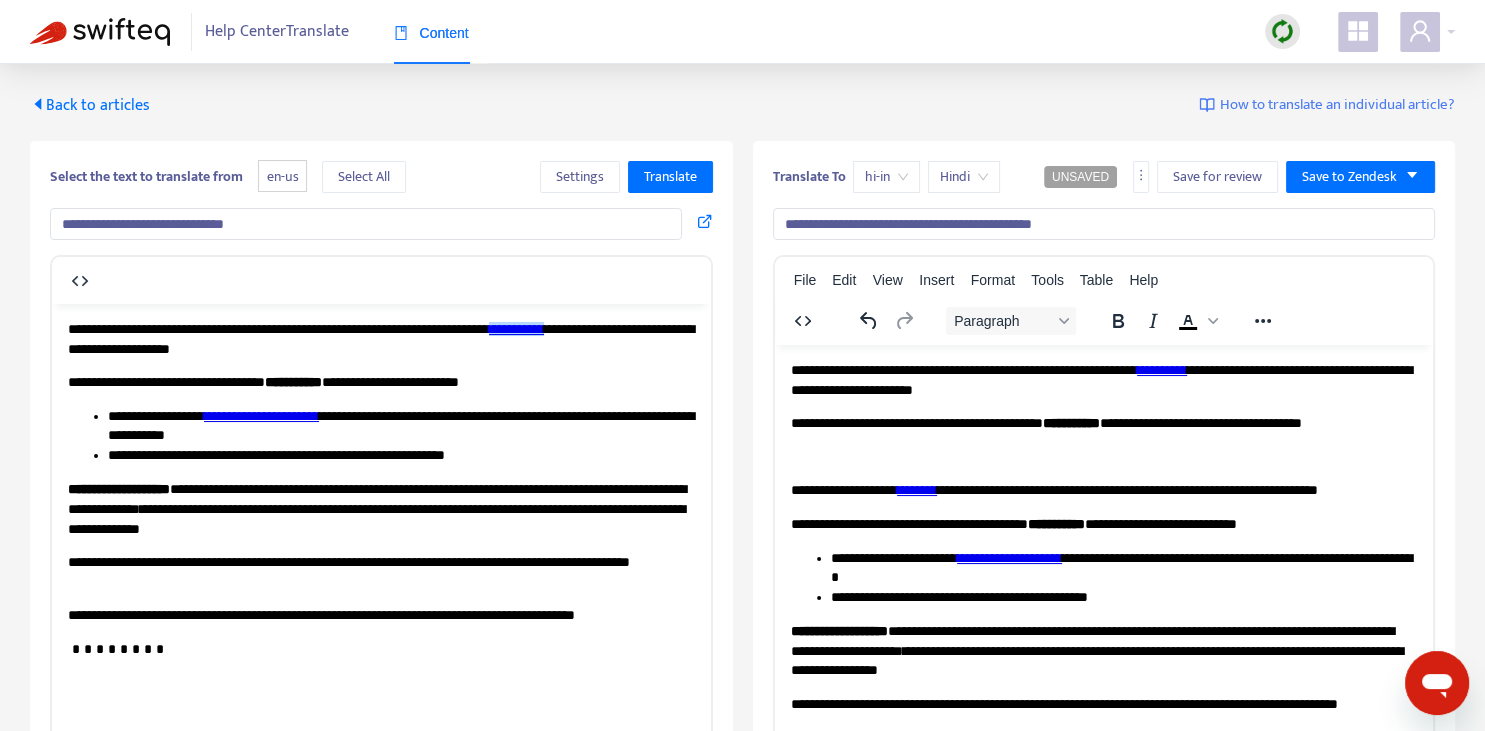 click at bounding box center [1103, 457] 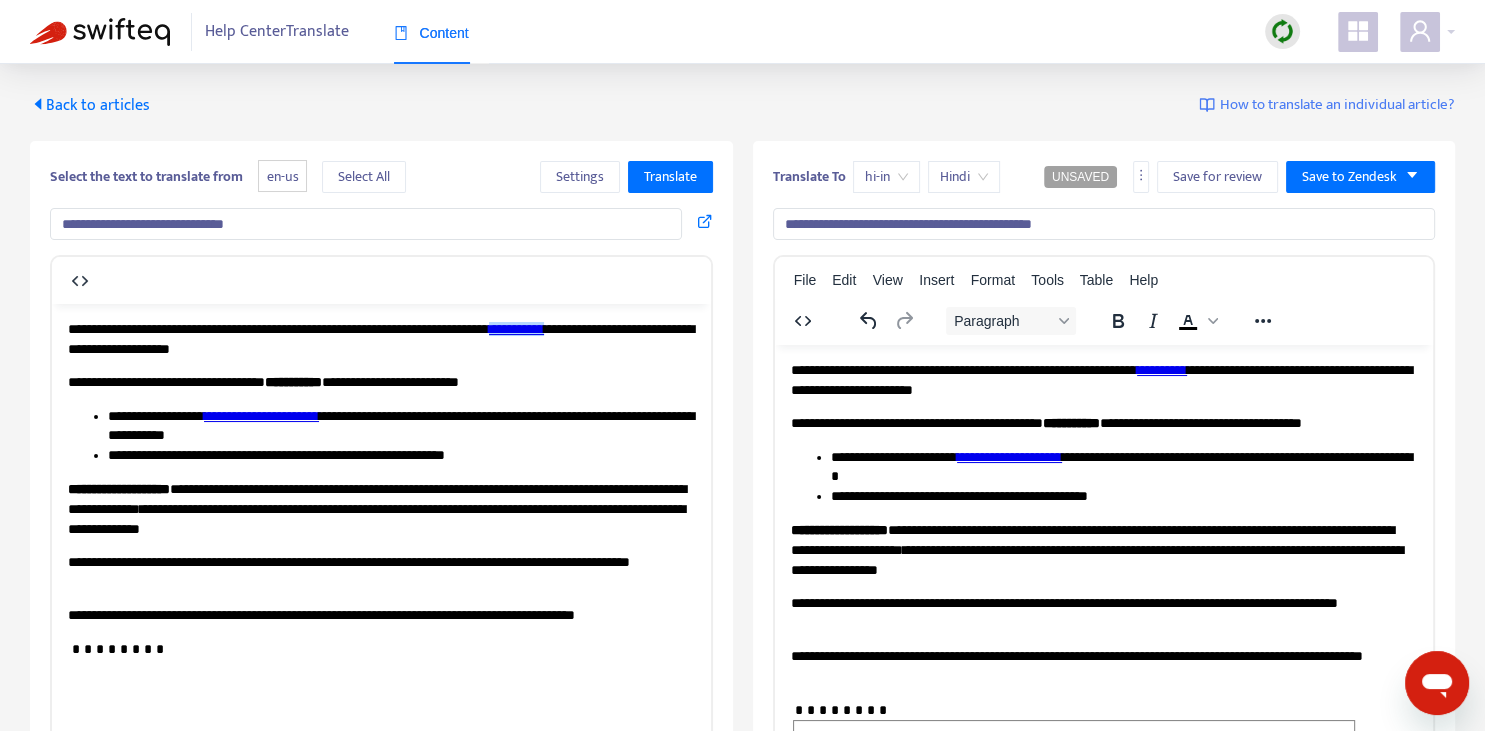 click on "**********" at bounding box center (1123, 467) 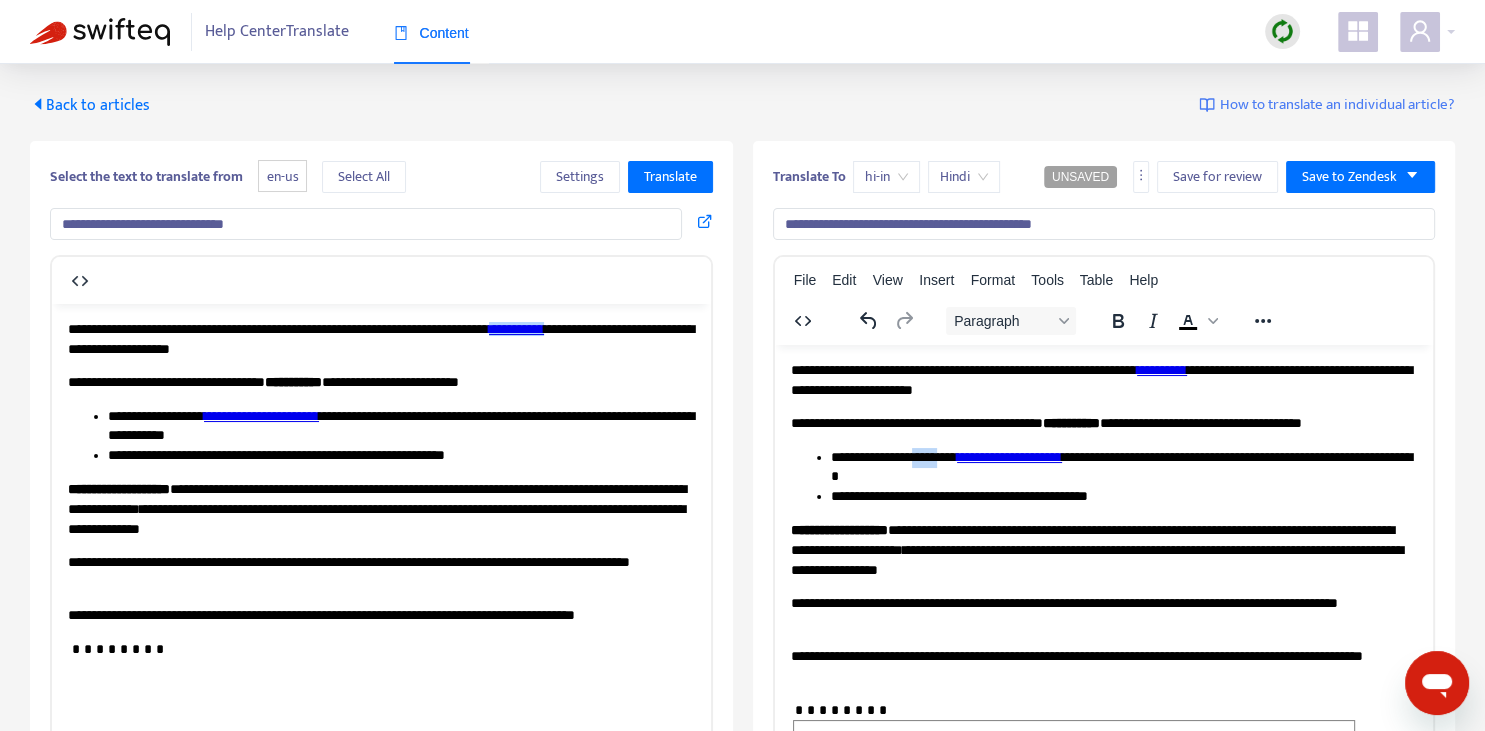 click on "**********" at bounding box center (1123, 467) 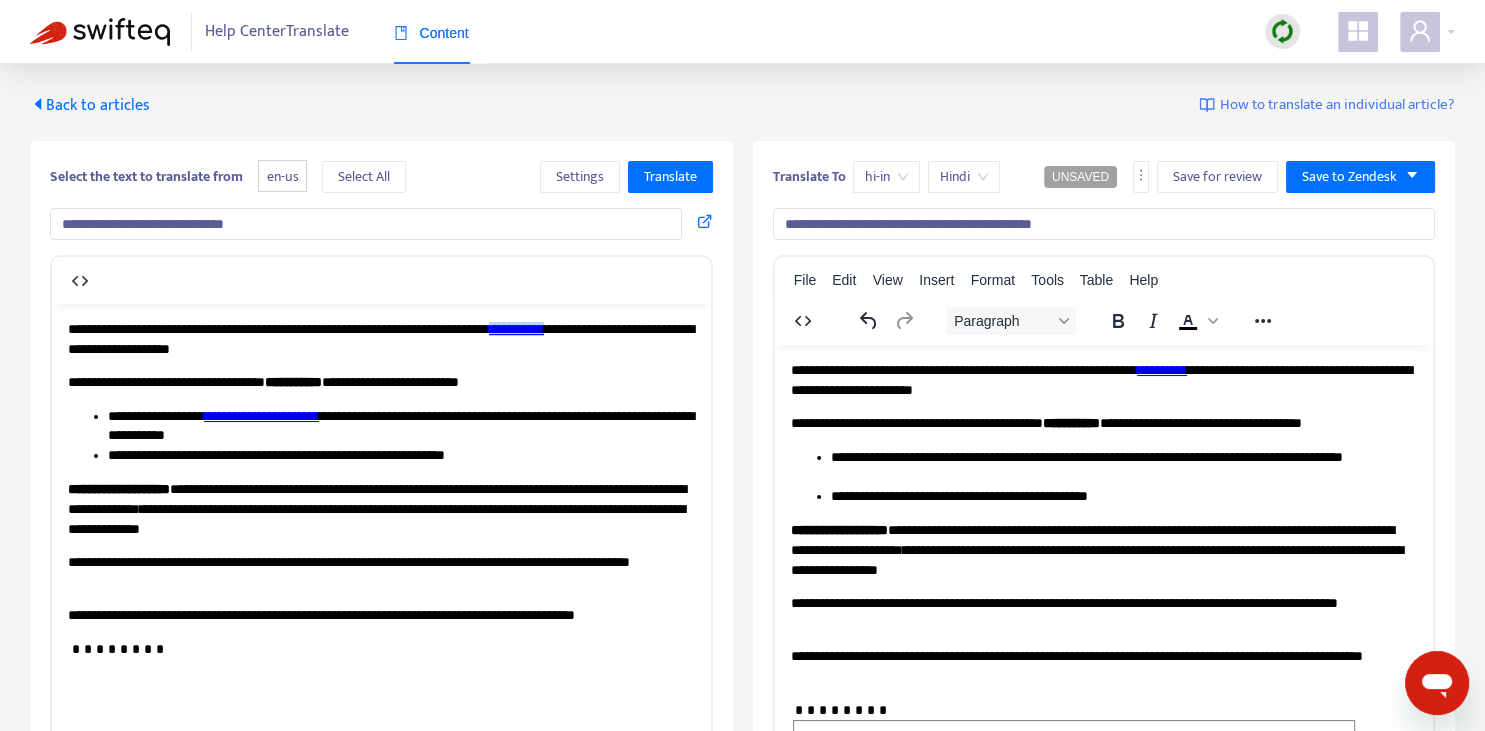 click on "**********" at bounding box center (1123, 467) 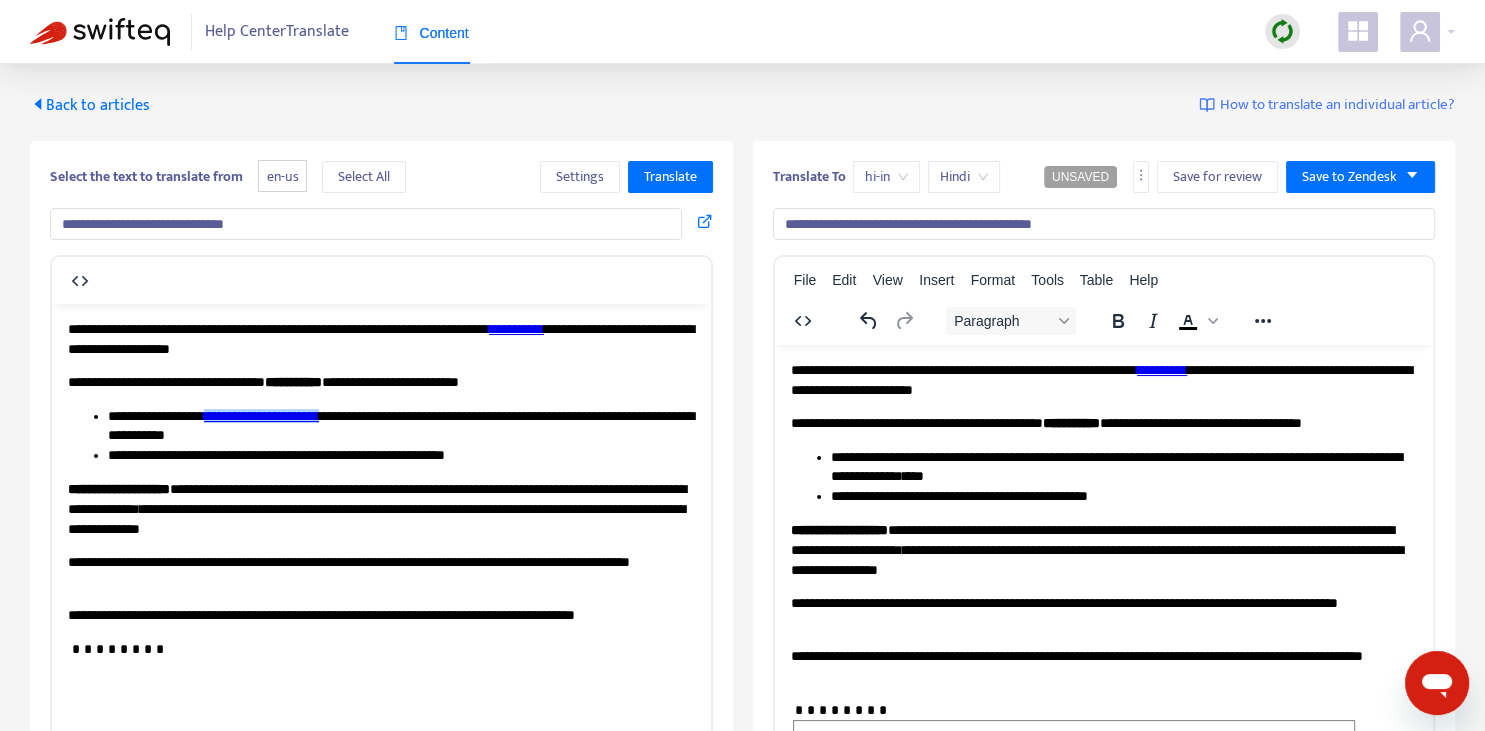 click on "**********" at bounding box center (261, 415) 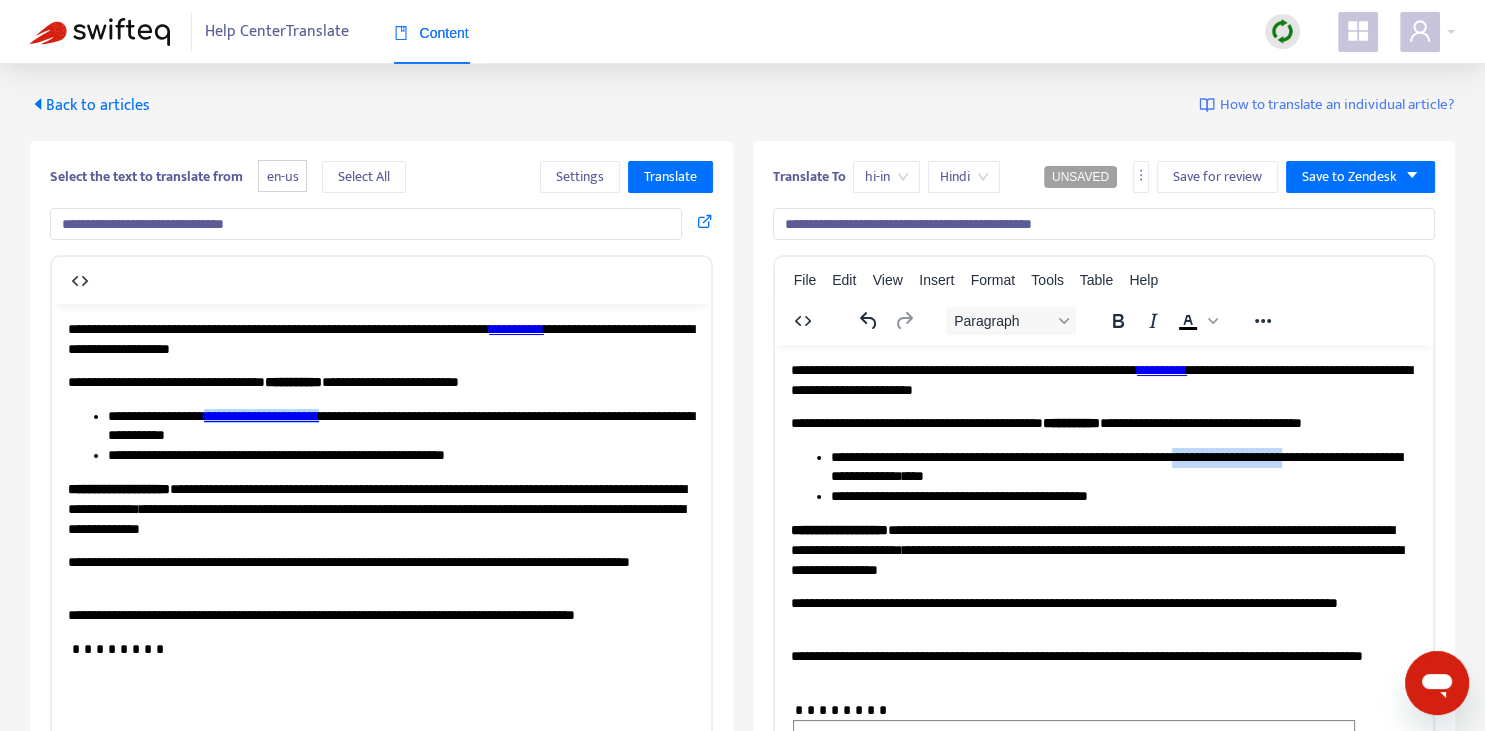 drag, startPoint x: 1265, startPoint y: 451, endPoint x: 1376, endPoint y: 451, distance: 111 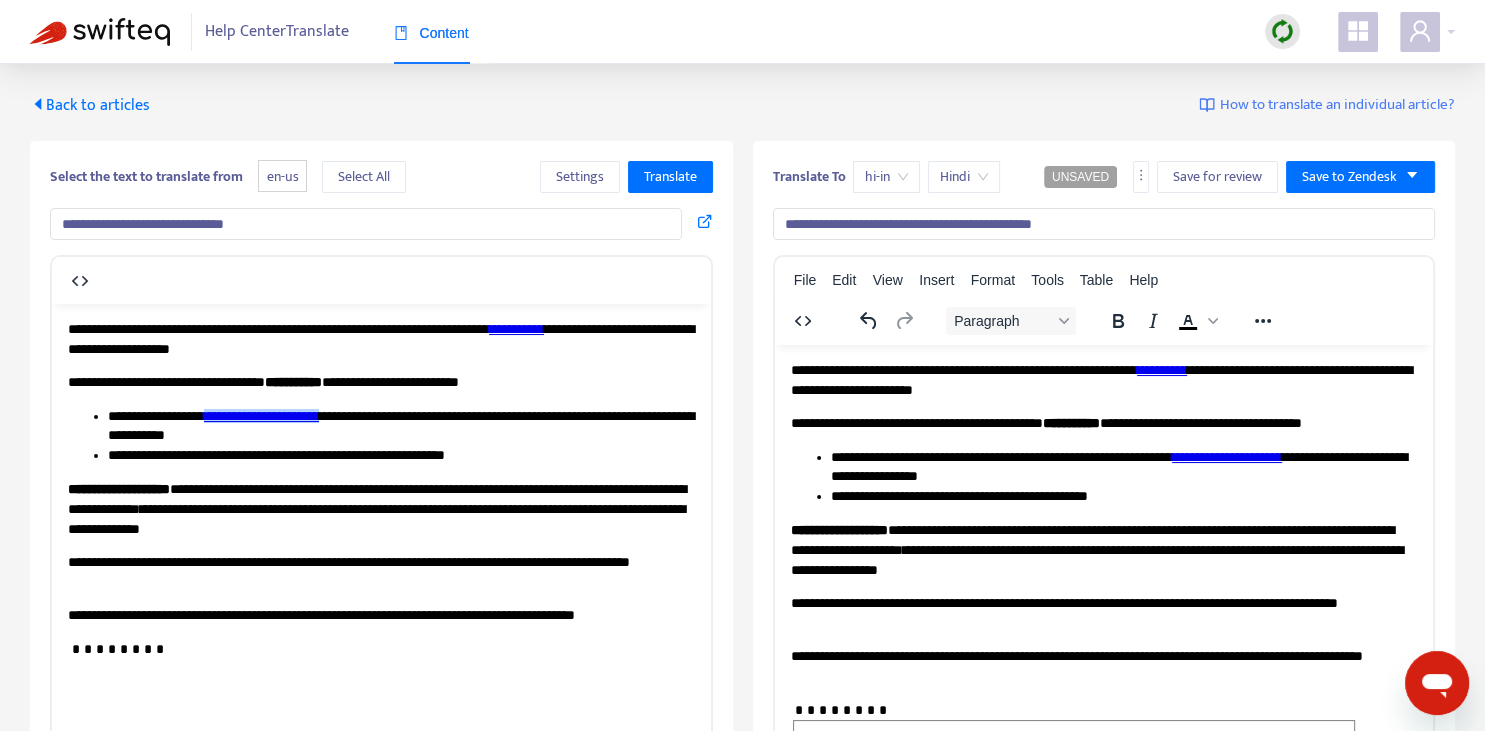 click on "**********" at bounding box center (1123, 496) 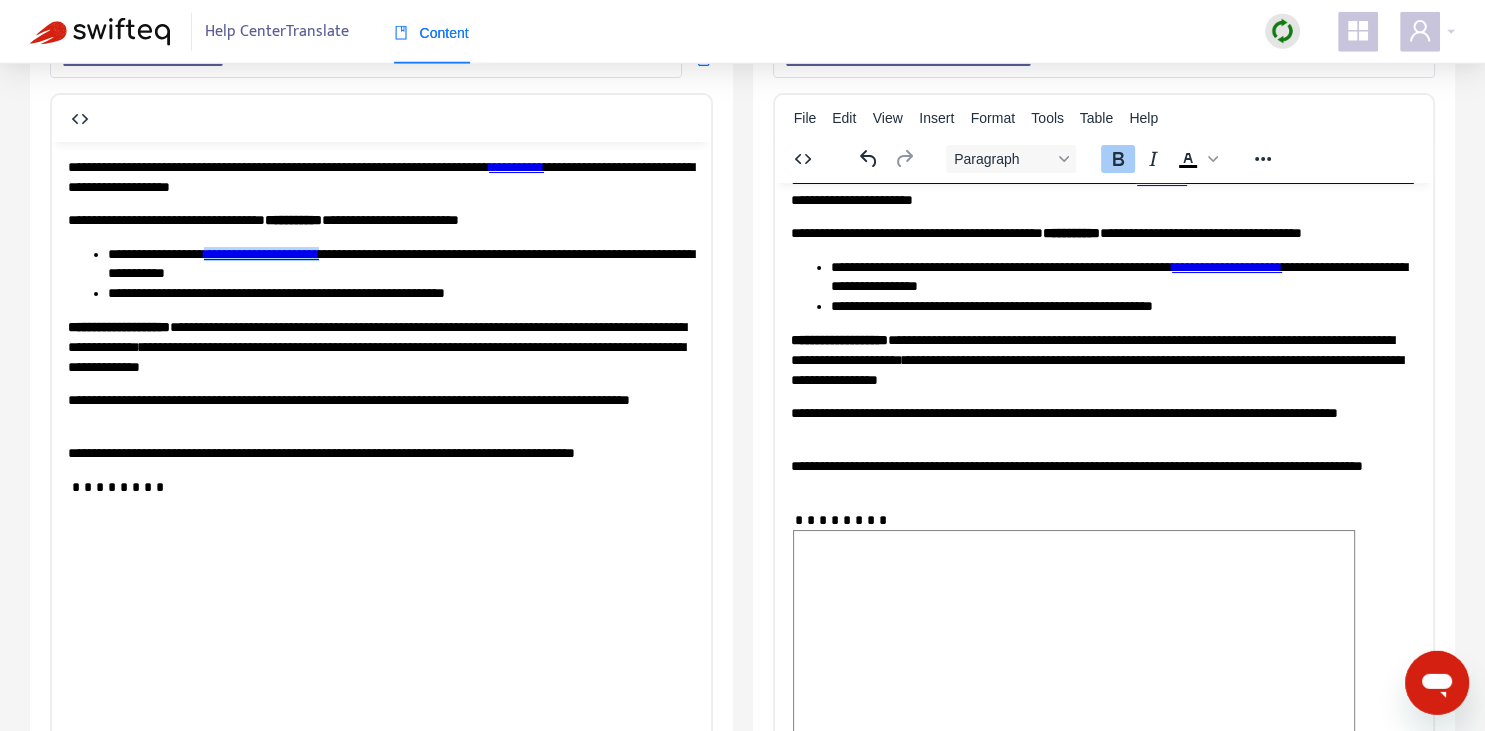 scroll, scrollTop: 281, scrollLeft: 0, axis: vertical 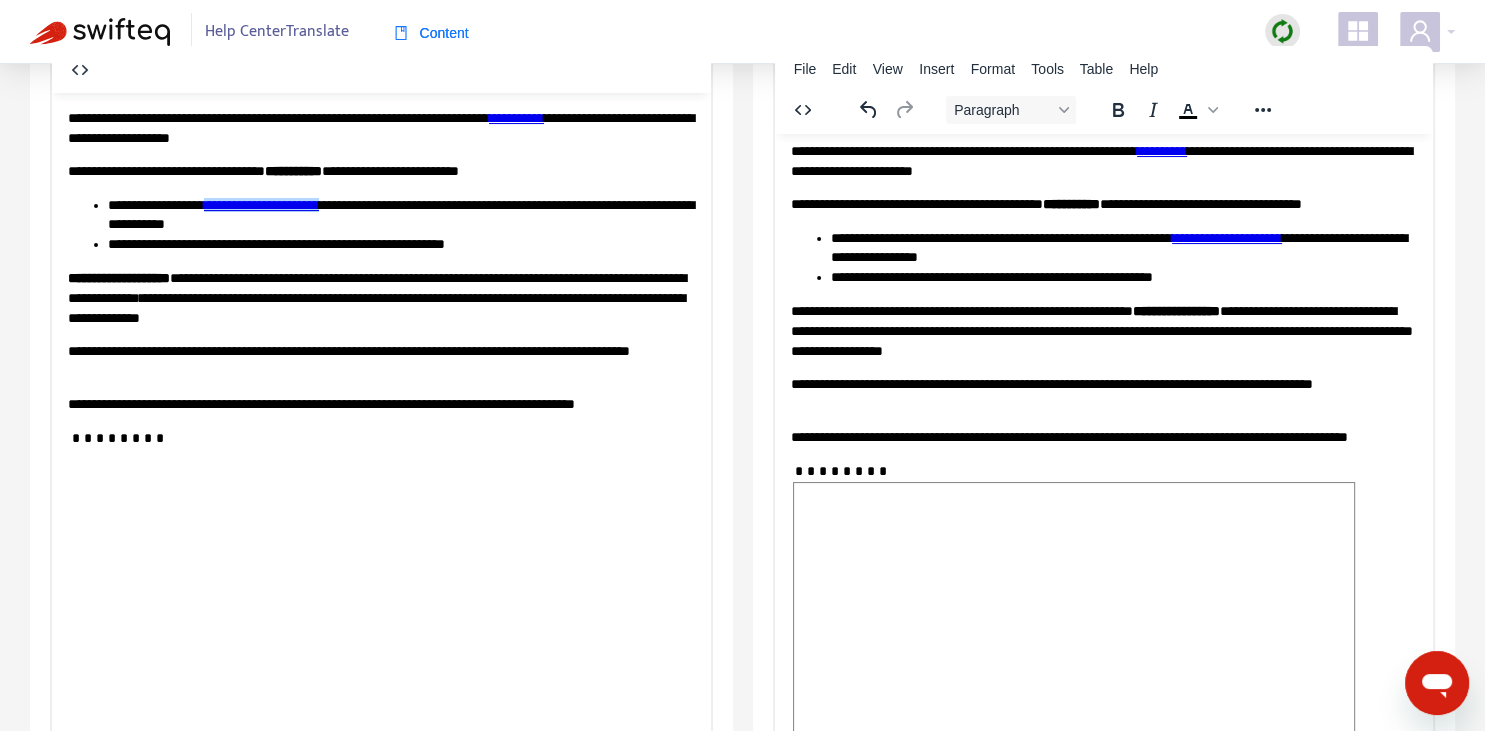 click on "**********" at bounding box center (1103, 204) 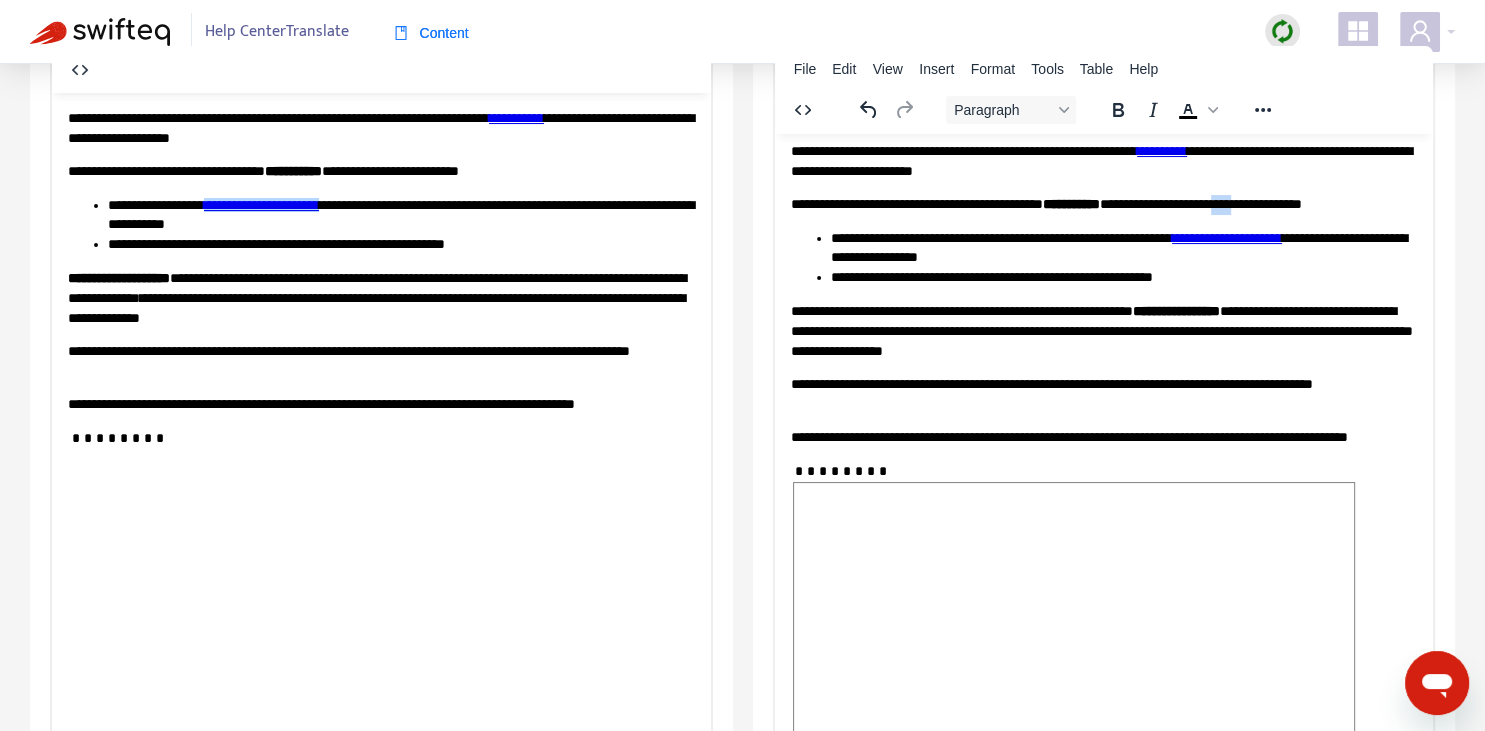 click on "**********" at bounding box center (1103, 204) 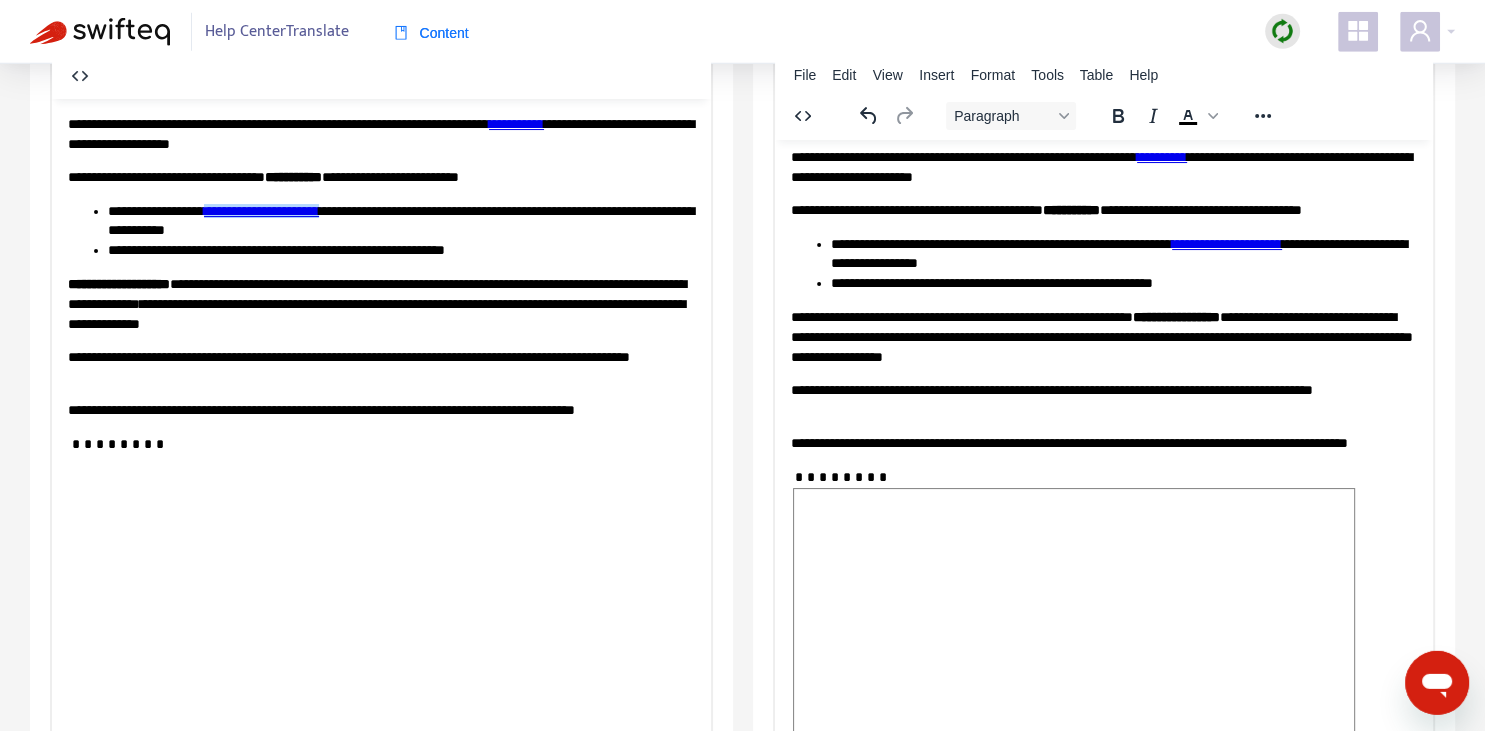 scroll, scrollTop: 211, scrollLeft: 0, axis: vertical 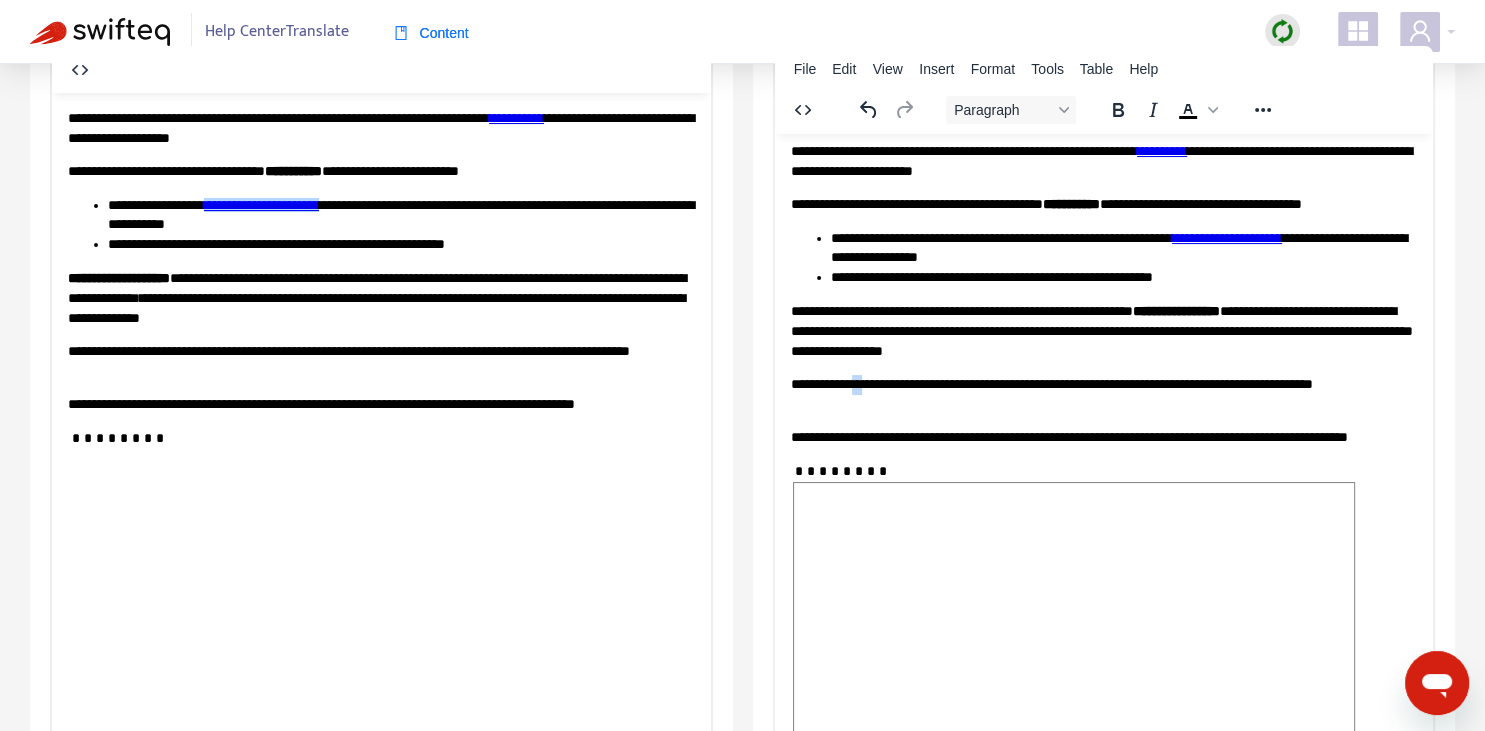 click on "**********" at bounding box center [1103, 393] 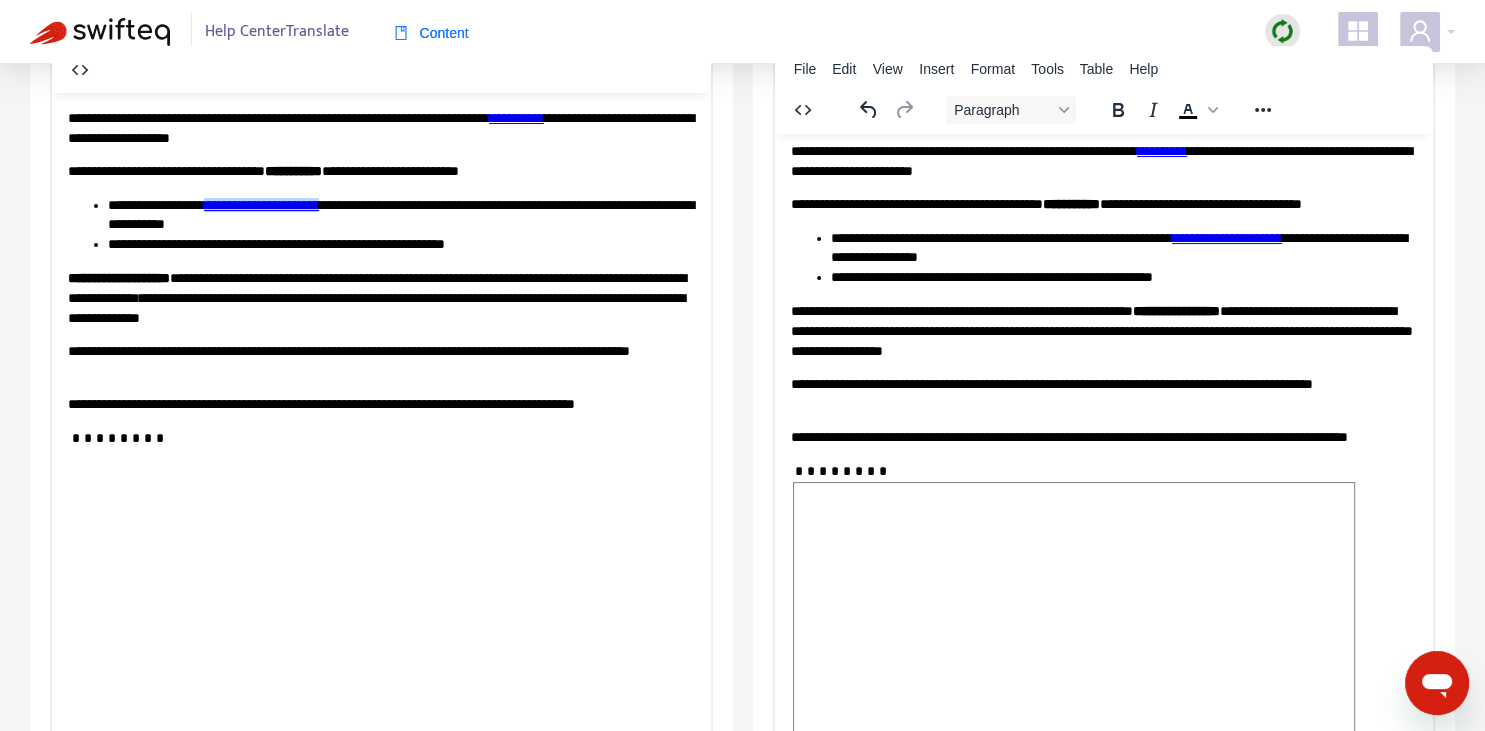 click on "**********" at bounding box center [1103, 393] 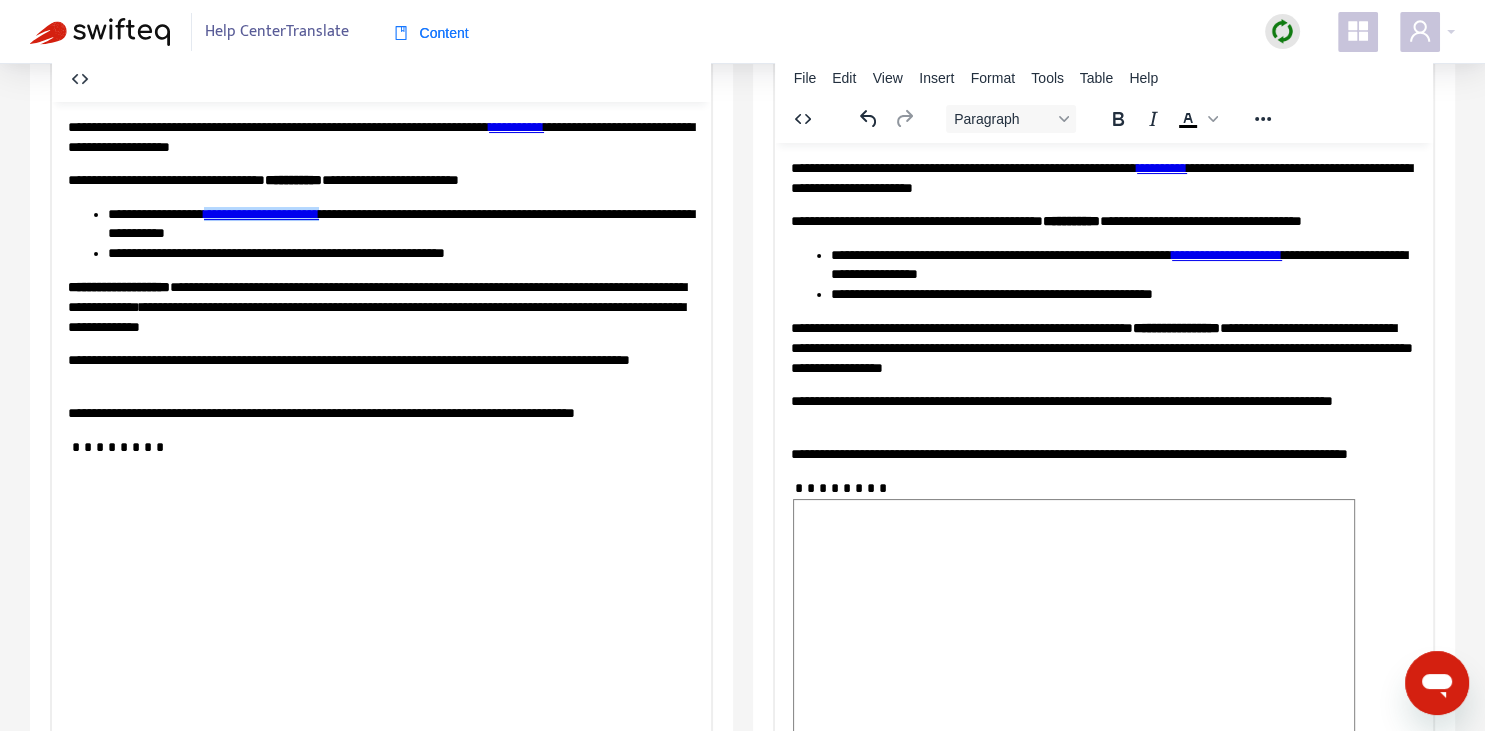 scroll, scrollTop: 0, scrollLeft: 0, axis: both 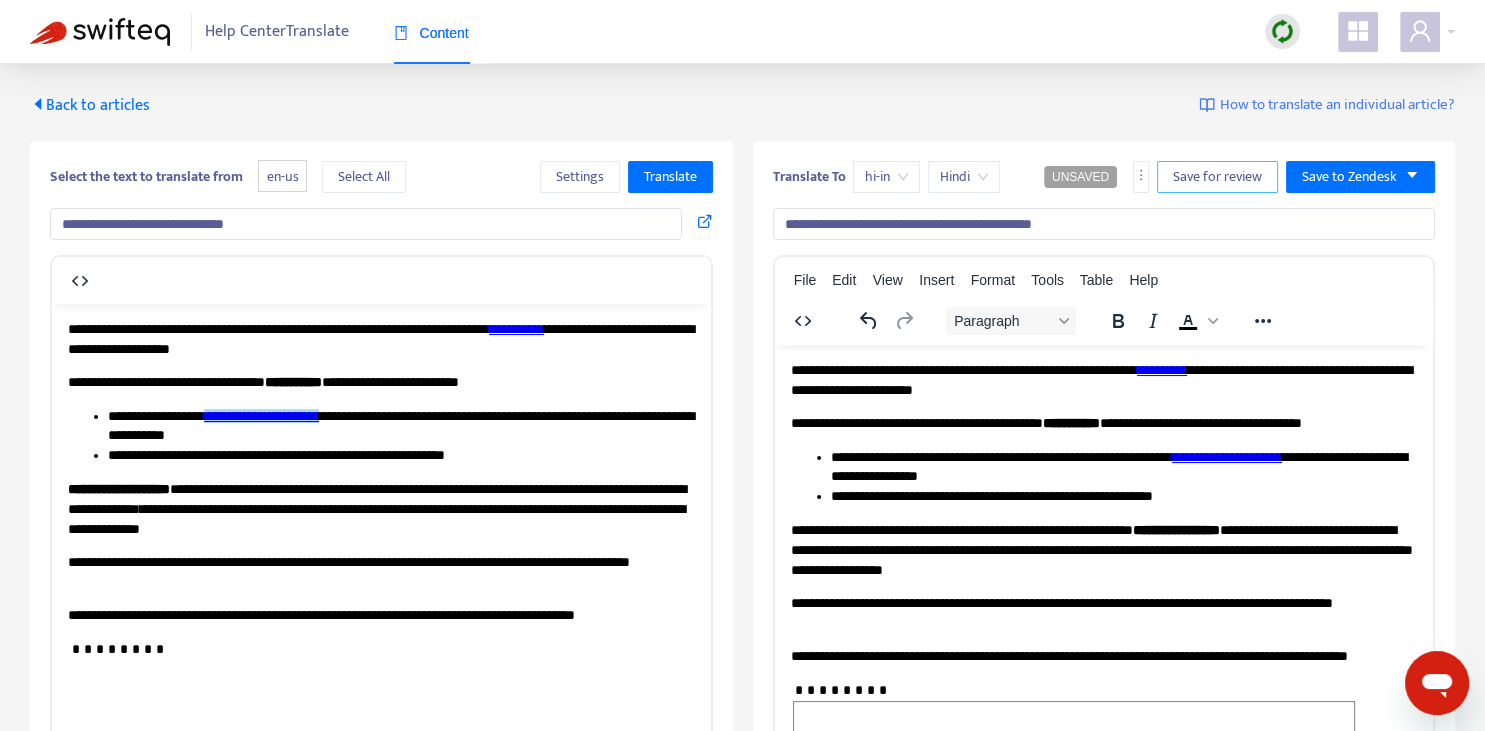click on "Save for review" at bounding box center (1217, 177) 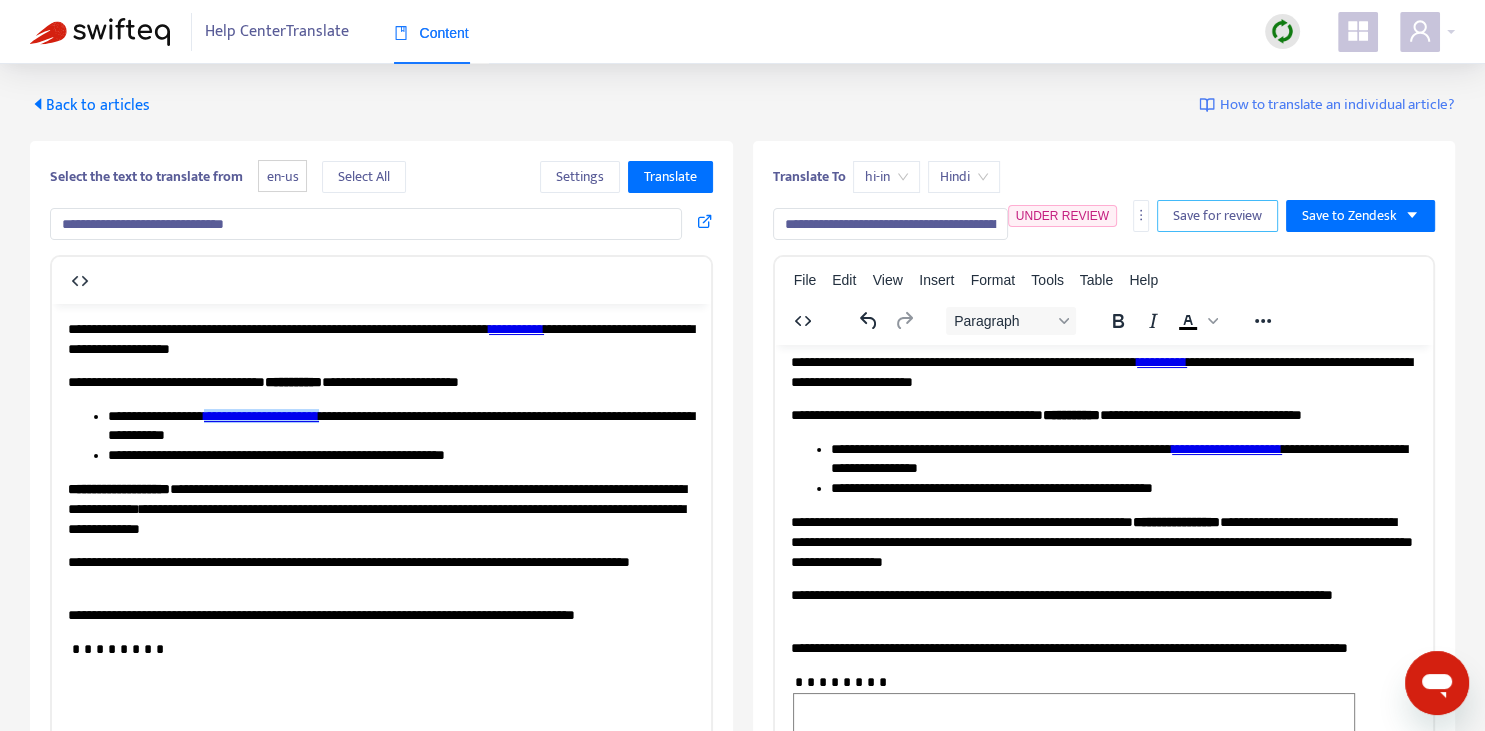 scroll, scrollTop: 8, scrollLeft: 0, axis: vertical 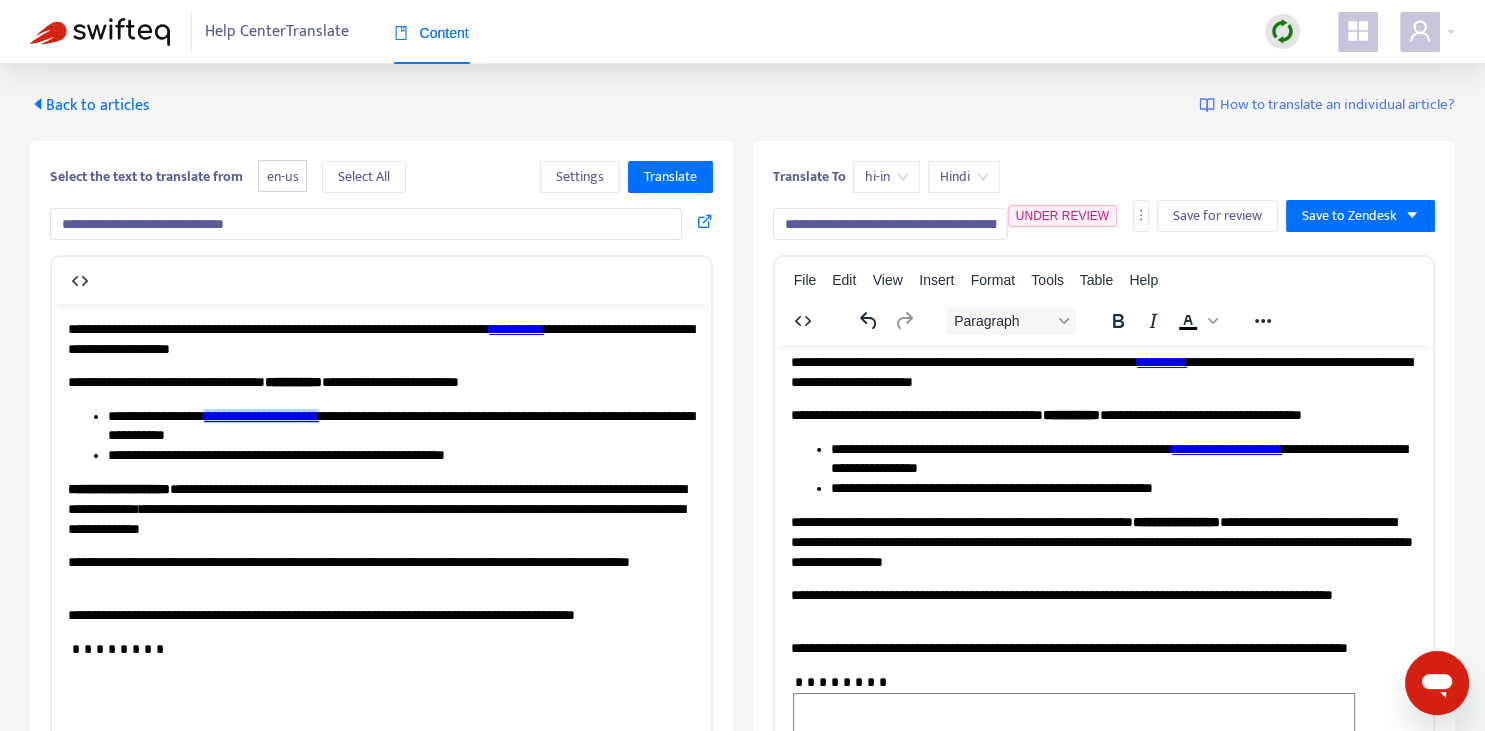 click on "Back to articles" at bounding box center (90, 105) 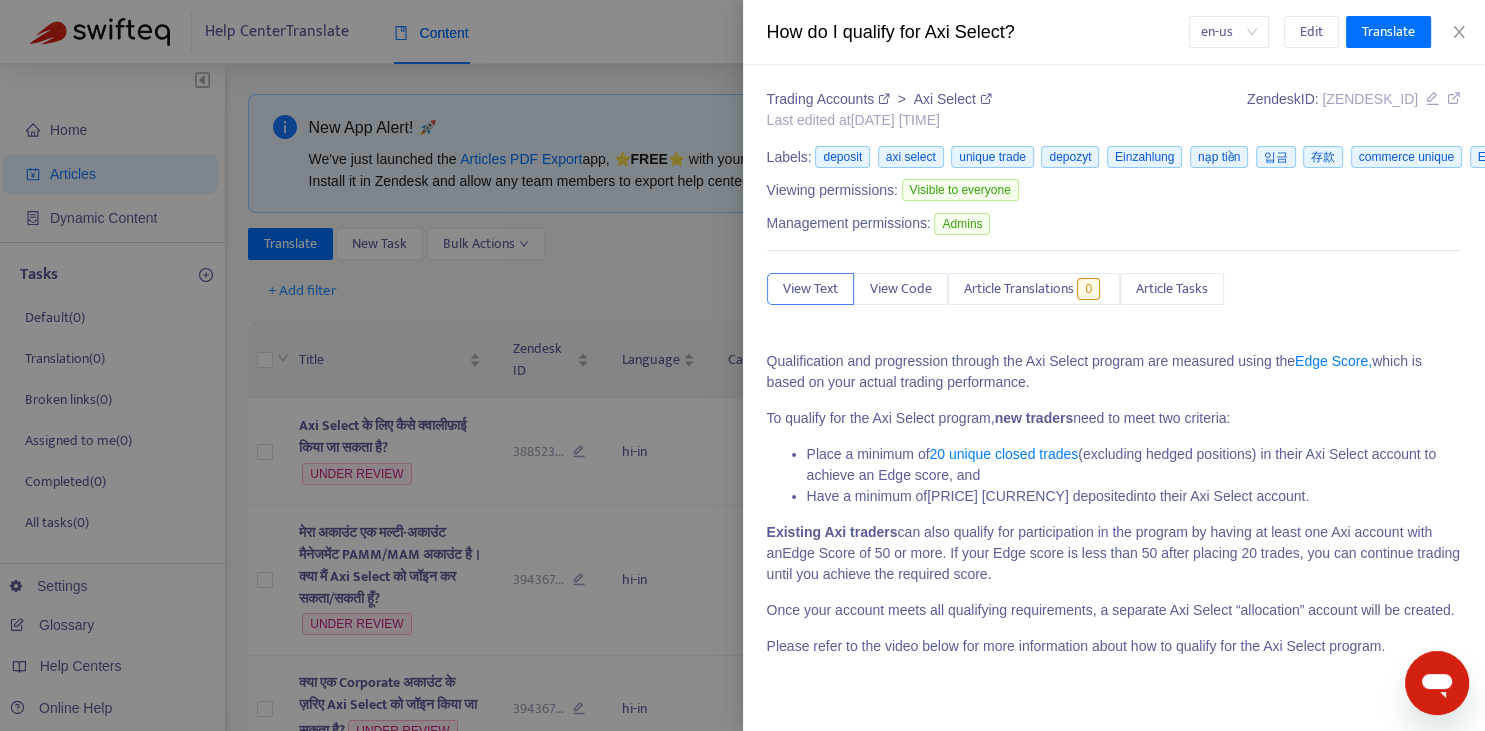 click at bounding box center (742, 365) 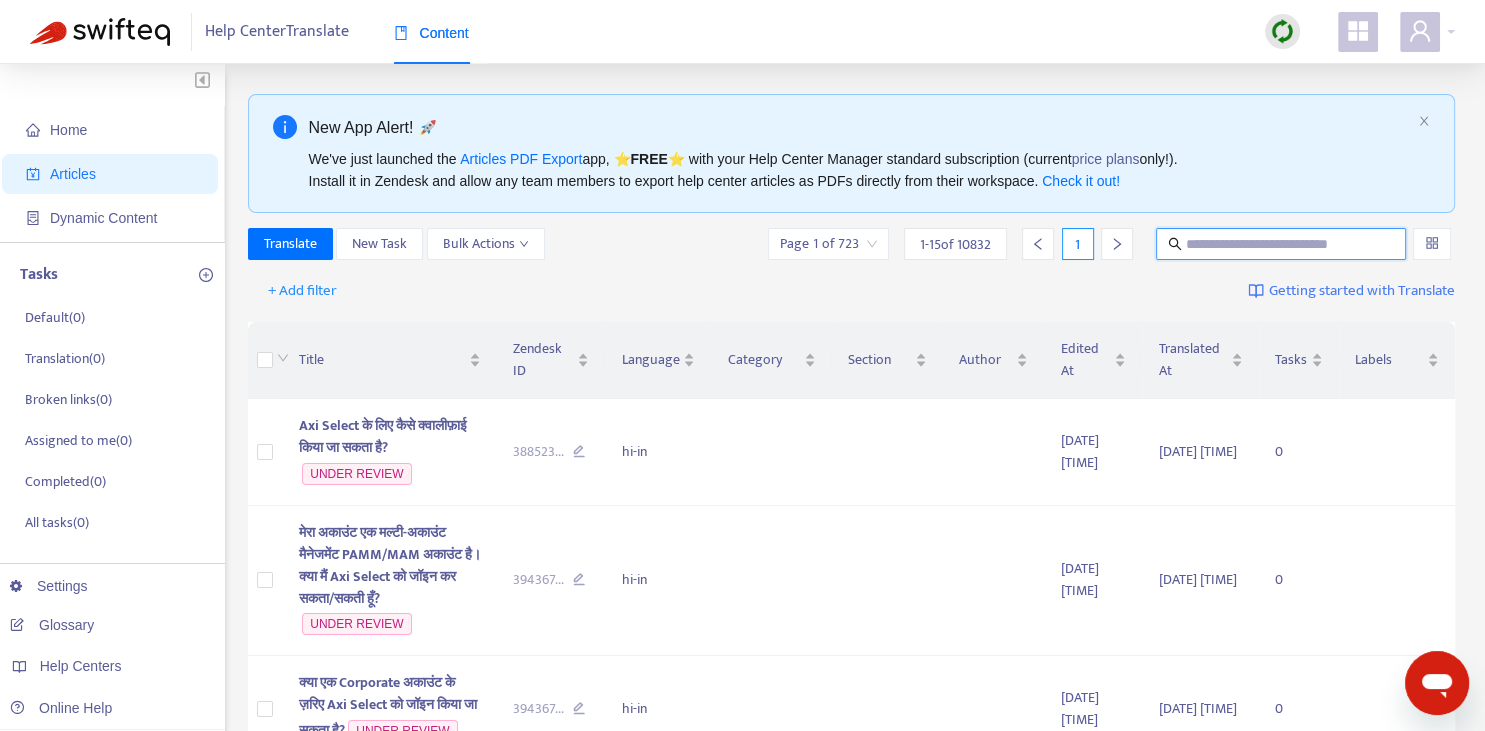 click at bounding box center (1282, 244) 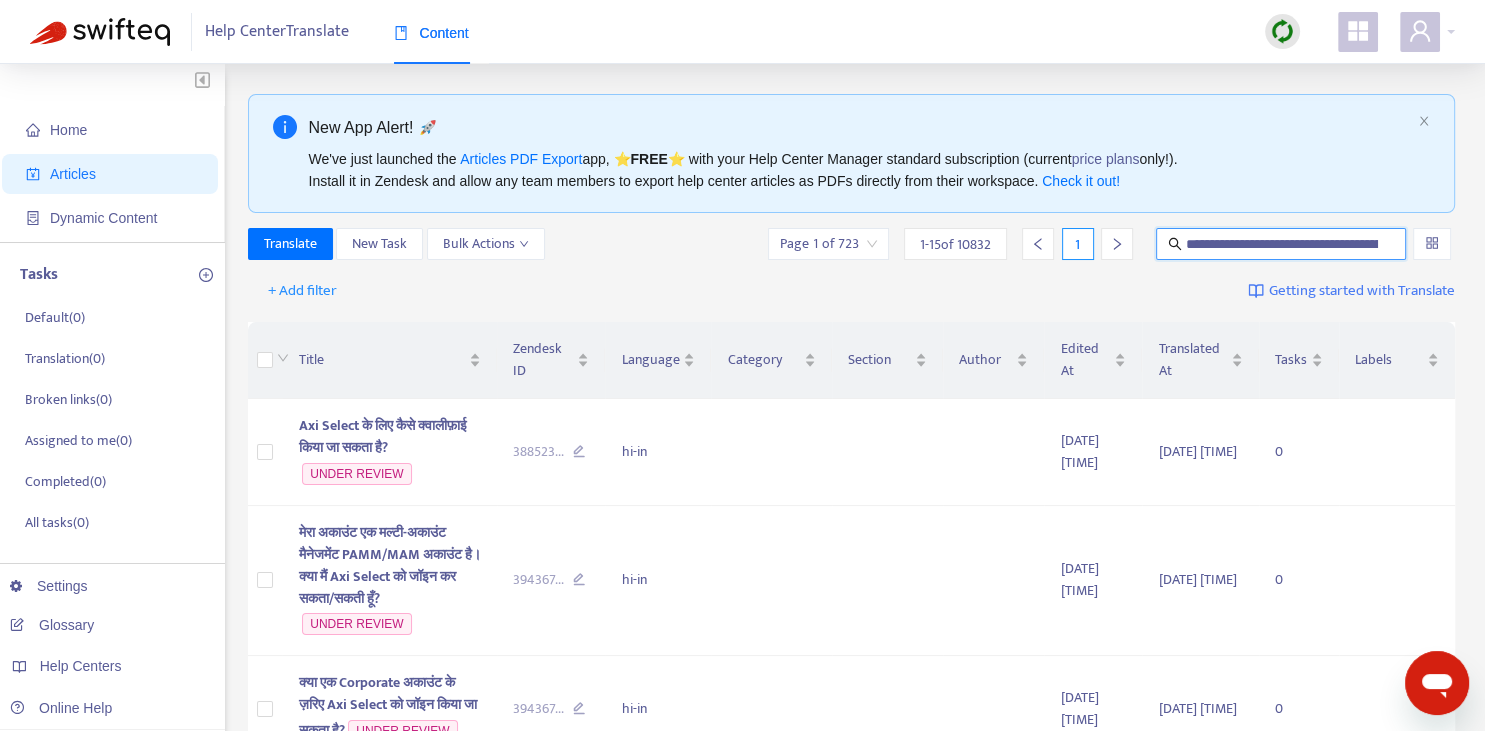 scroll, scrollTop: 0, scrollLeft: 235, axis: horizontal 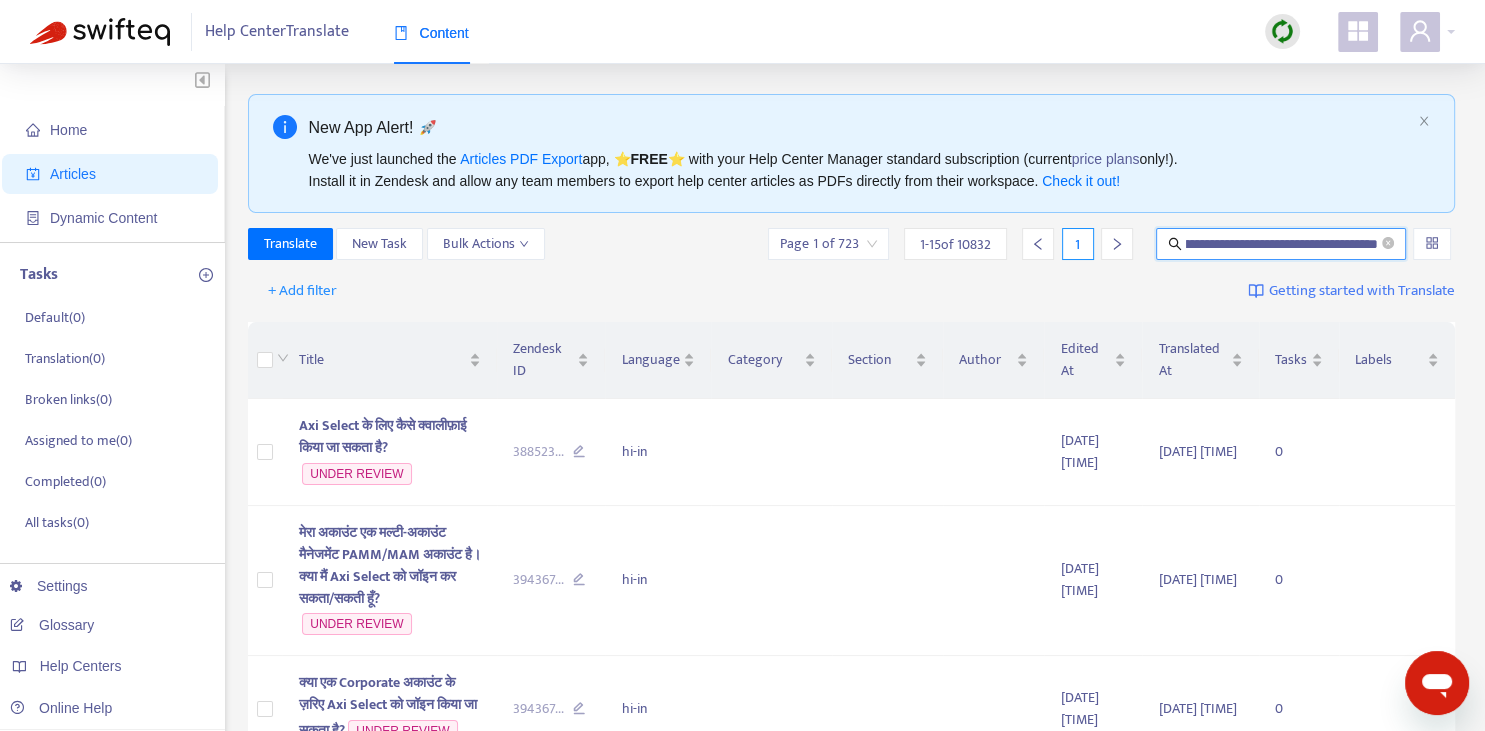 type on "**********" 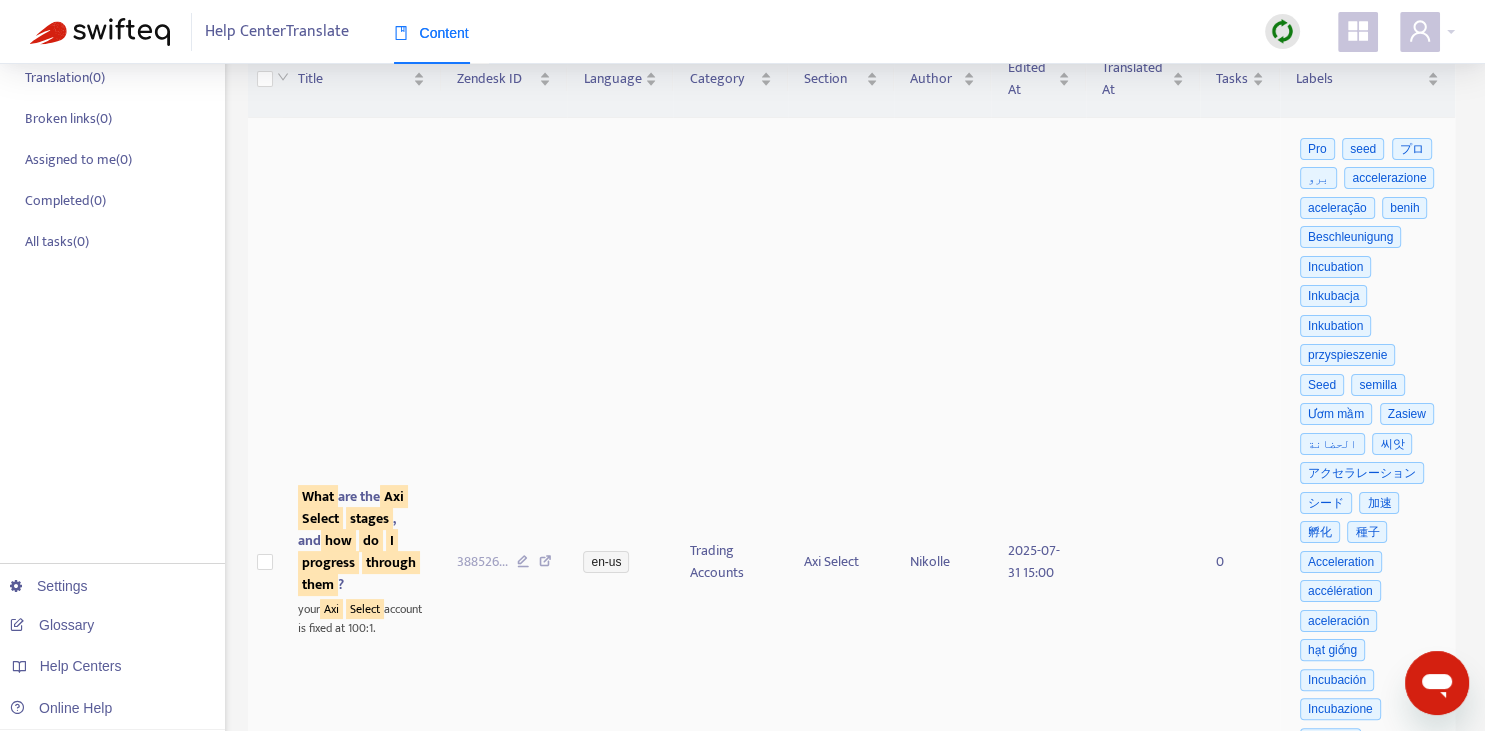 scroll, scrollTop: 563, scrollLeft: 0, axis: vertical 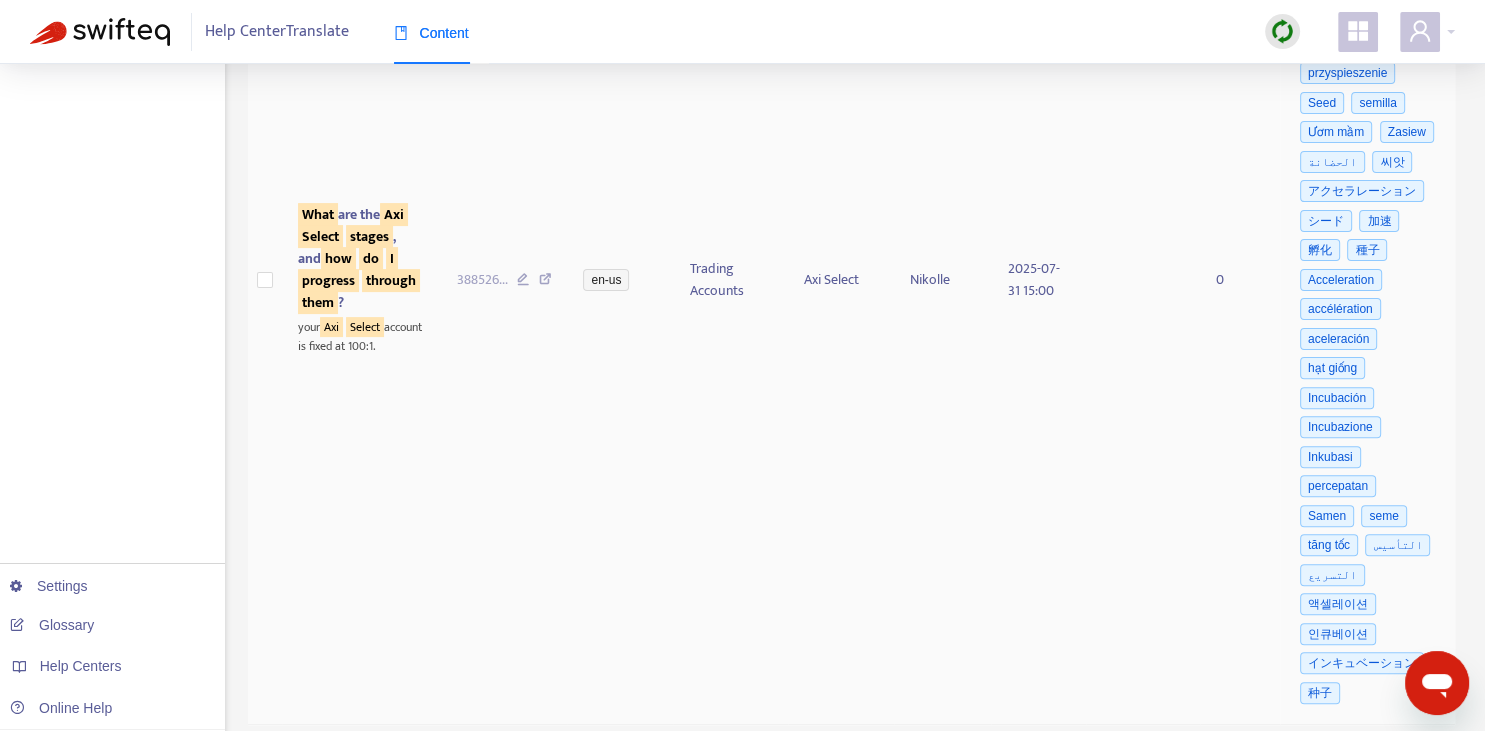 click on "What  are the  Axi   Select   stages , and  how   do   I   progress   through   them ?" at bounding box center (359, 258) 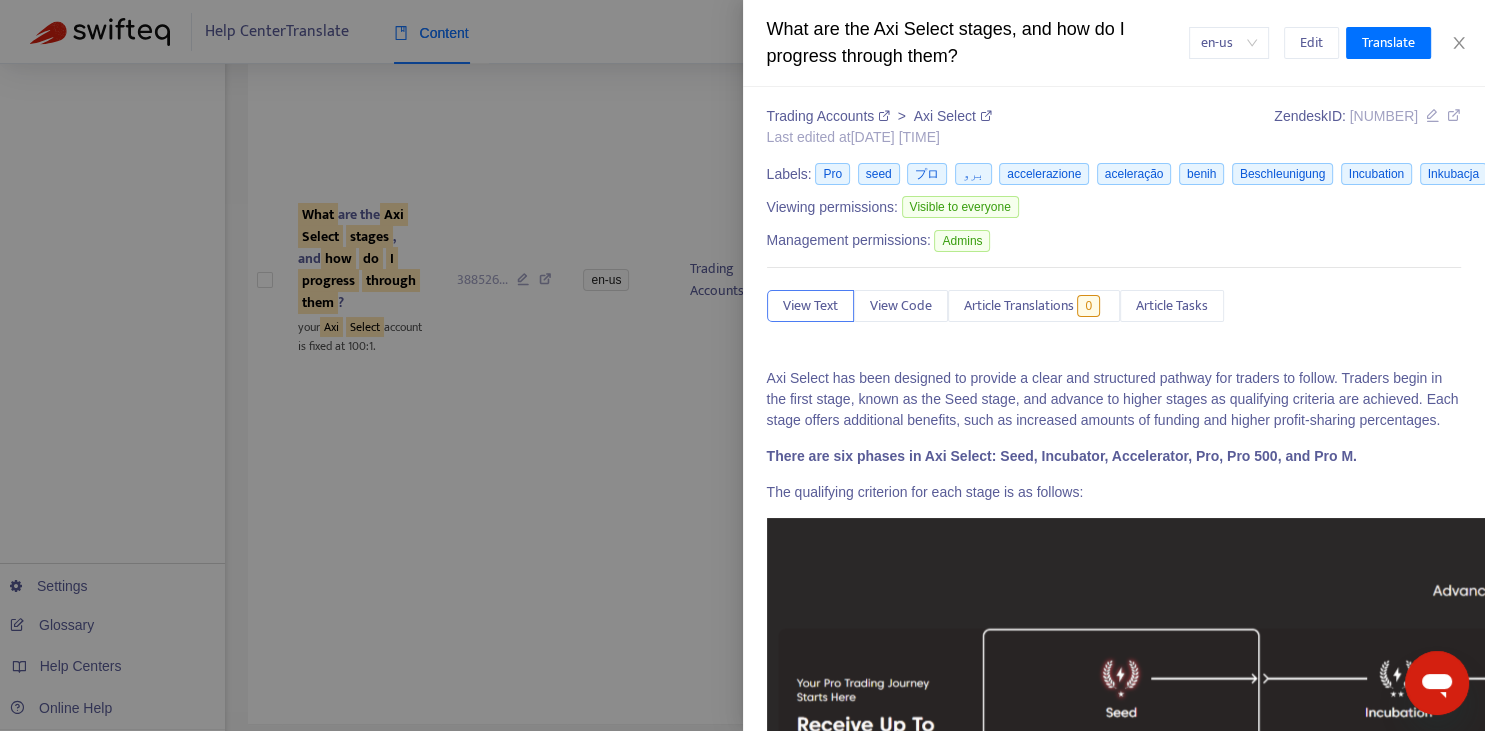 scroll, scrollTop: 0, scrollLeft: 0, axis: both 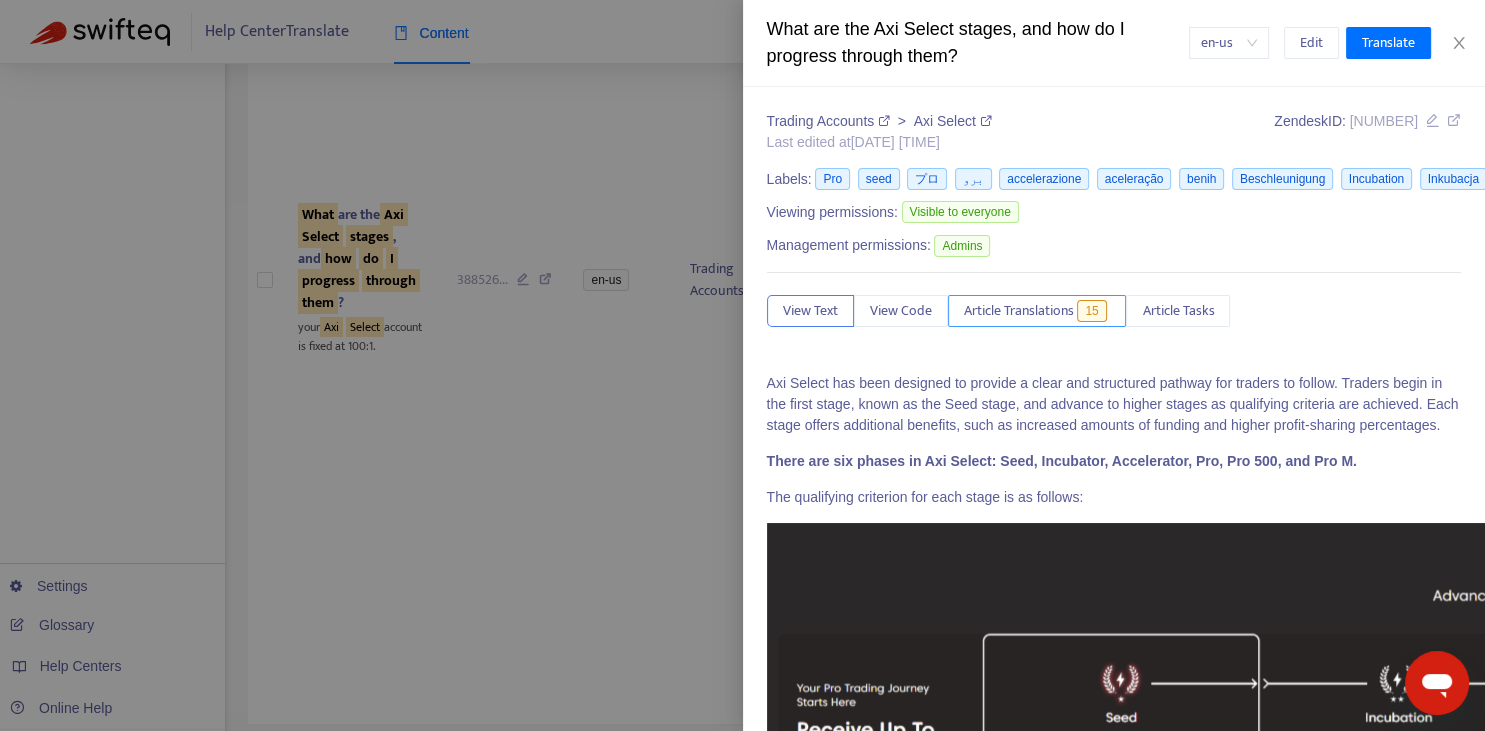 click on "Article Translations" at bounding box center [1019, 311] 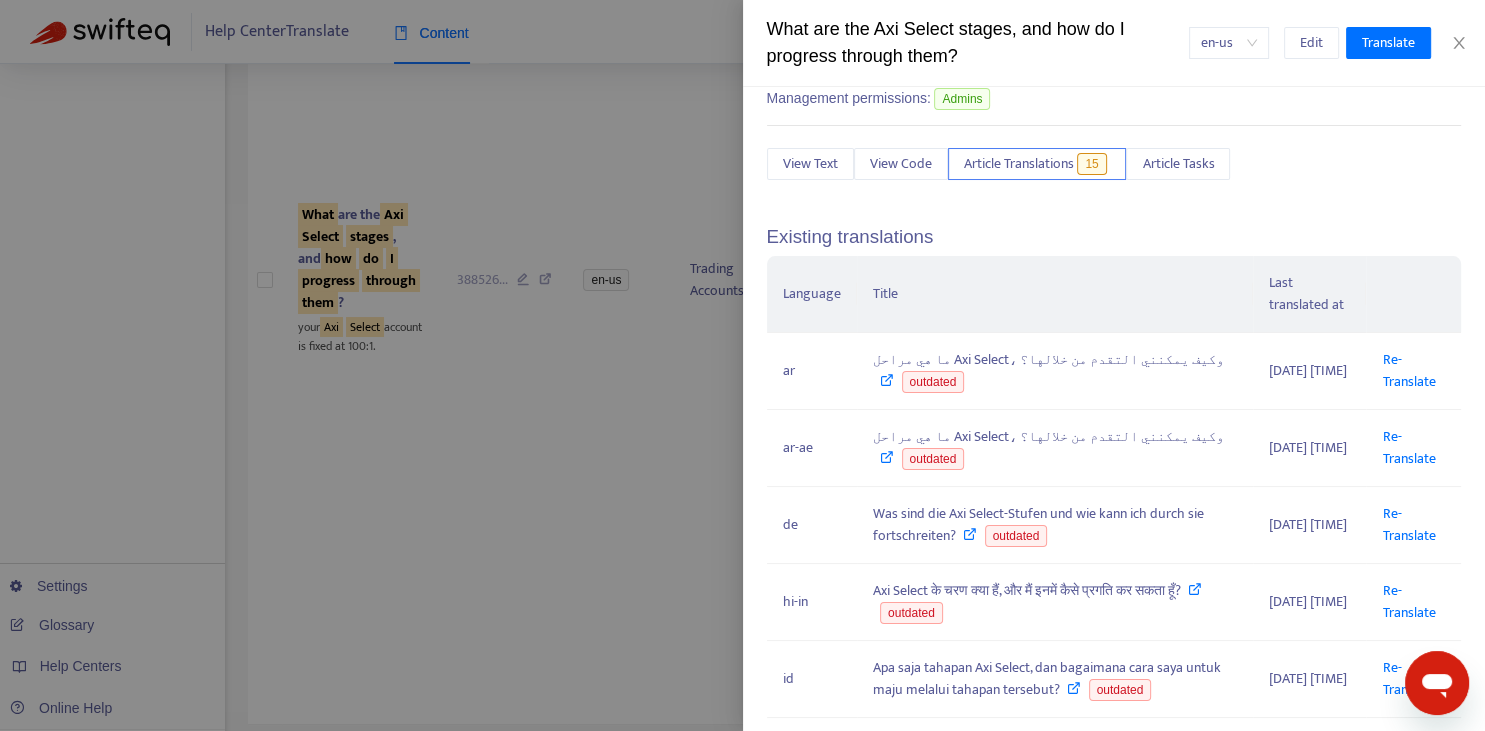 scroll, scrollTop: 294, scrollLeft: 0, axis: vertical 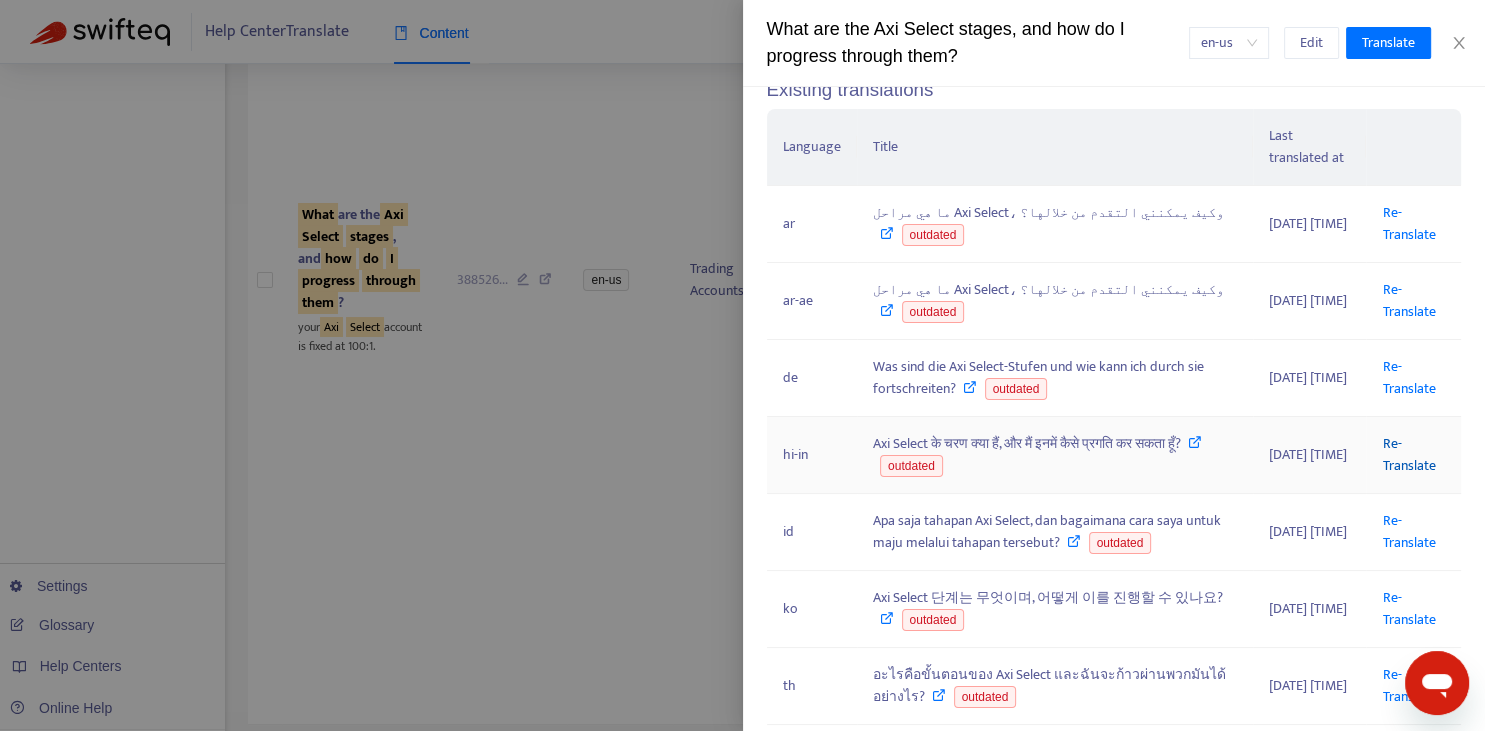 click on "Re-Translate" at bounding box center (1408, 454) 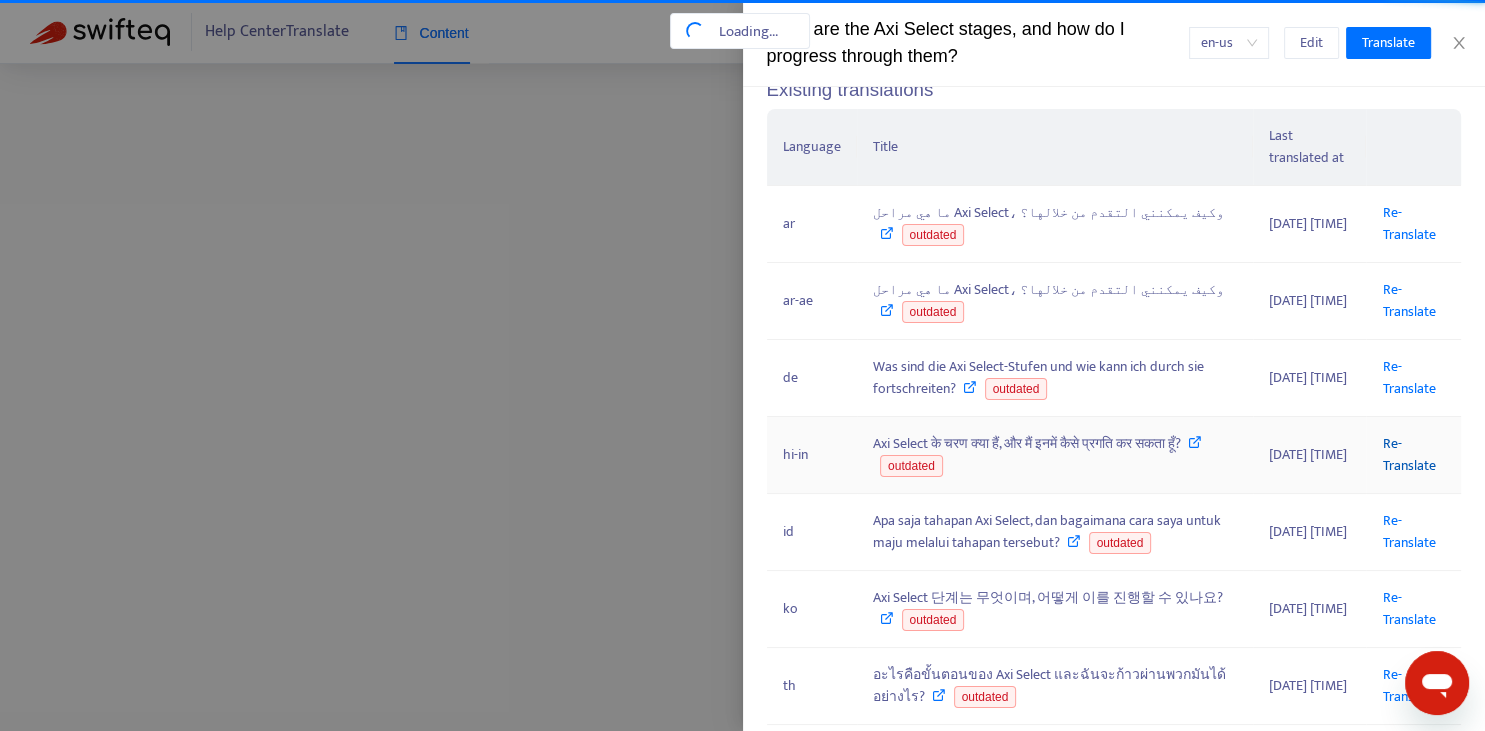 scroll, scrollTop: 0, scrollLeft: 235, axis: horizontal 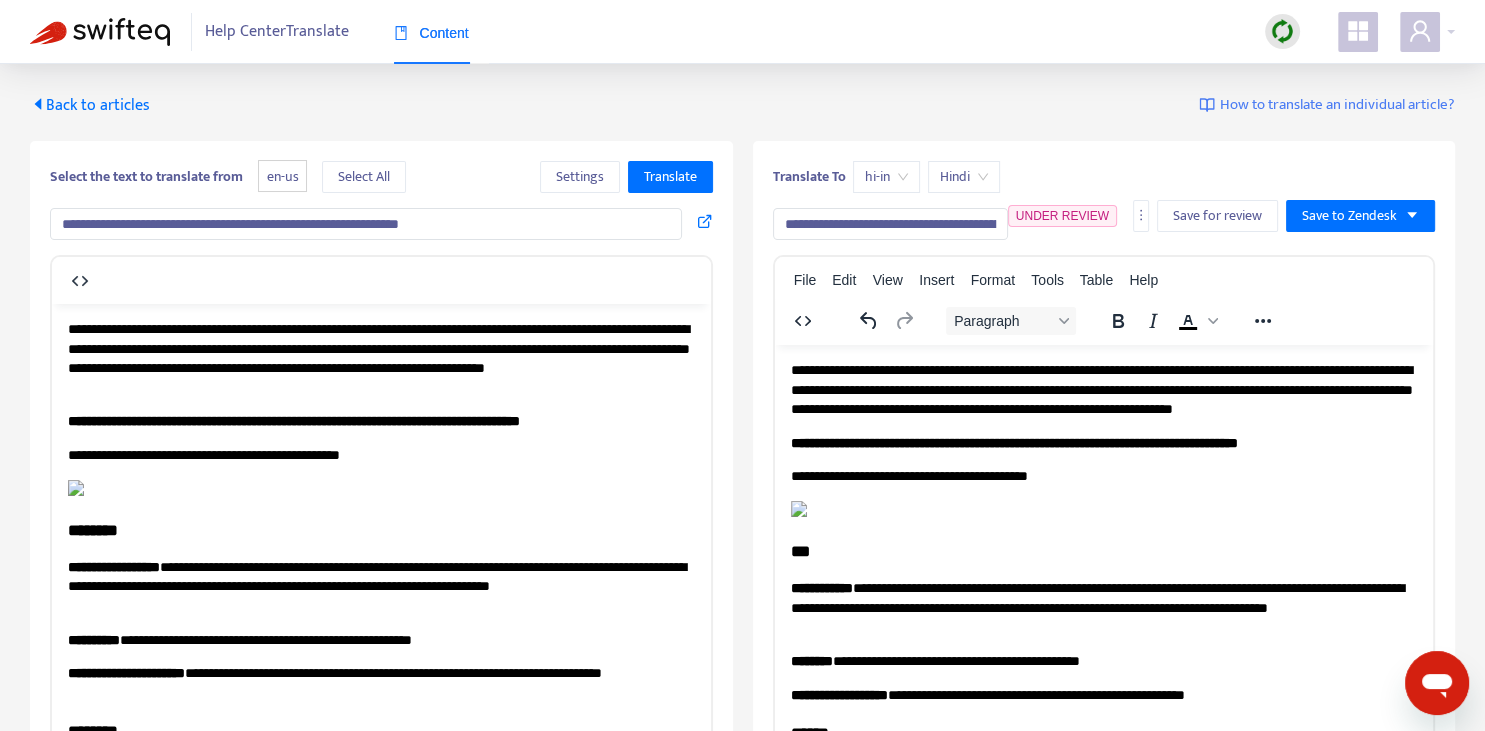 click on "**********" at bounding box center (890, 224) 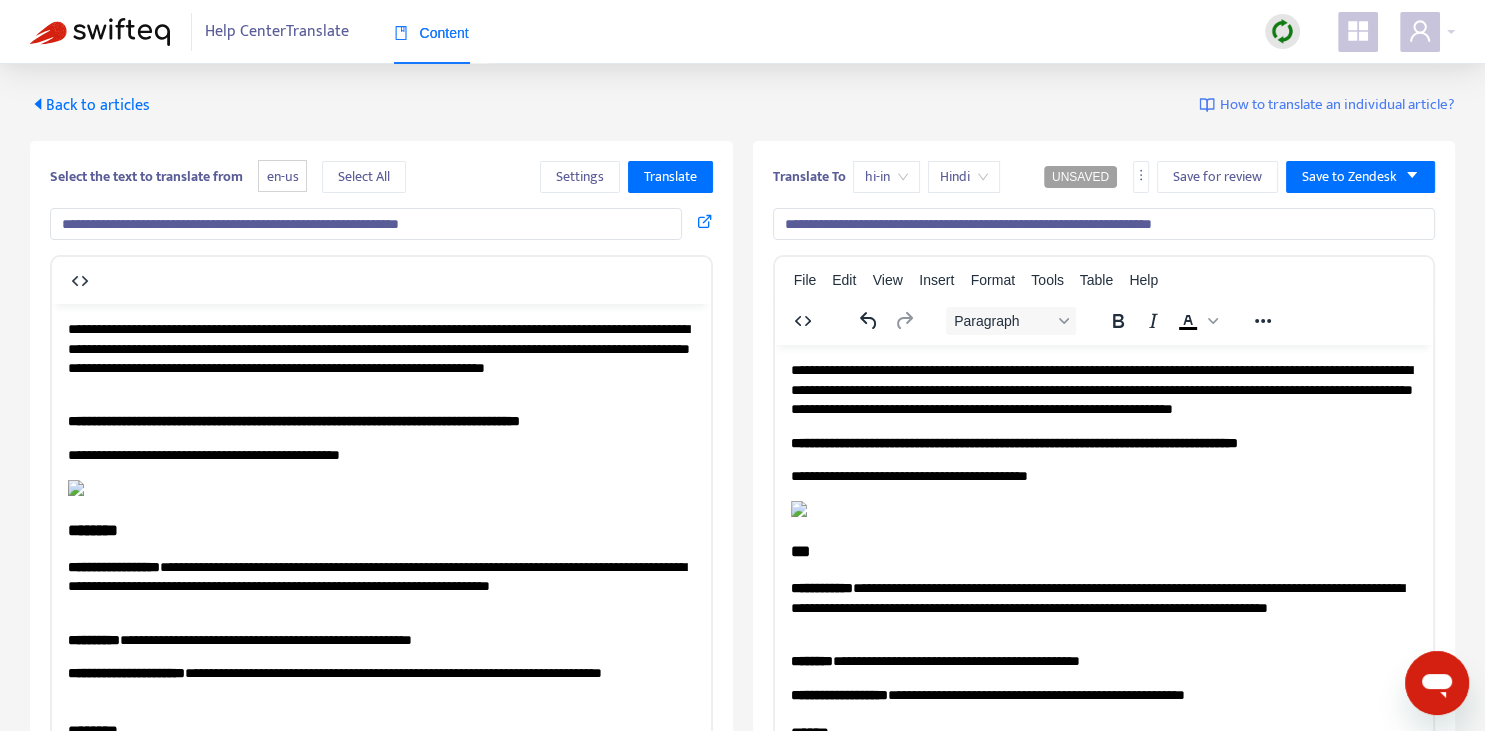type on "**********" 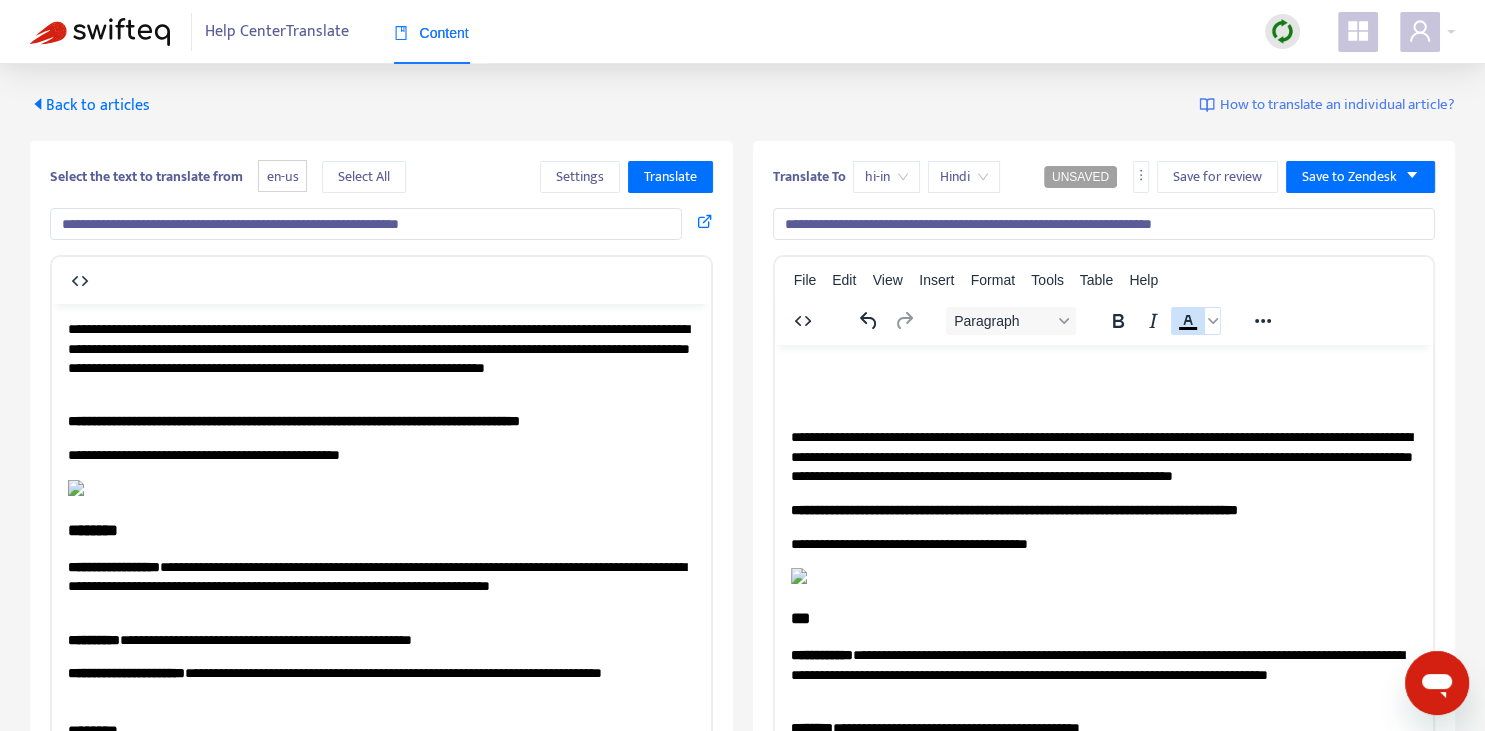 type 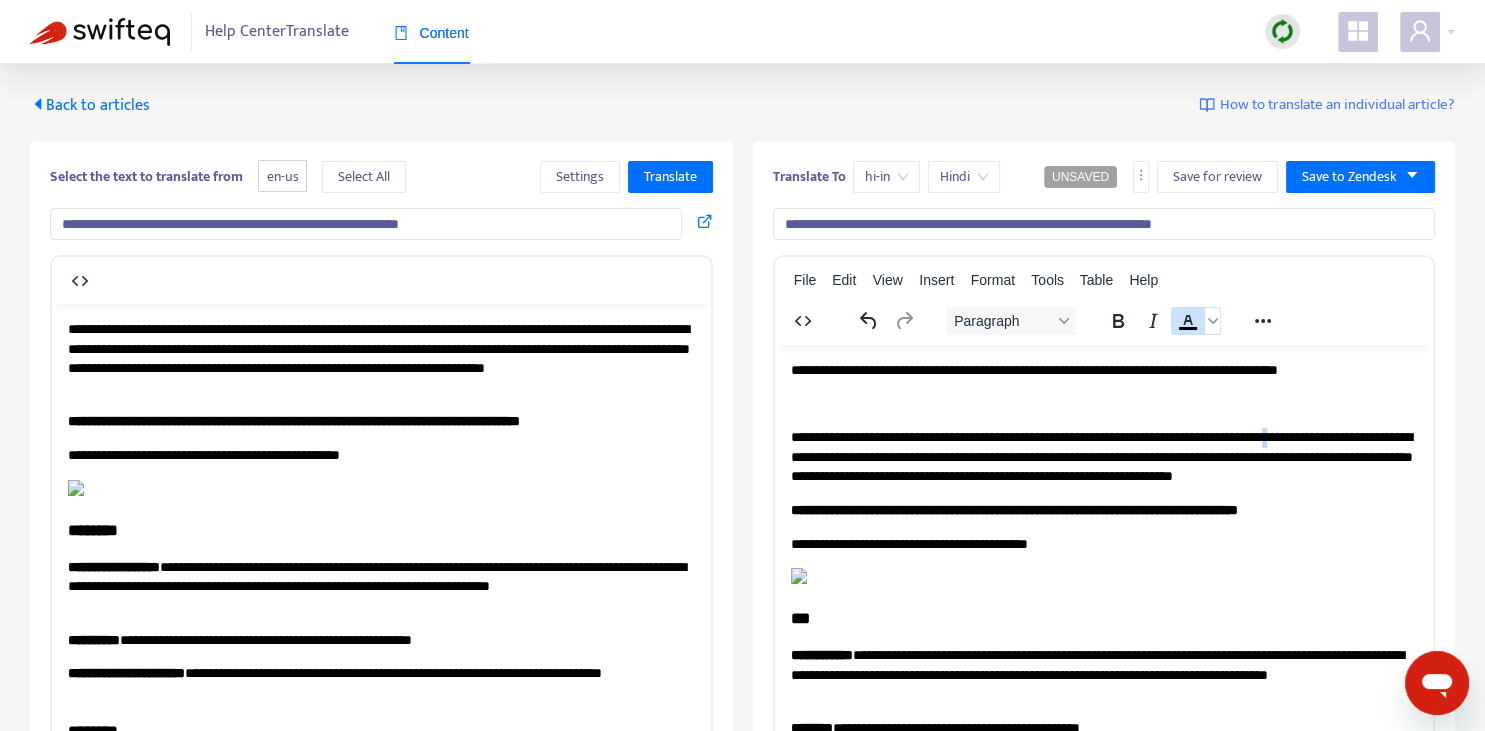 copy on "*" 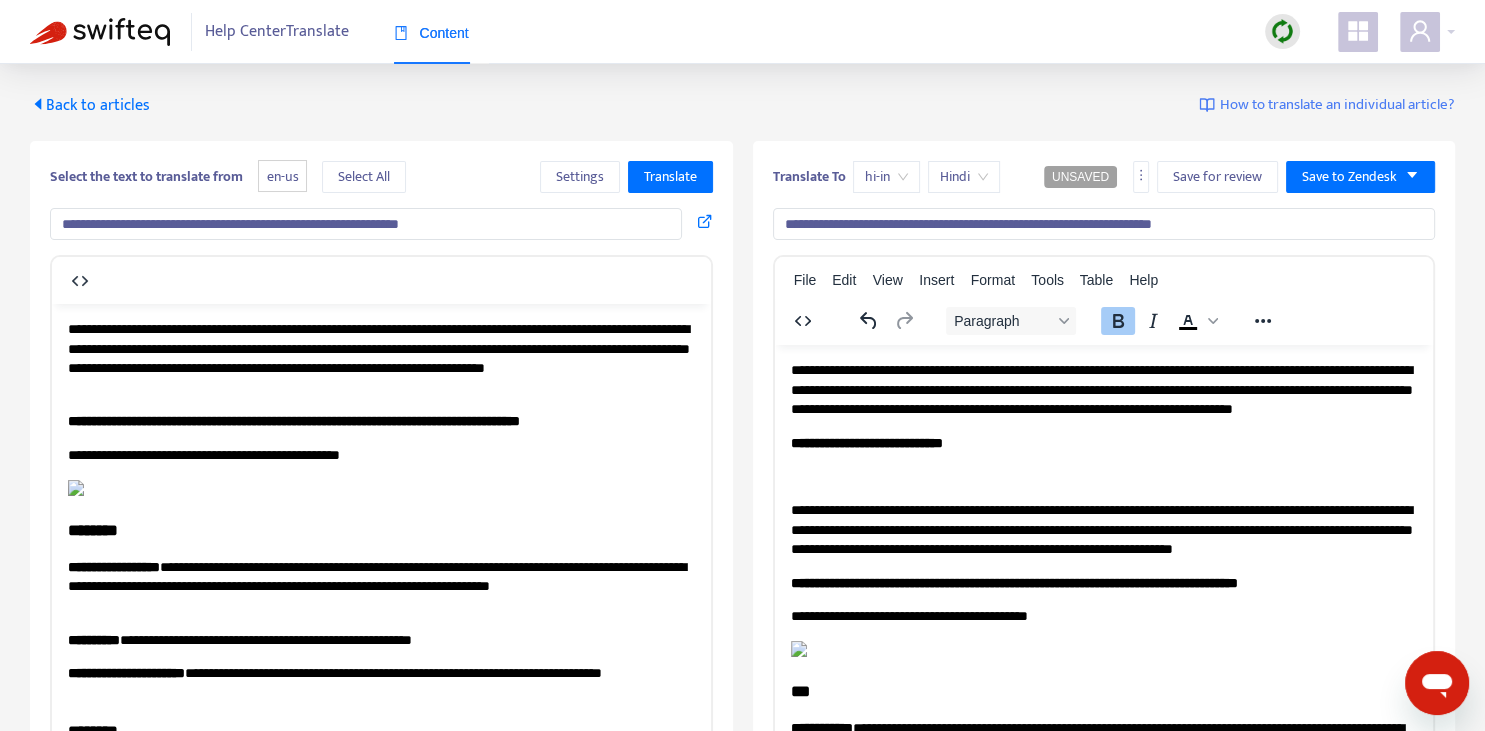 drag, startPoint x: 304, startPoint y: 419, endPoint x: 650, endPoint y: 418, distance: 346.00143 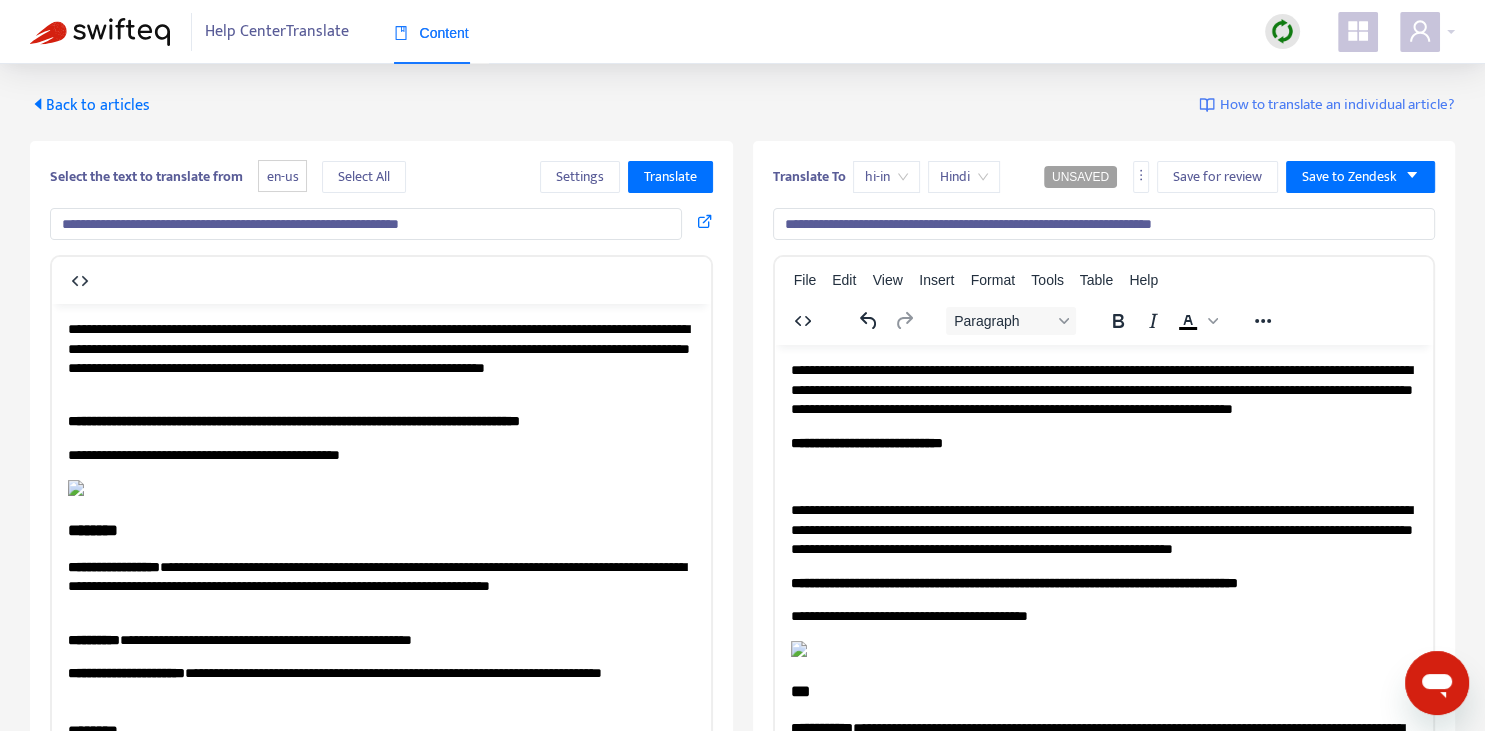 click on "**********" at bounding box center (1103, 1090) 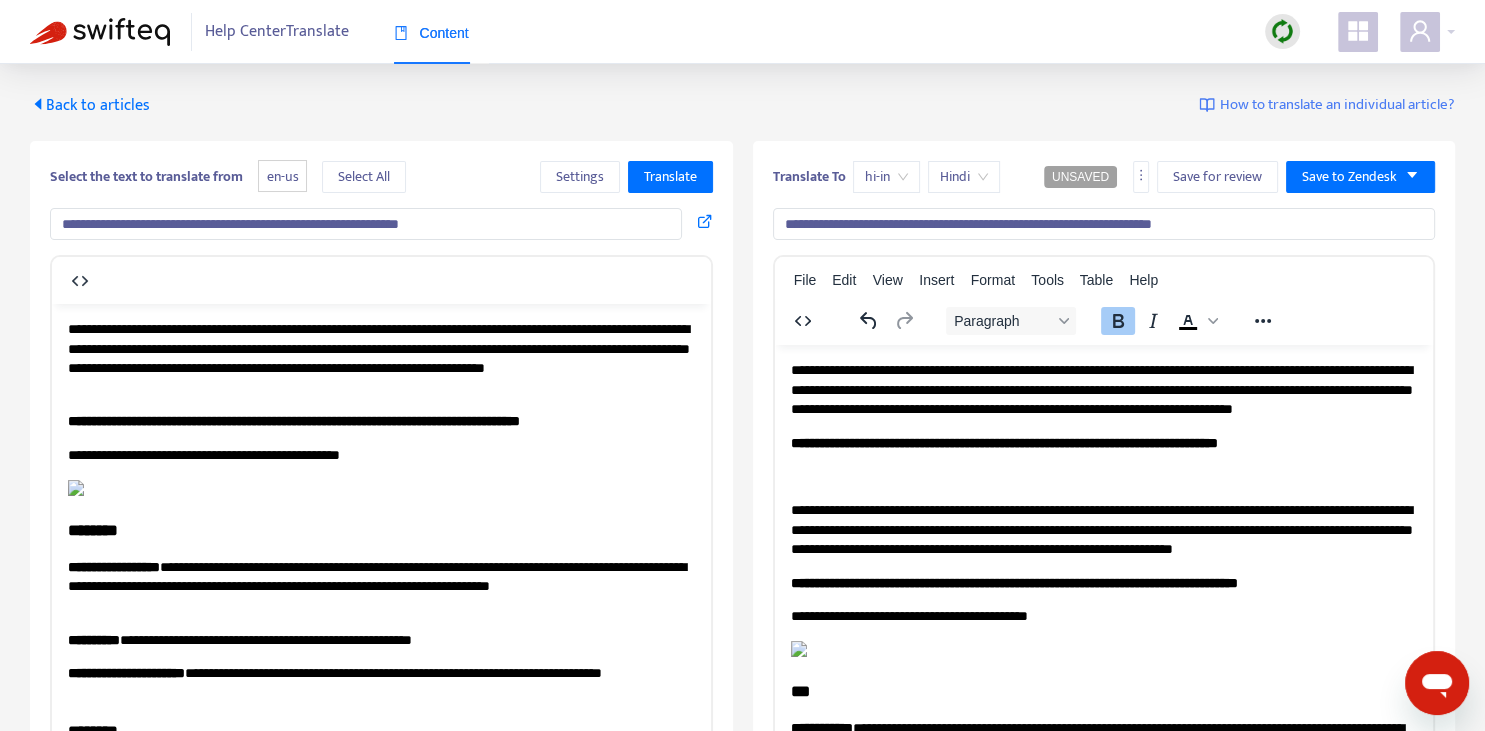 click on "**********" at bounding box center [1003, 442] 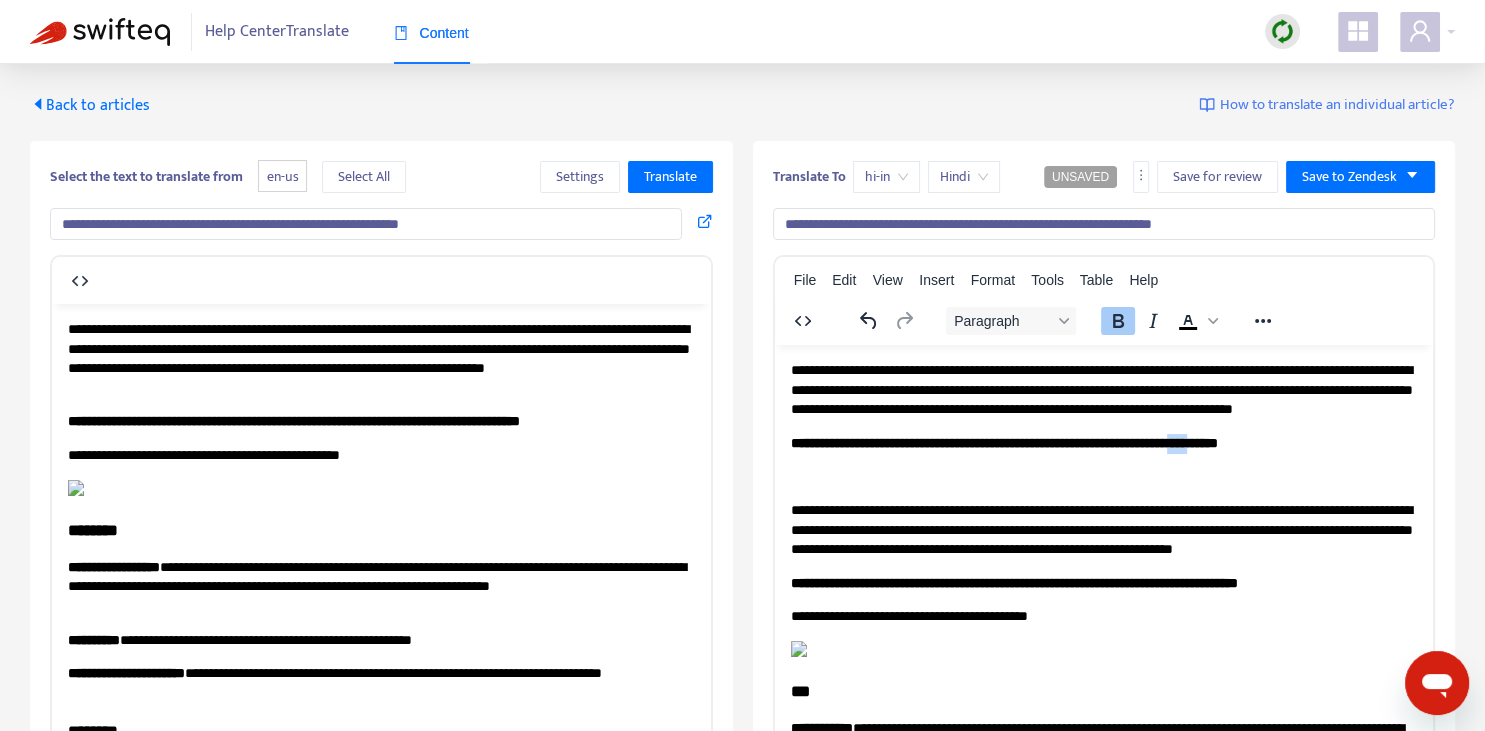 click on "**********" at bounding box center (1003, 442) 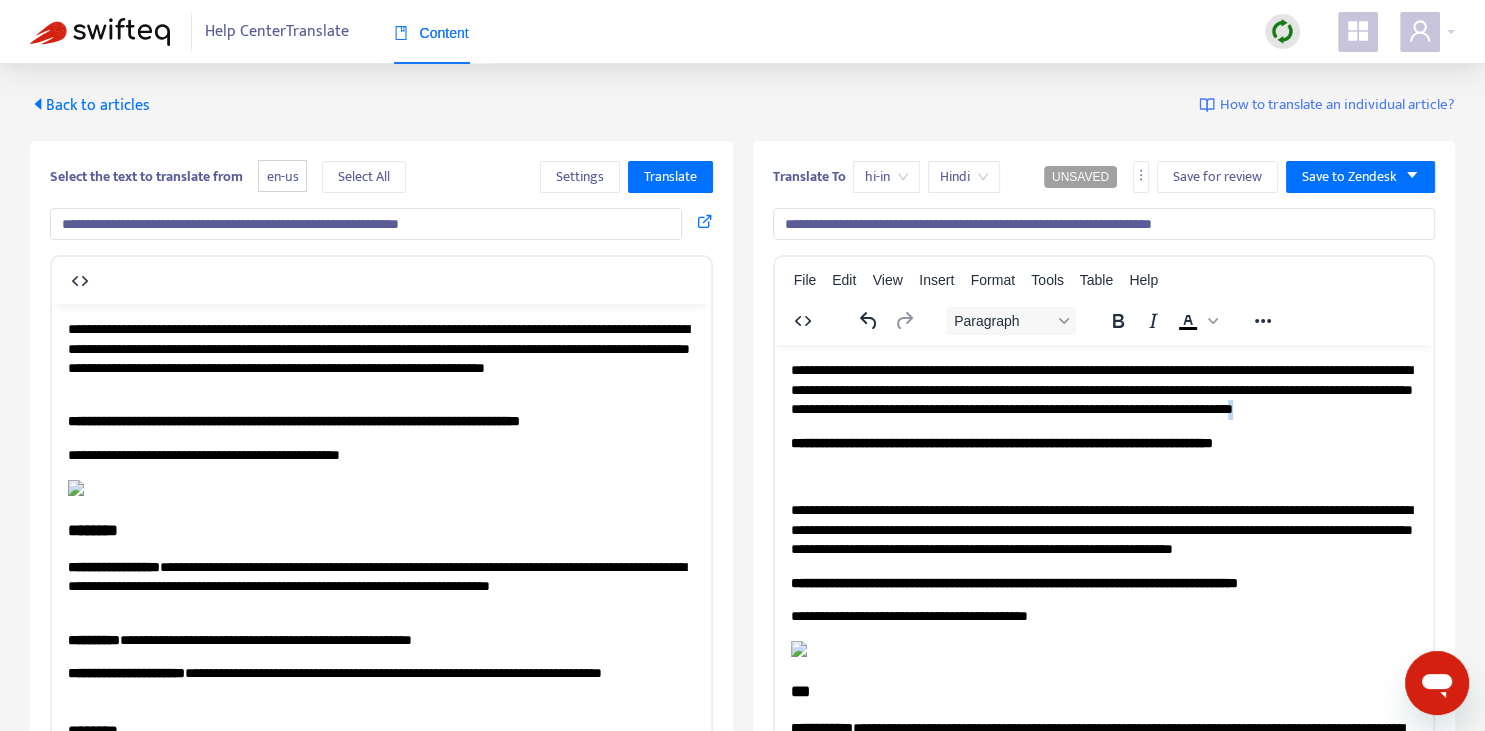 copy on "*" 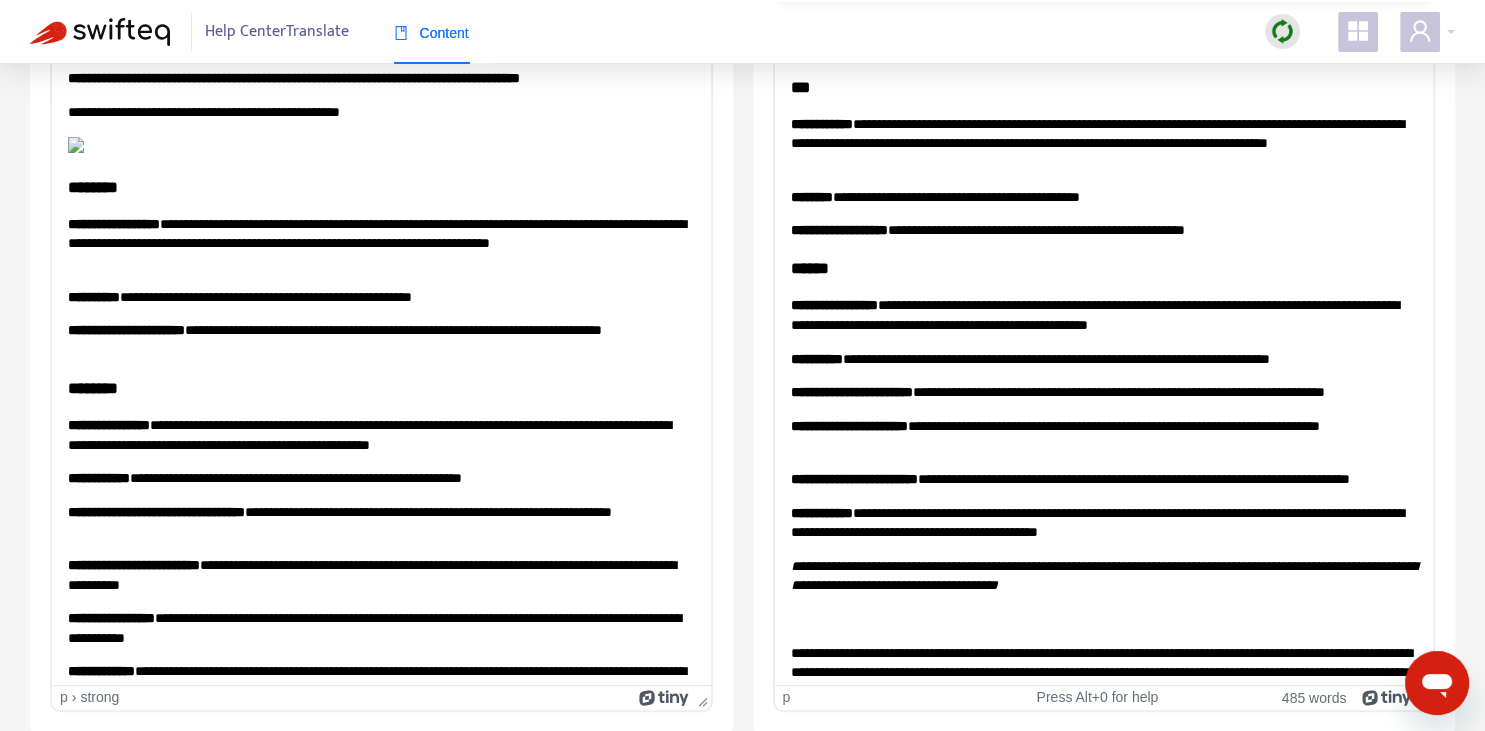 scroll, scrollTop: 295, scrollLeft: 263, axis: both 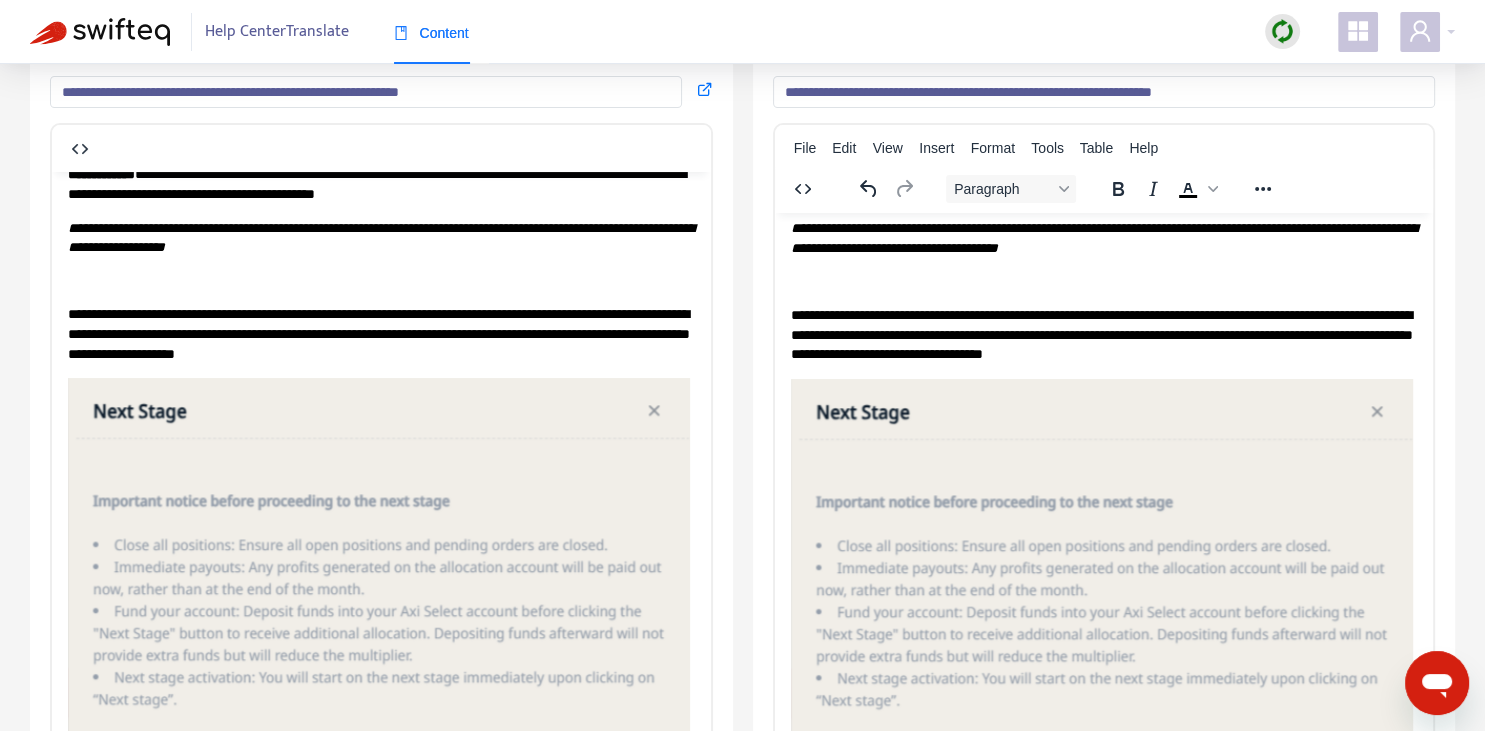 click on "***" at bounding box center (1103, -252) 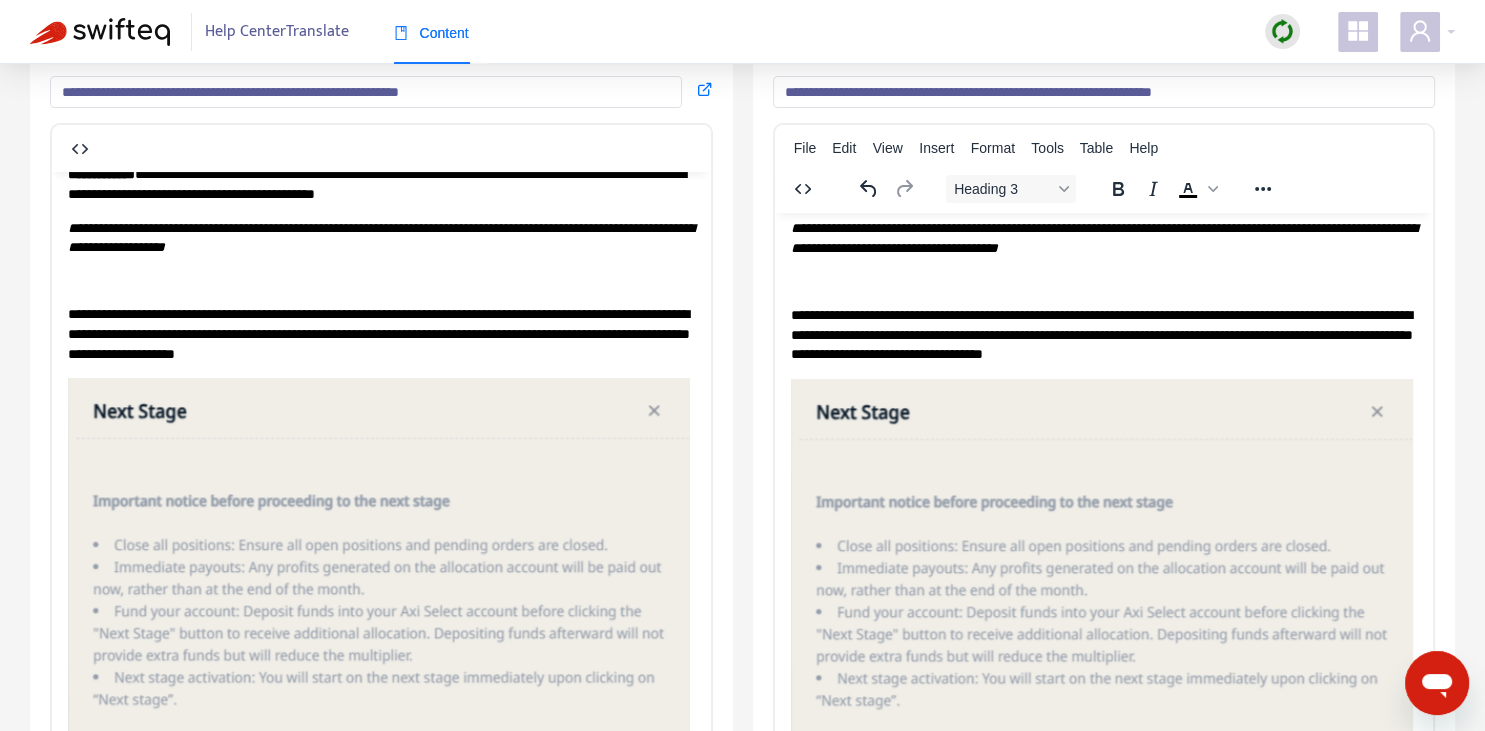 click on "***" at bounding box center (1103, -252) 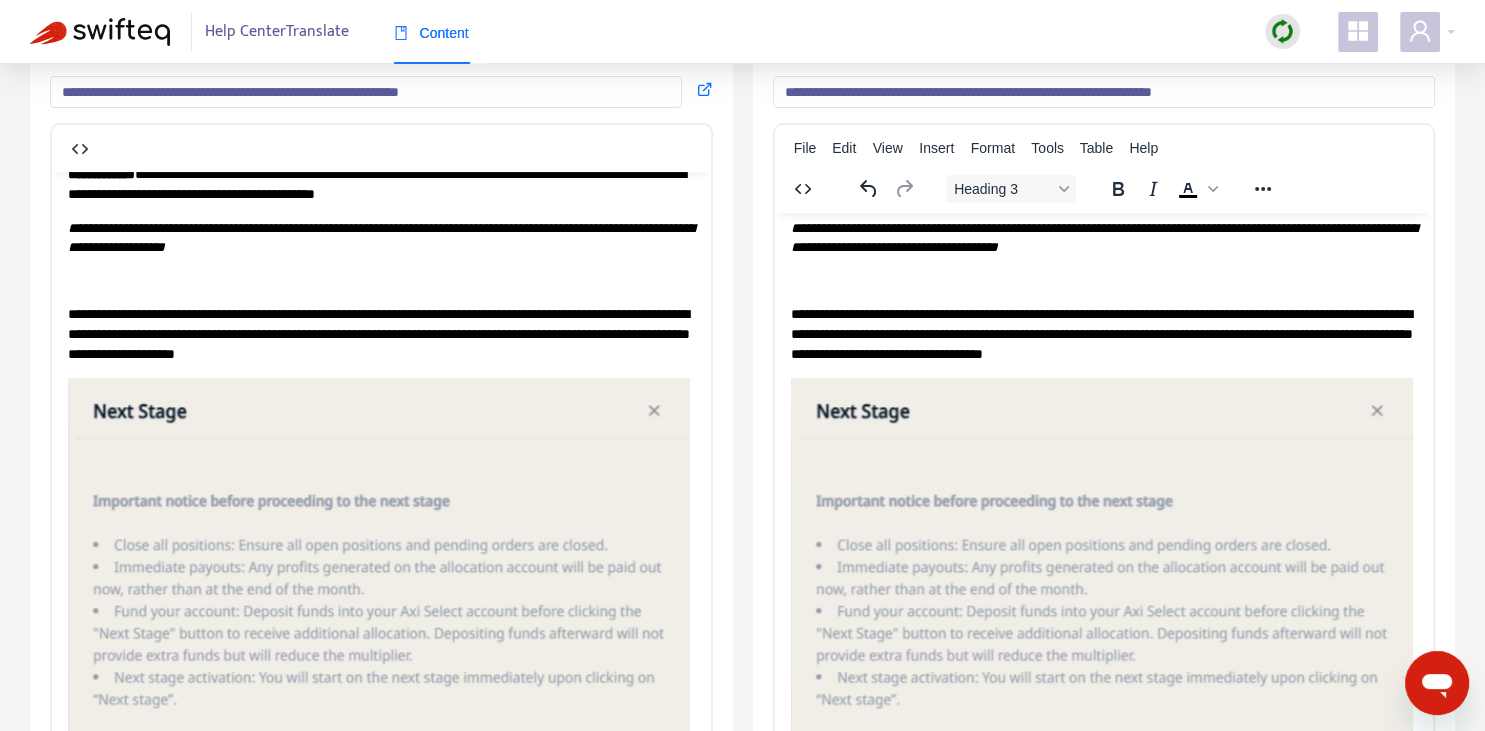 scroll, scrollTop: 1126, scrollLeft: 0, axis: vertical 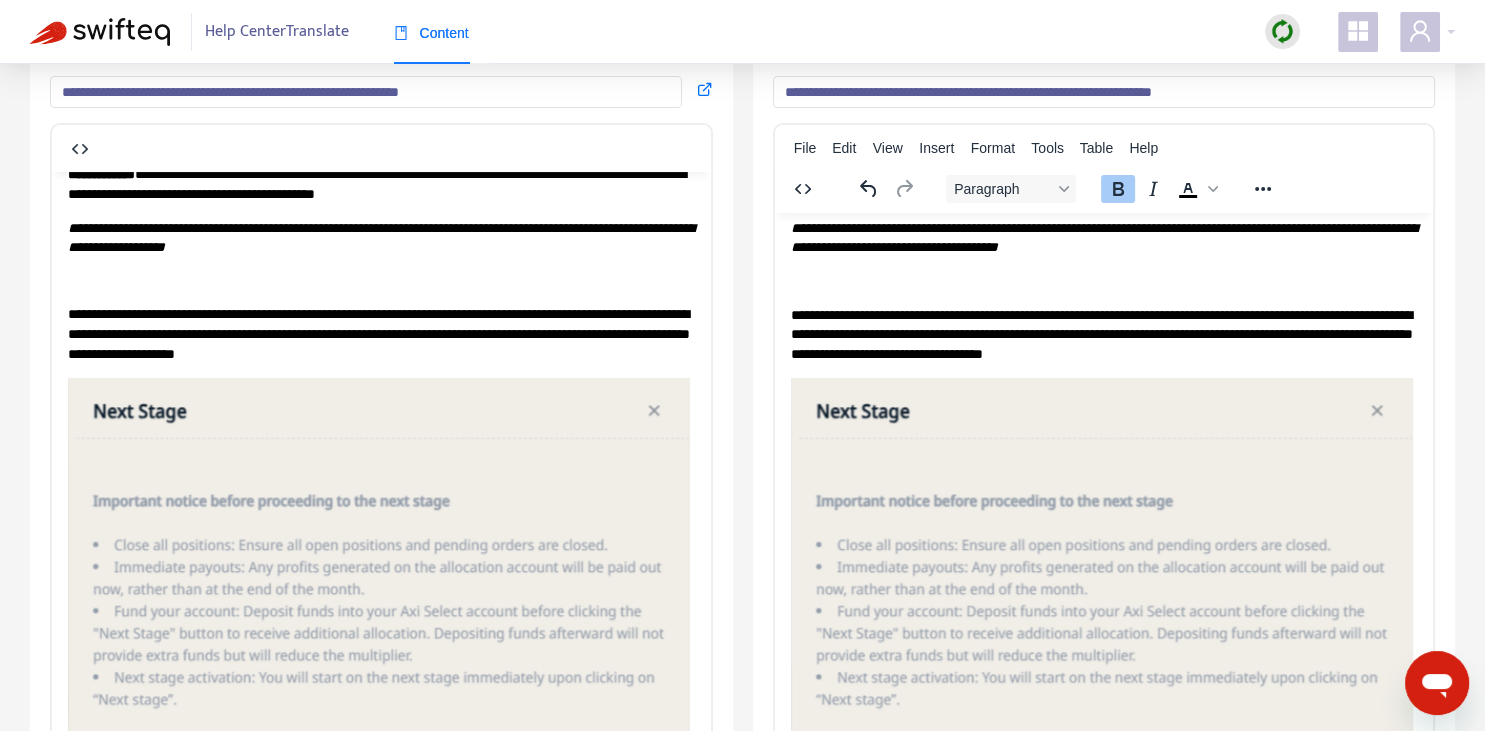 type 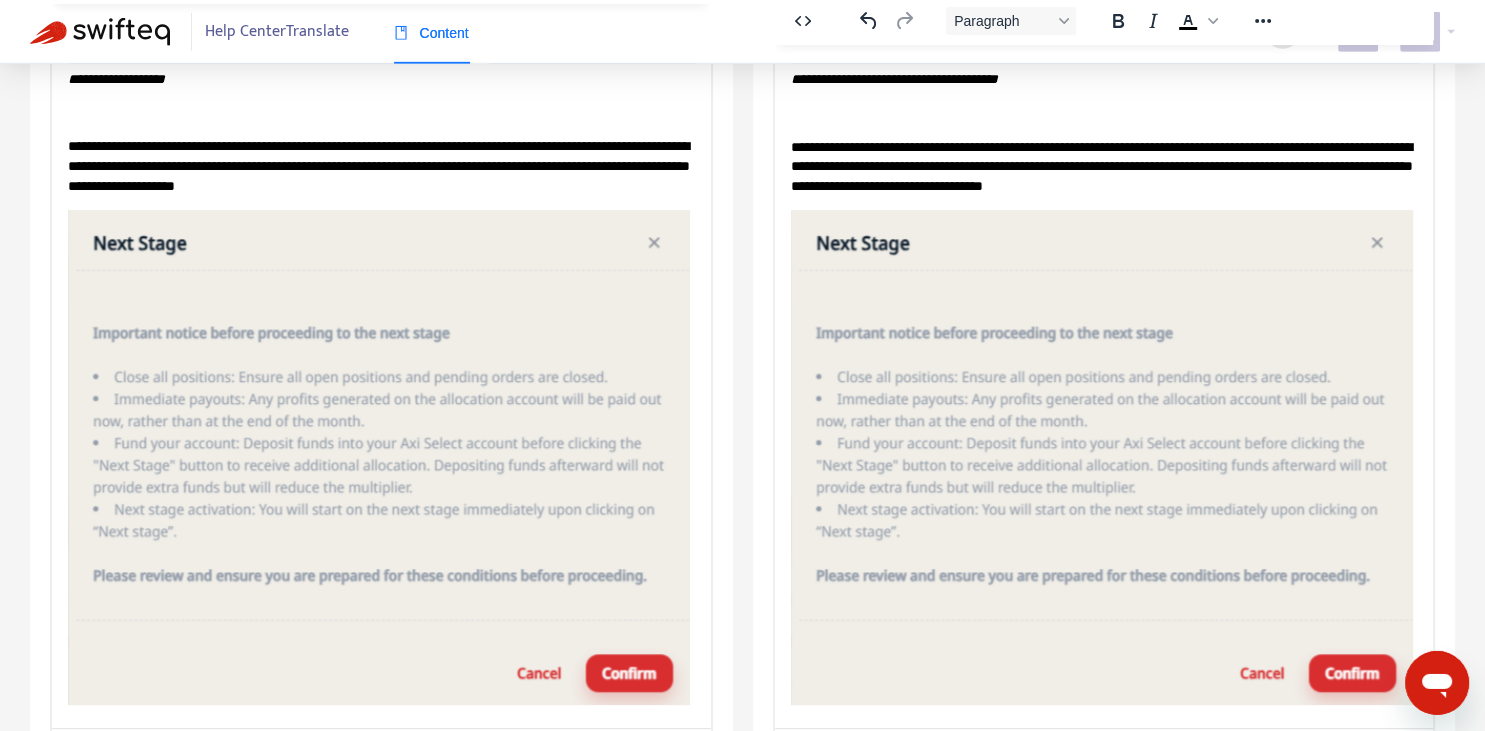 scroll, scrollTop: 343, scrollLeft: 0, axis: vertical 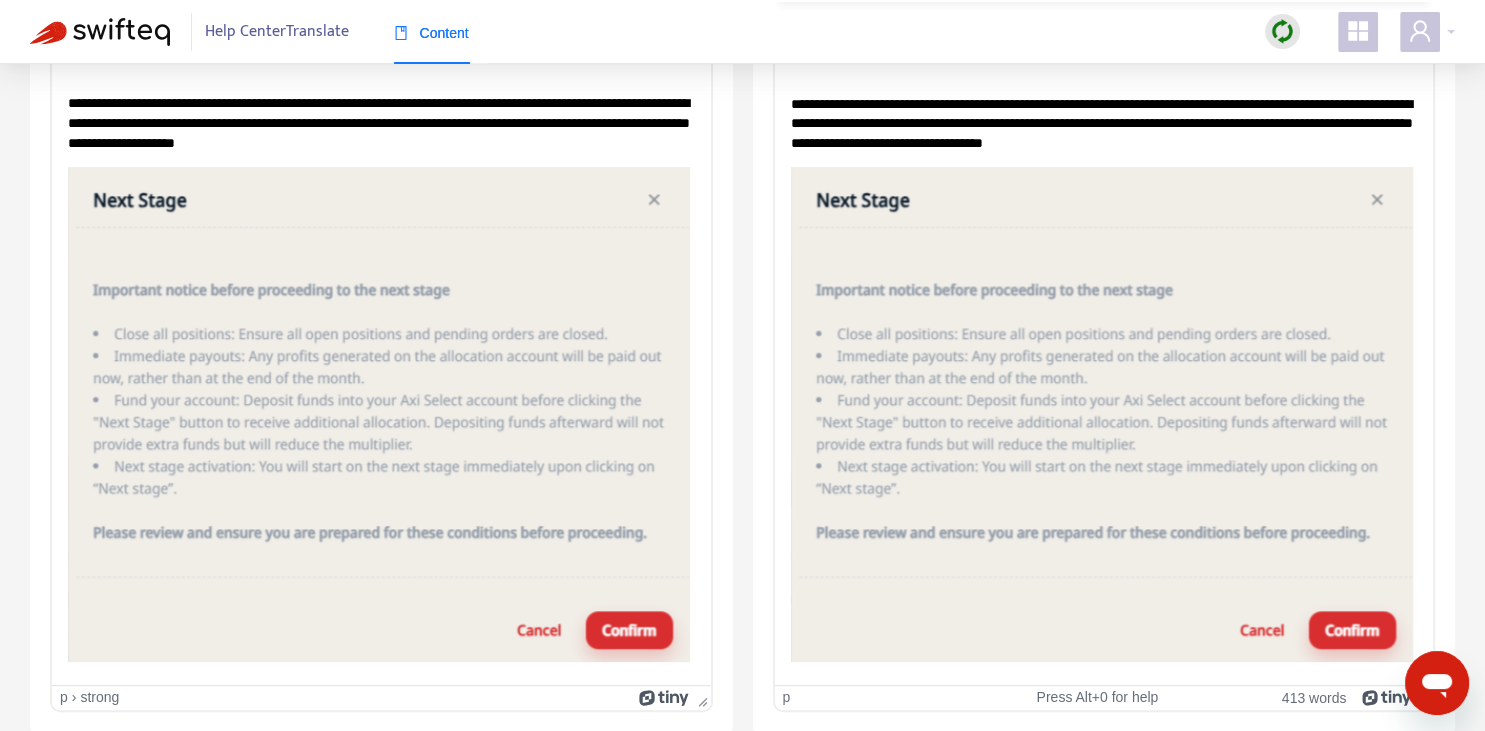 click on "**********" at bounding box center (1103, -167) 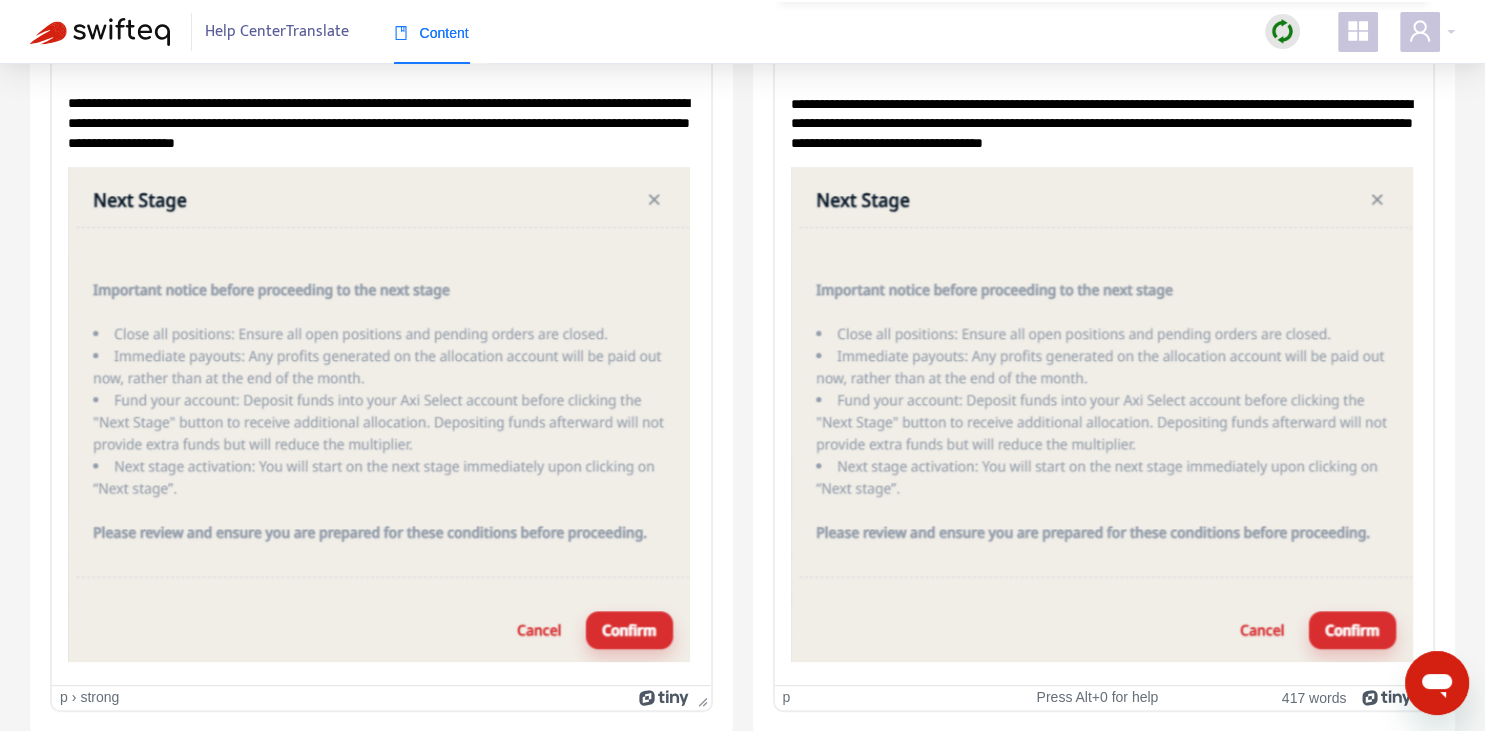 scroll, scrollTop: 1196, scrollLeft: 0, axis: vertical 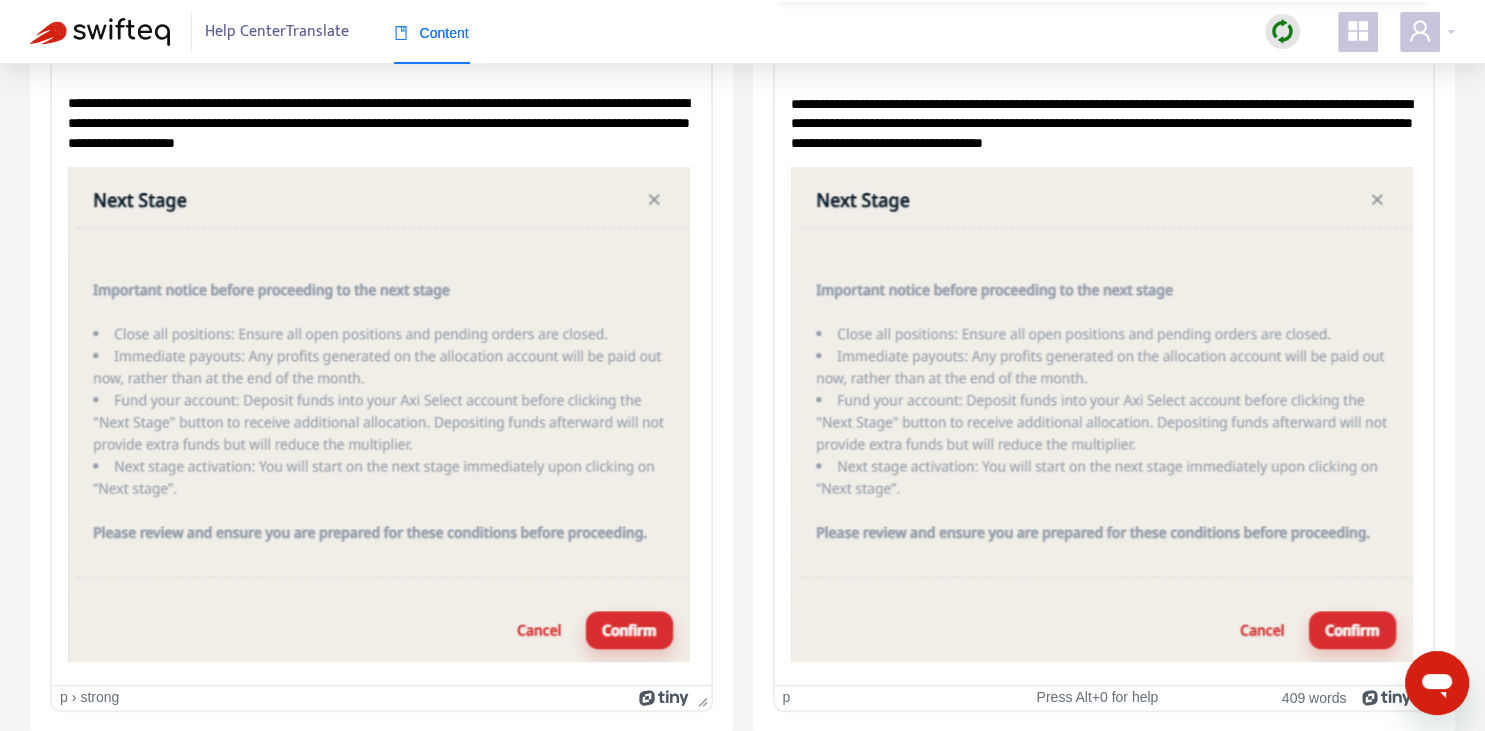 click on "**********" at bounding box center (1103, 123) 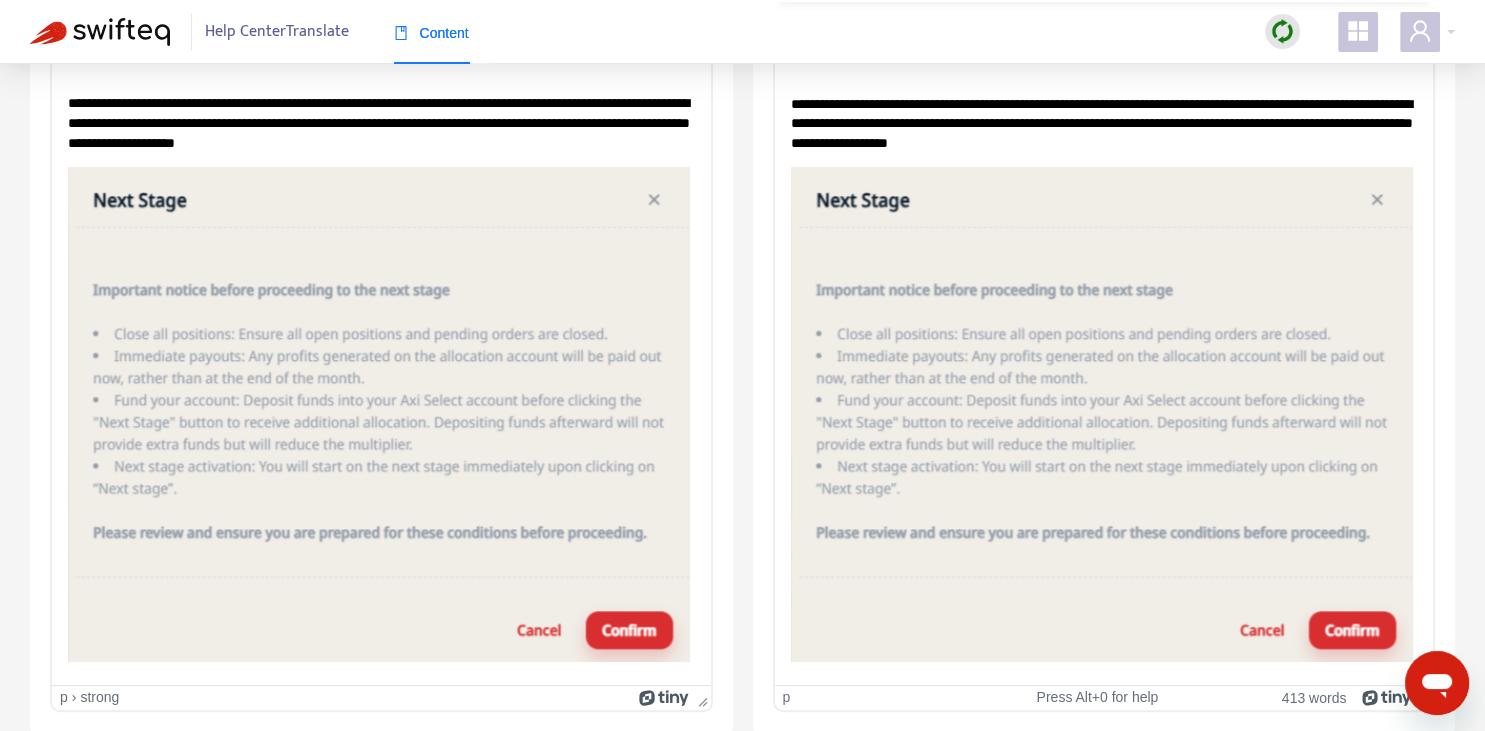 scroll, scrollTop: 1411, scrollLeft: 0, axis: vertical 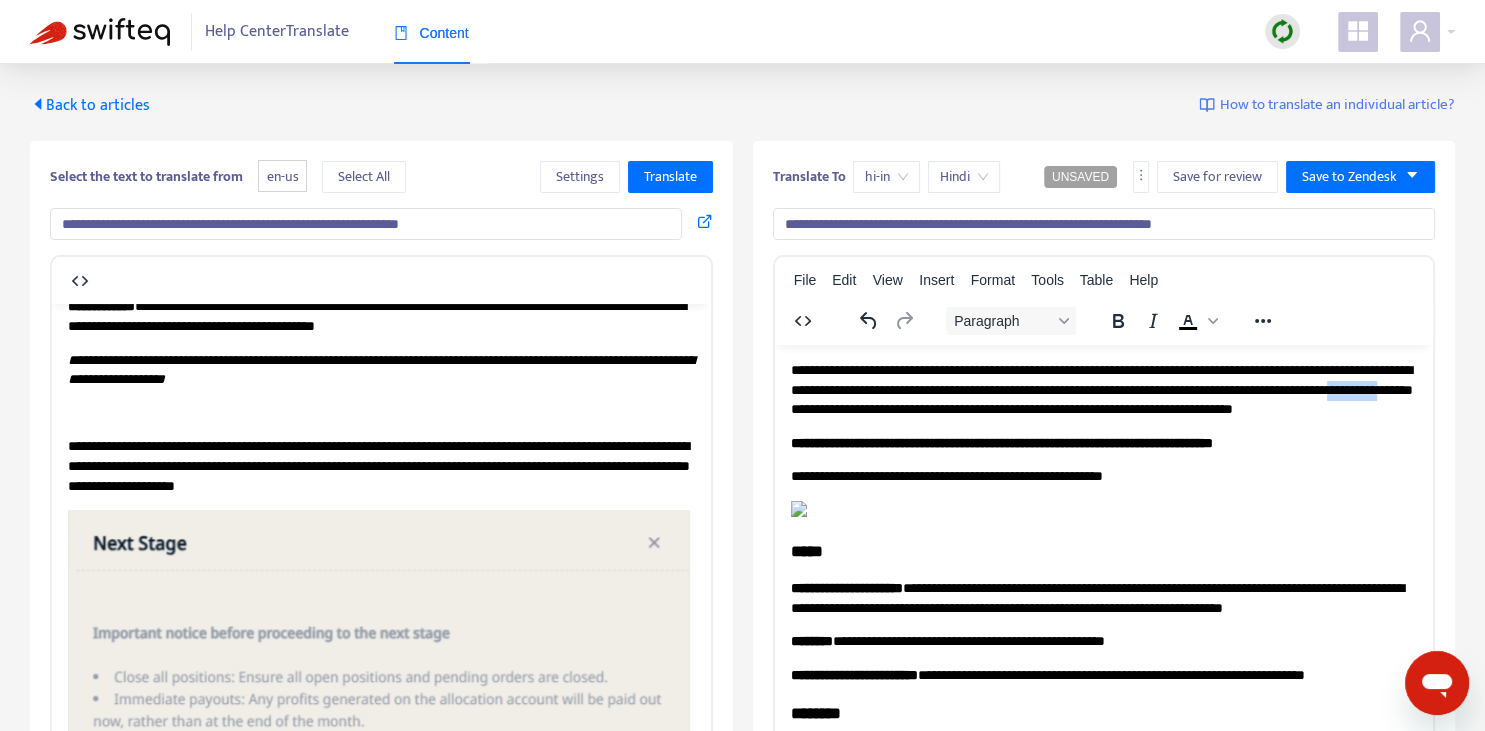 drag, startPoint x: 812, startPoint y: 406, endPoint x: 862, endPoint y: 410, distance: 50.159744 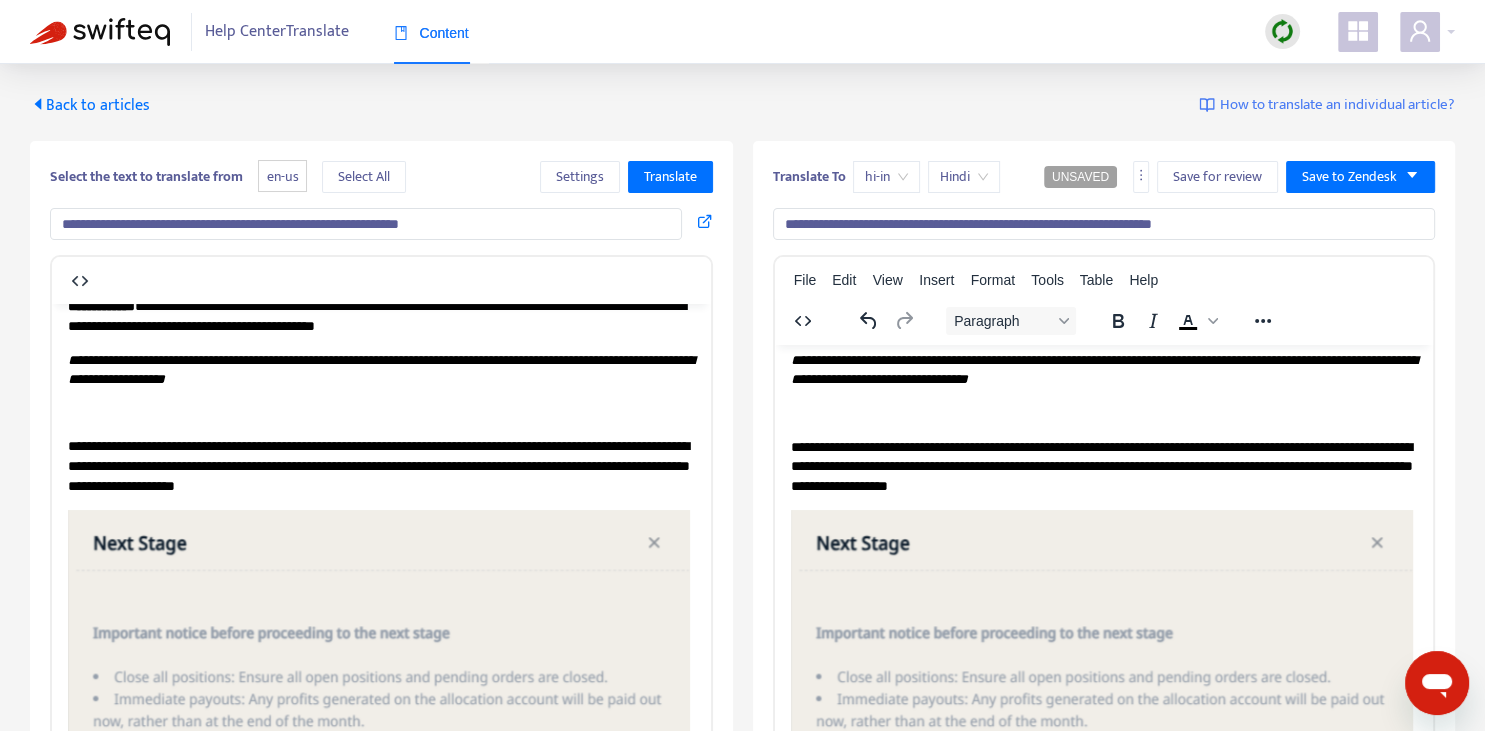scroll, scrollTop: 985, scrollLeft: 0, axis: vertical 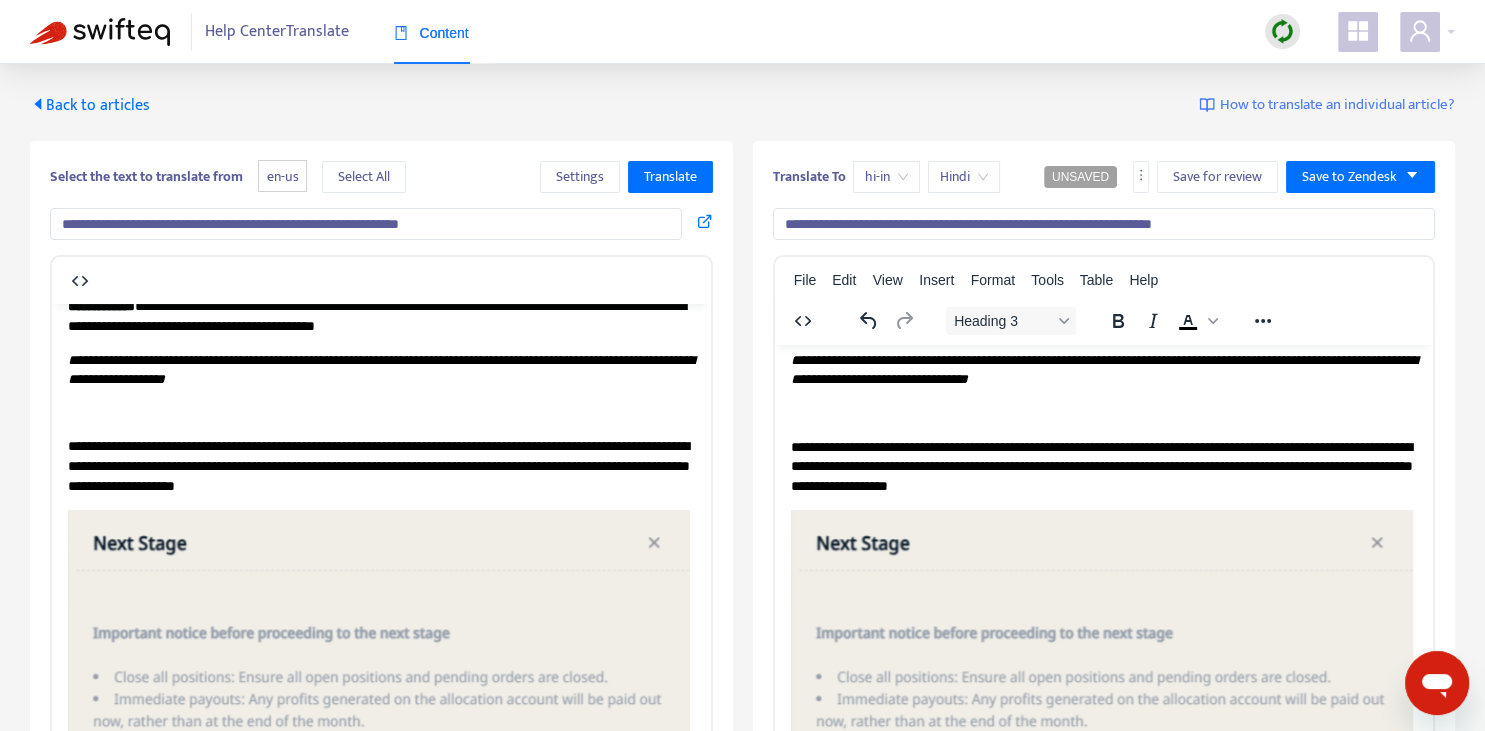 click on "**********" at bounding box center [1103, 340] 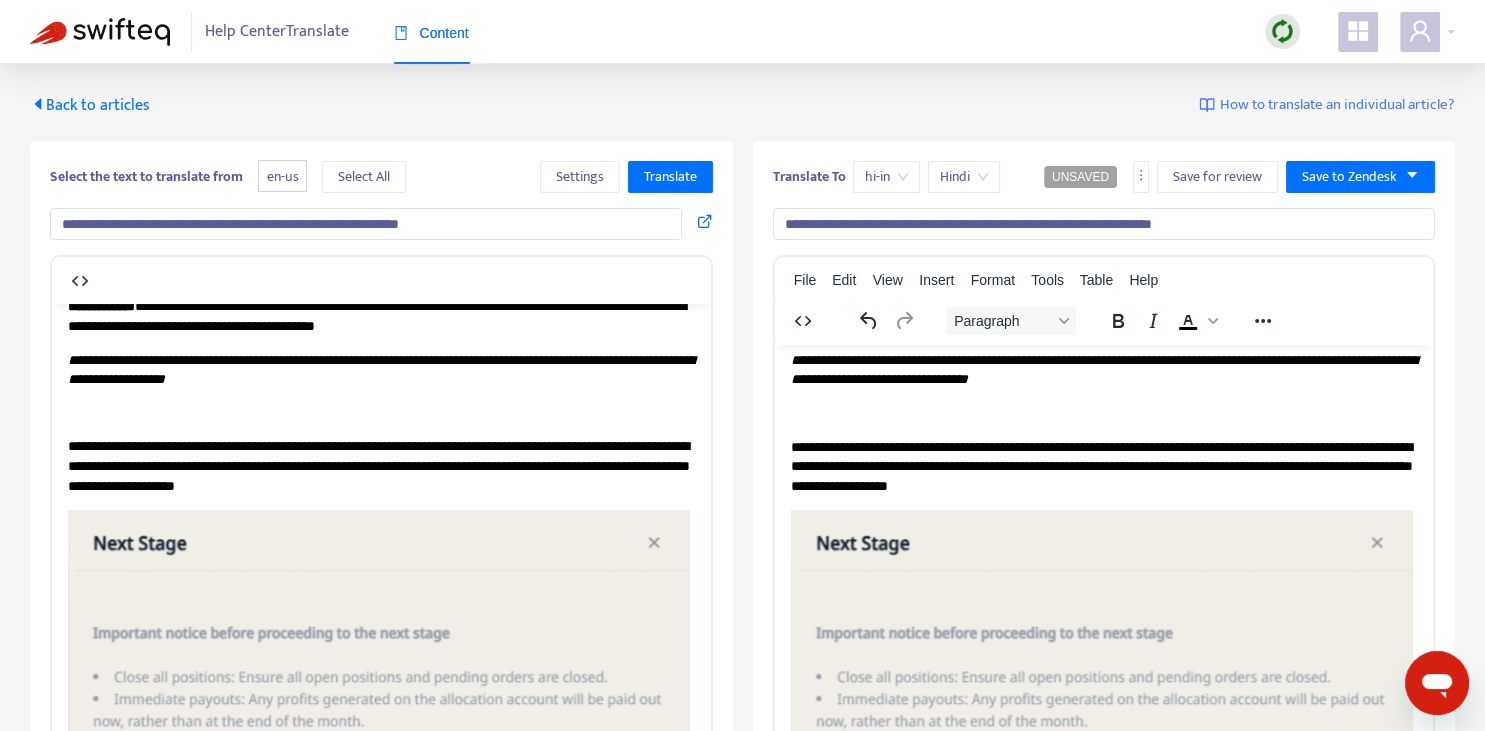click on "**********" at bounding box center (1103, 69) 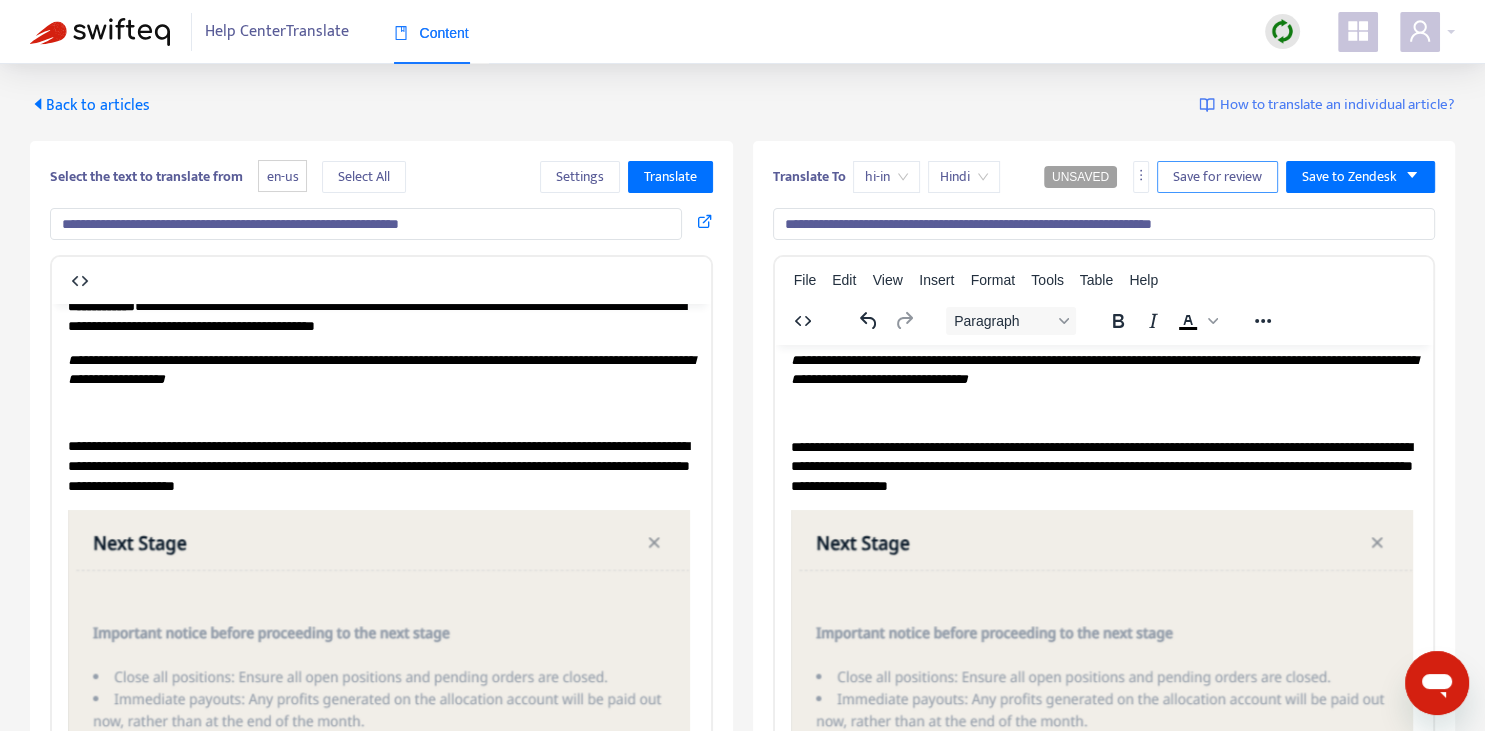 click on "Save for review" at bounding box center [1217, 177] 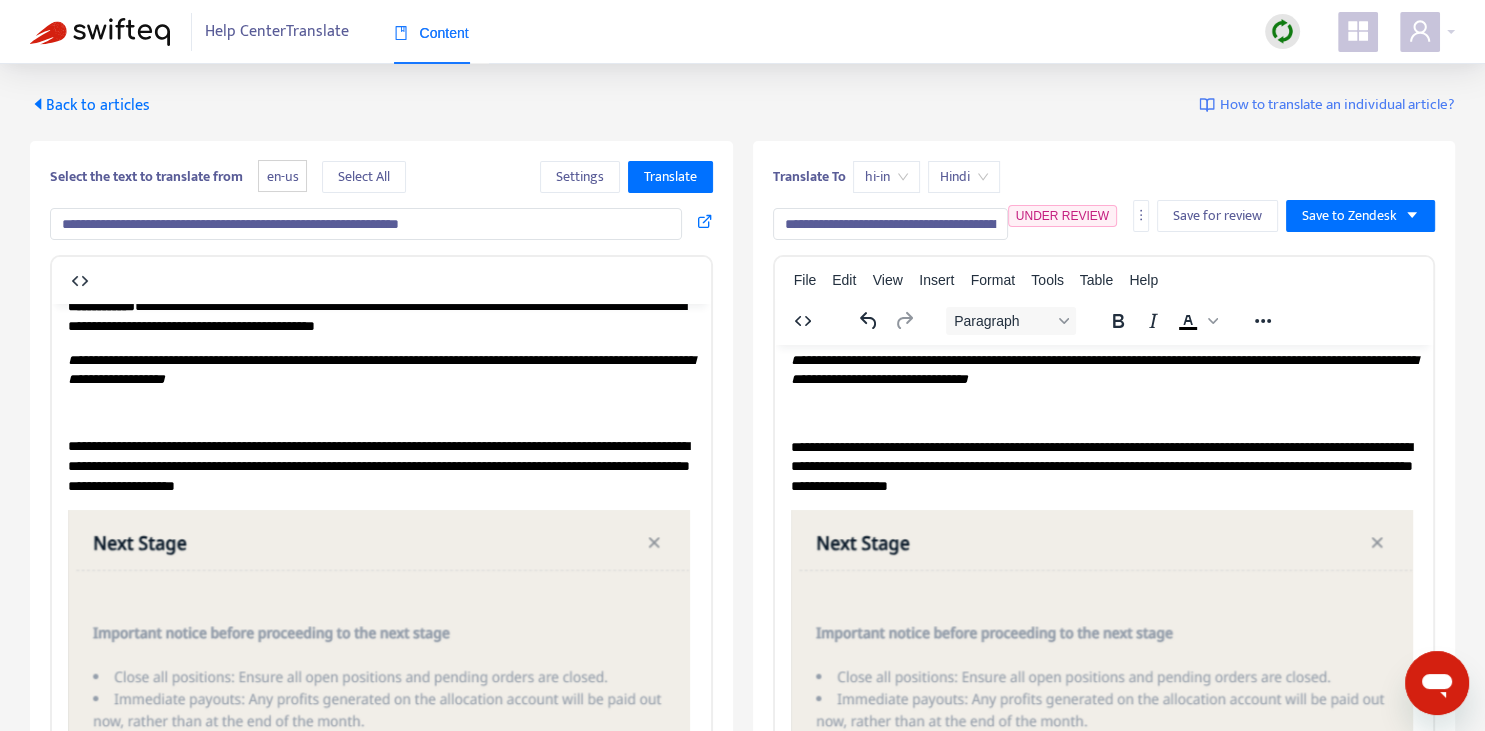 click on "Back to articles" at bounding box center (90, 105) 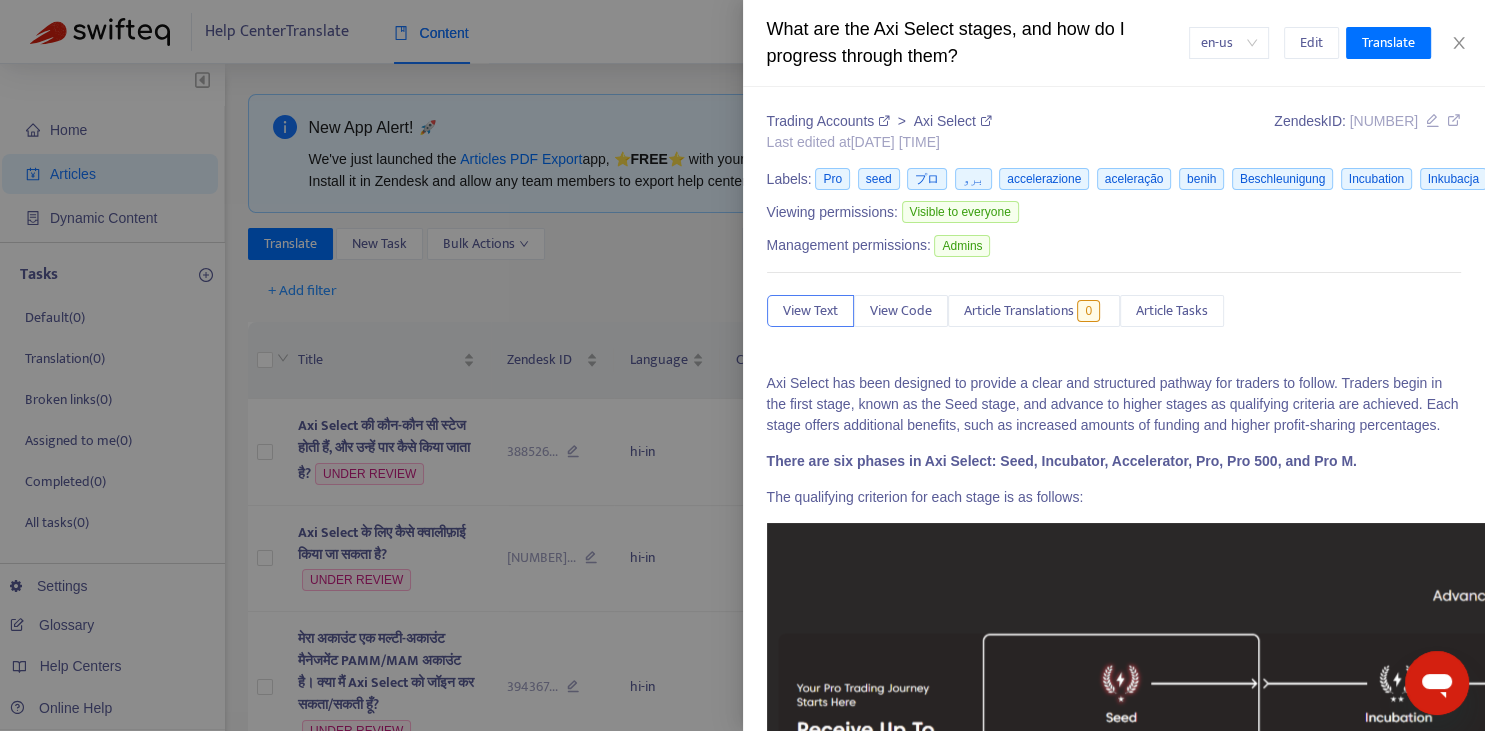 click at bounding box center (742, 365) 